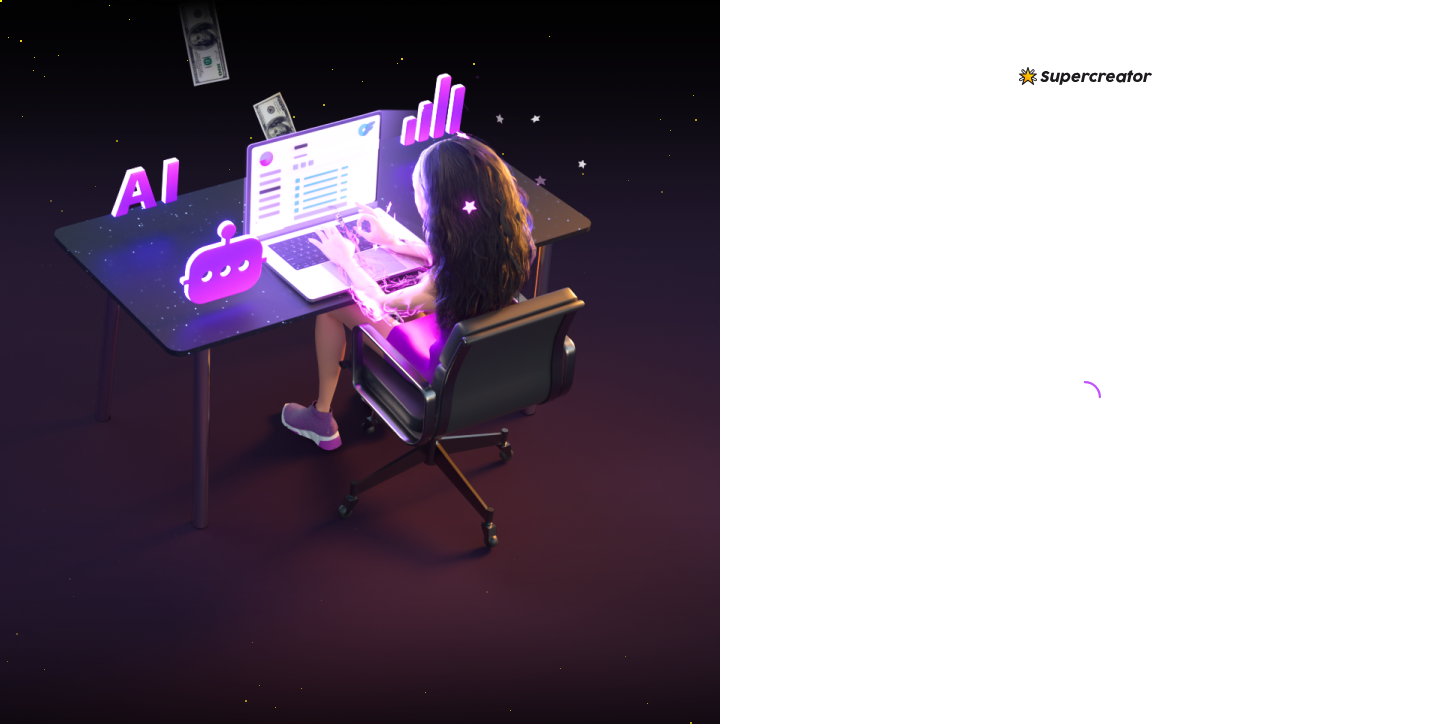 scroll, scrollTop: 0, scrollLeft: 0, axis: both 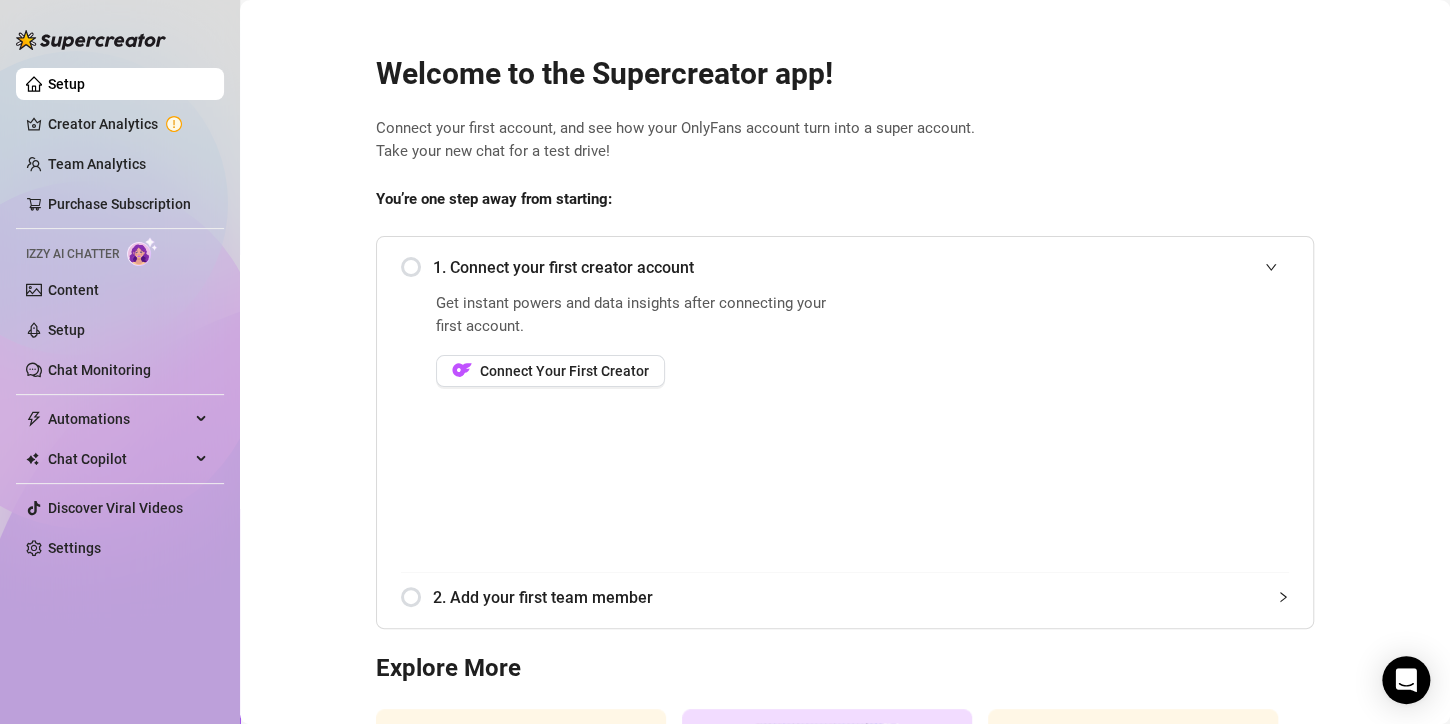click on "1. Connect your first creator account" at bounding box center (845, 267) 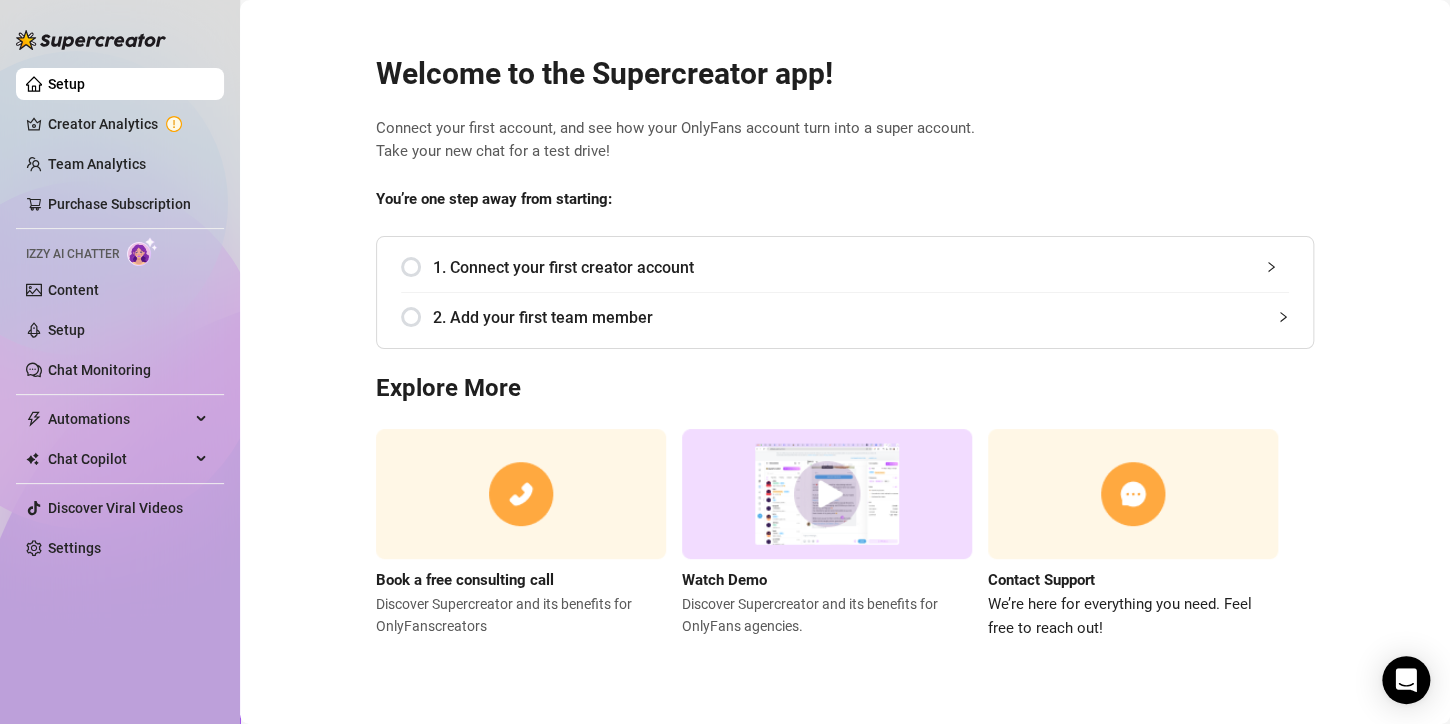 click on "1. Connect your first creator account" at bounding box center [845, 267] 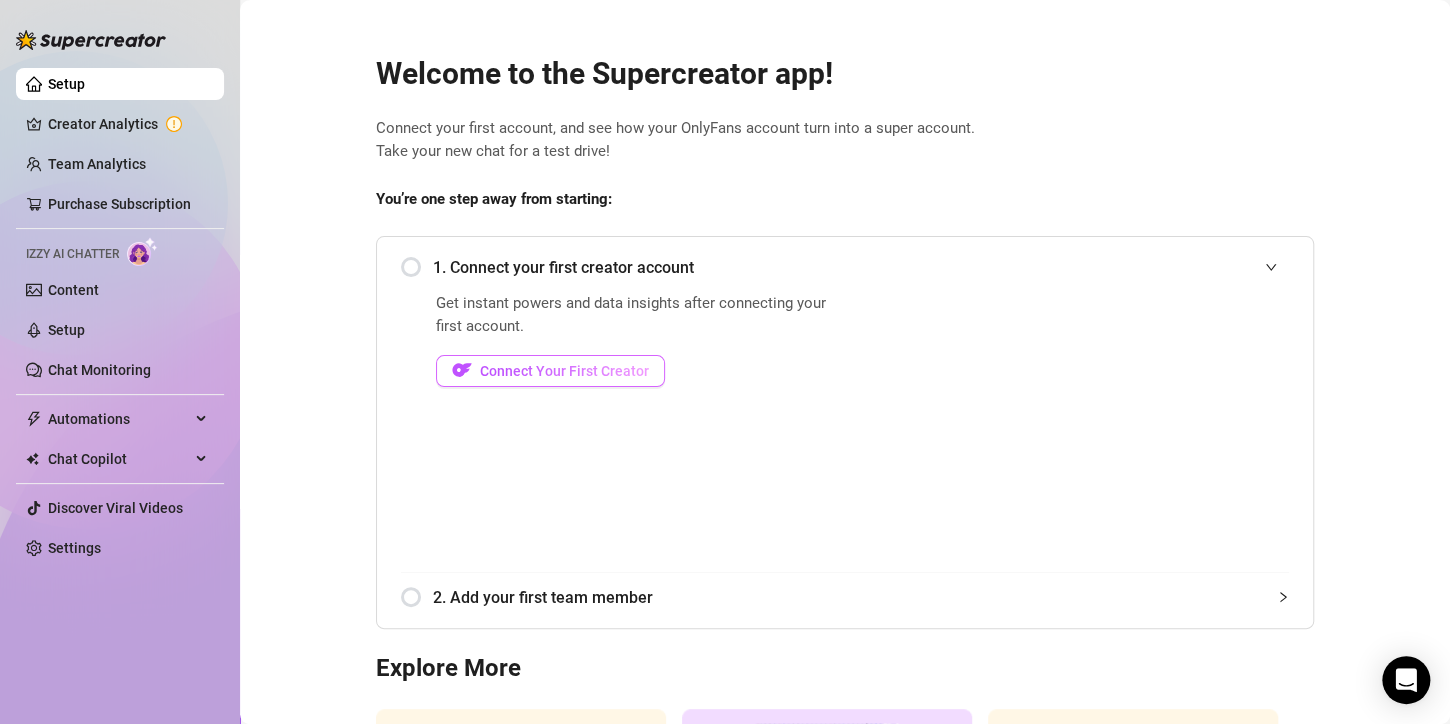 click on "Connect Your First Creator" at bounding box center [564, 371] 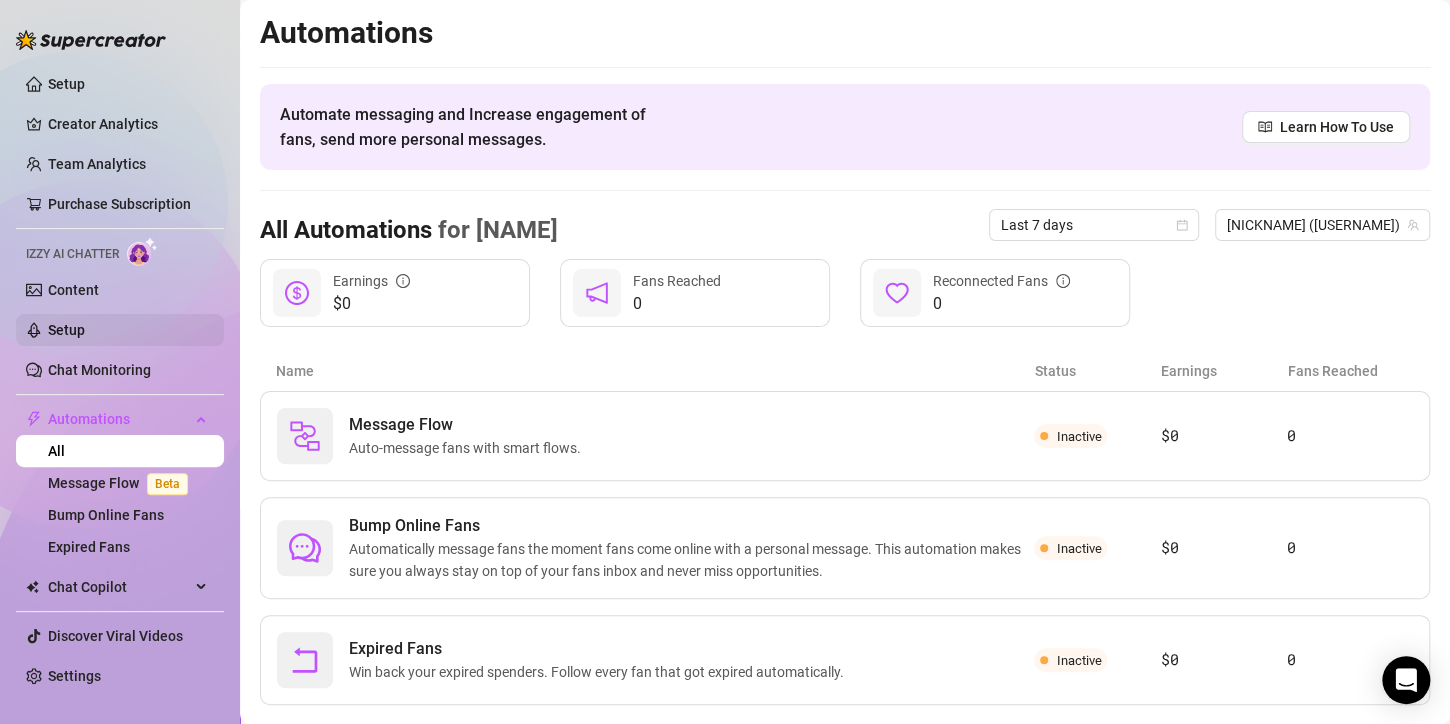 scroll, scrollTop: 39, scrollLeft: 0, axis: vertical 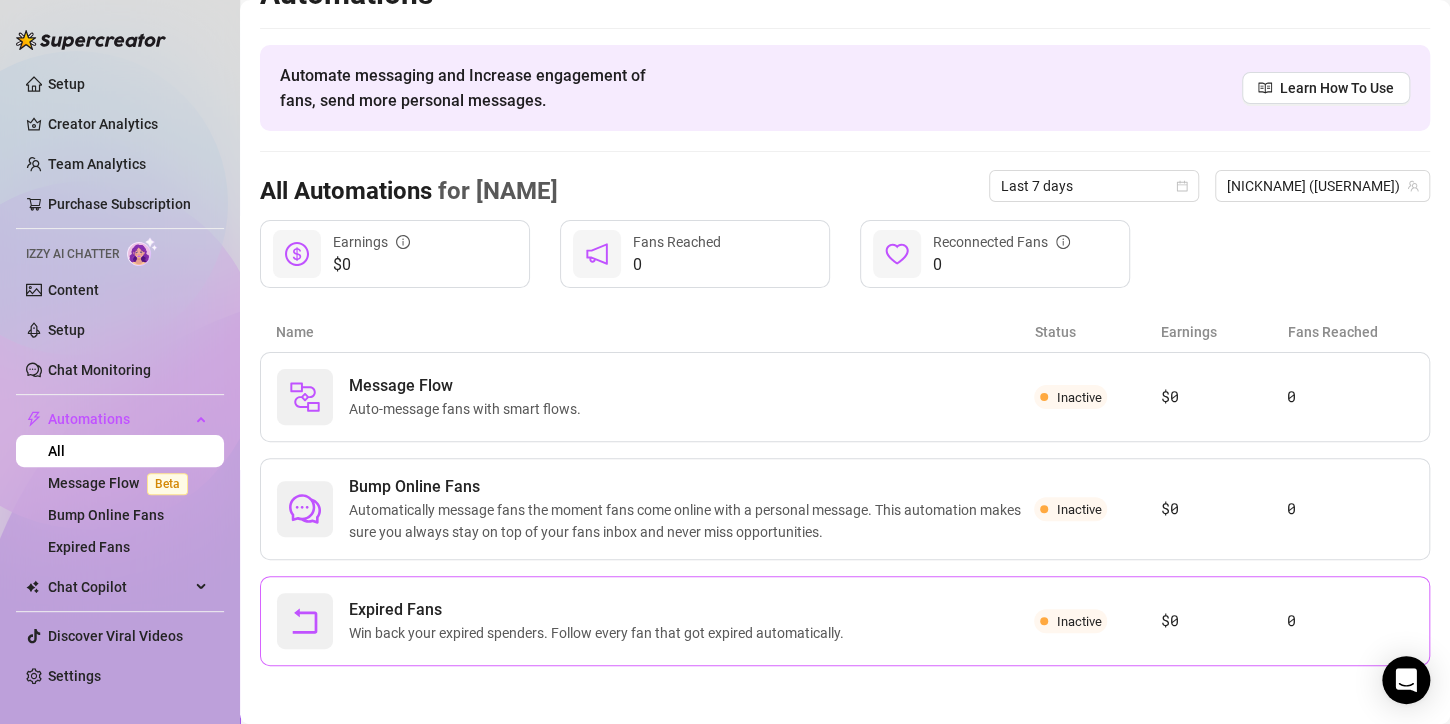 click on "Inactive" at bounding box center [1078, 621] 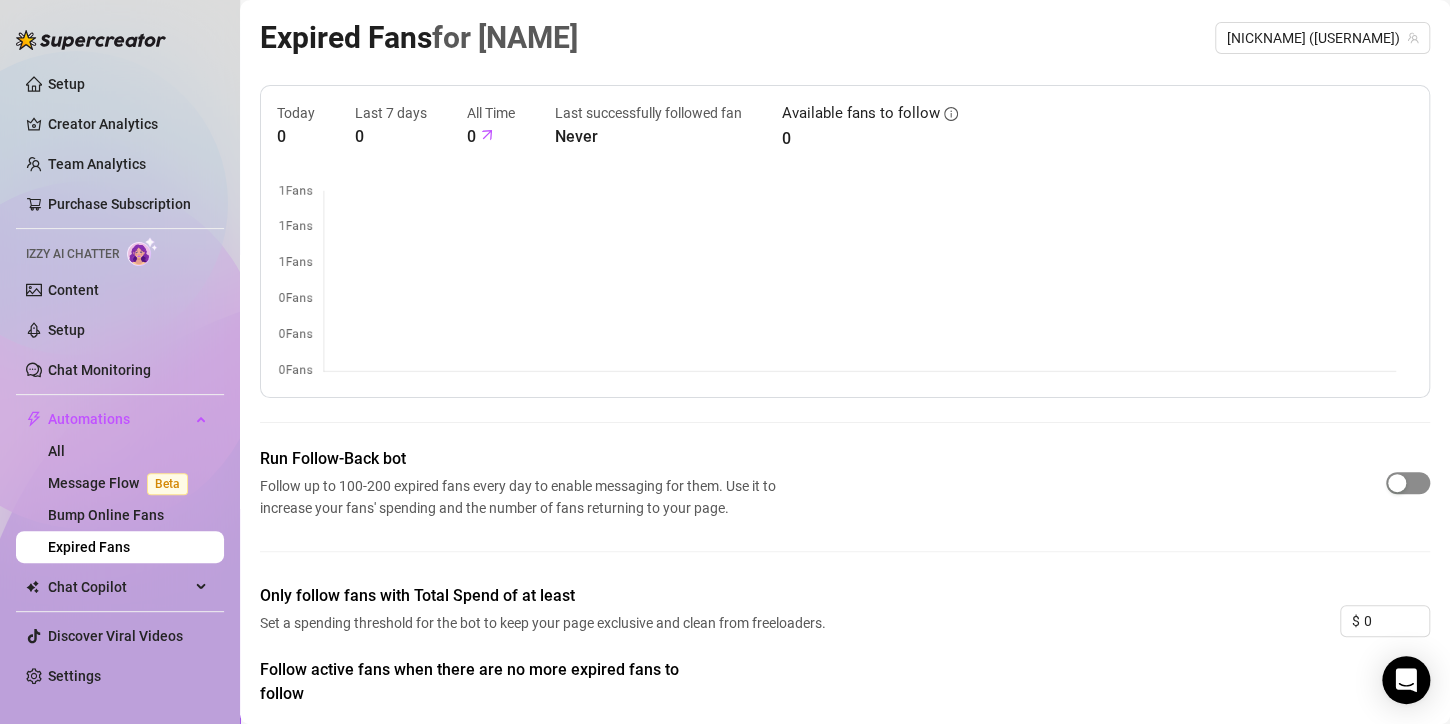 click at bounding box center (1408, 483) 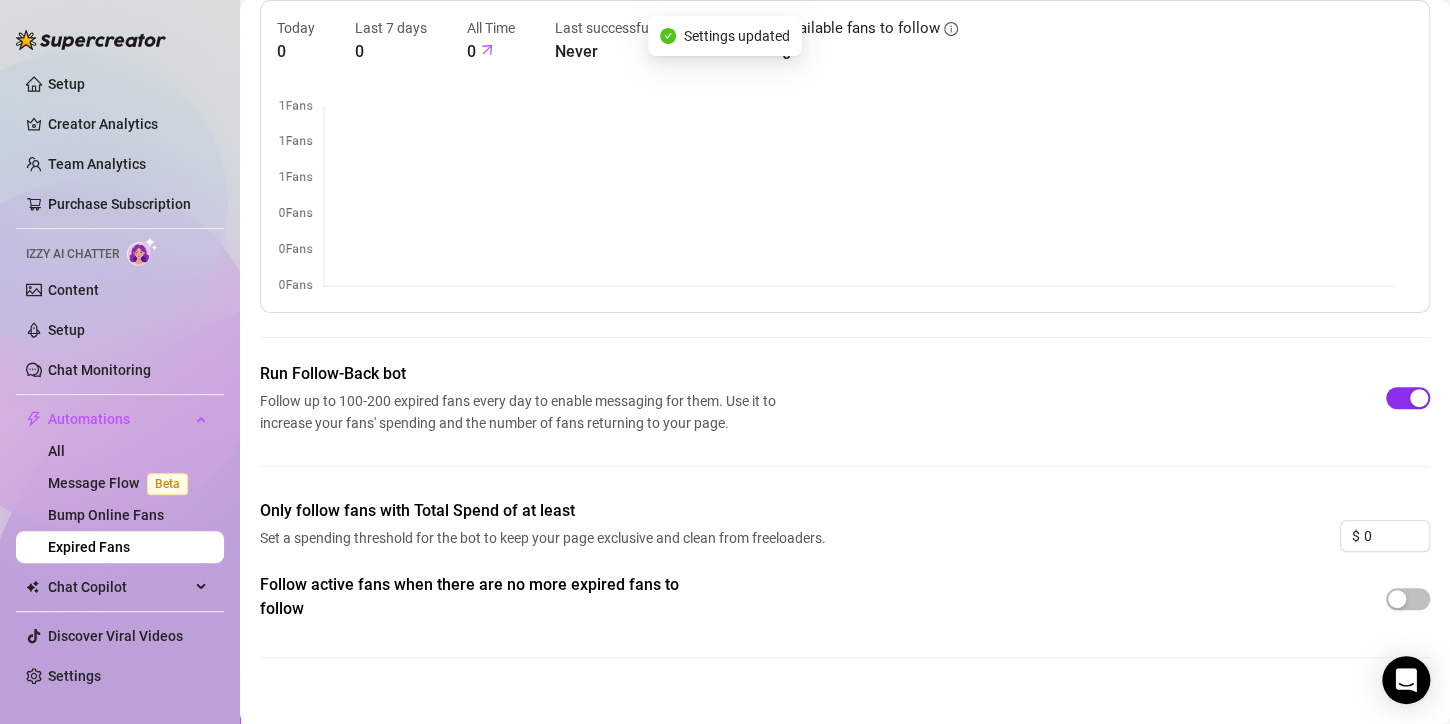 scroll, scrollTop: 0, scrollLeft: 0, axis: both 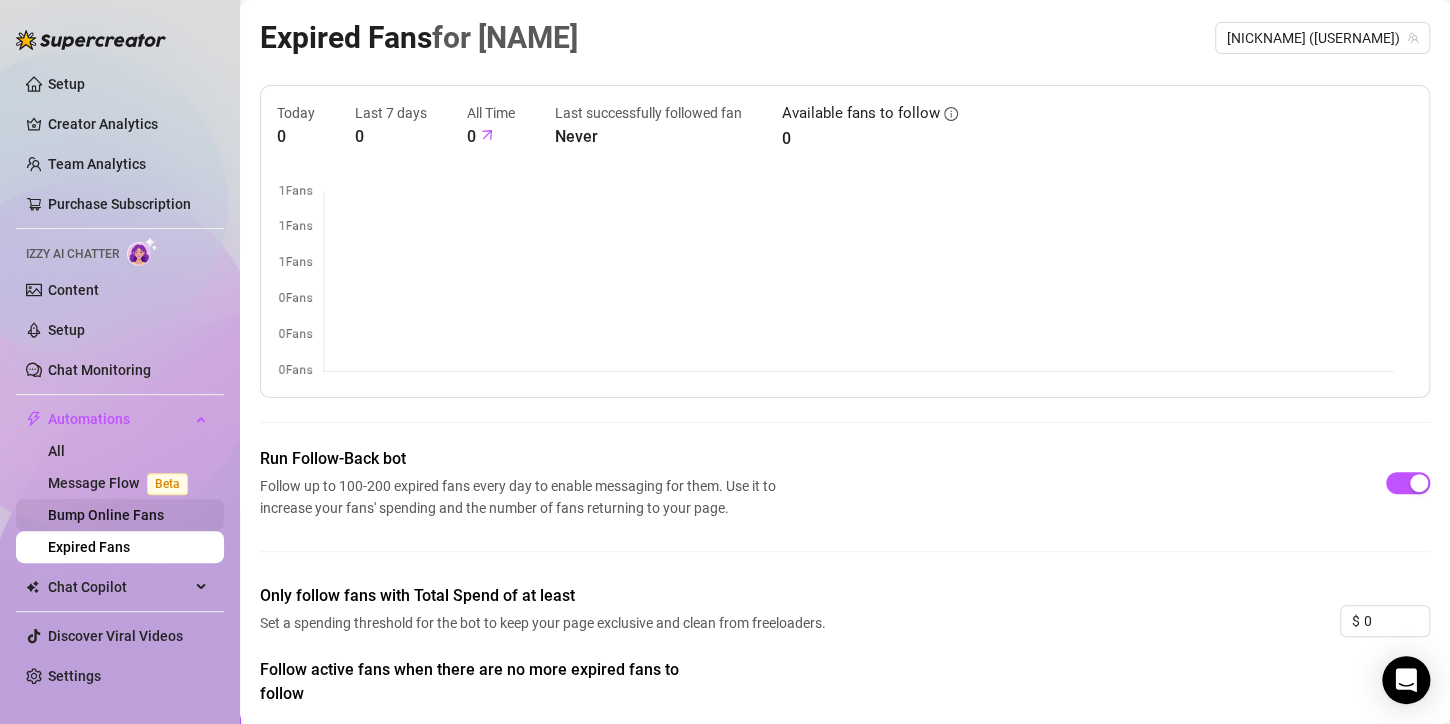 click on "Bump Online Fans" at bounding box center [106, 515] 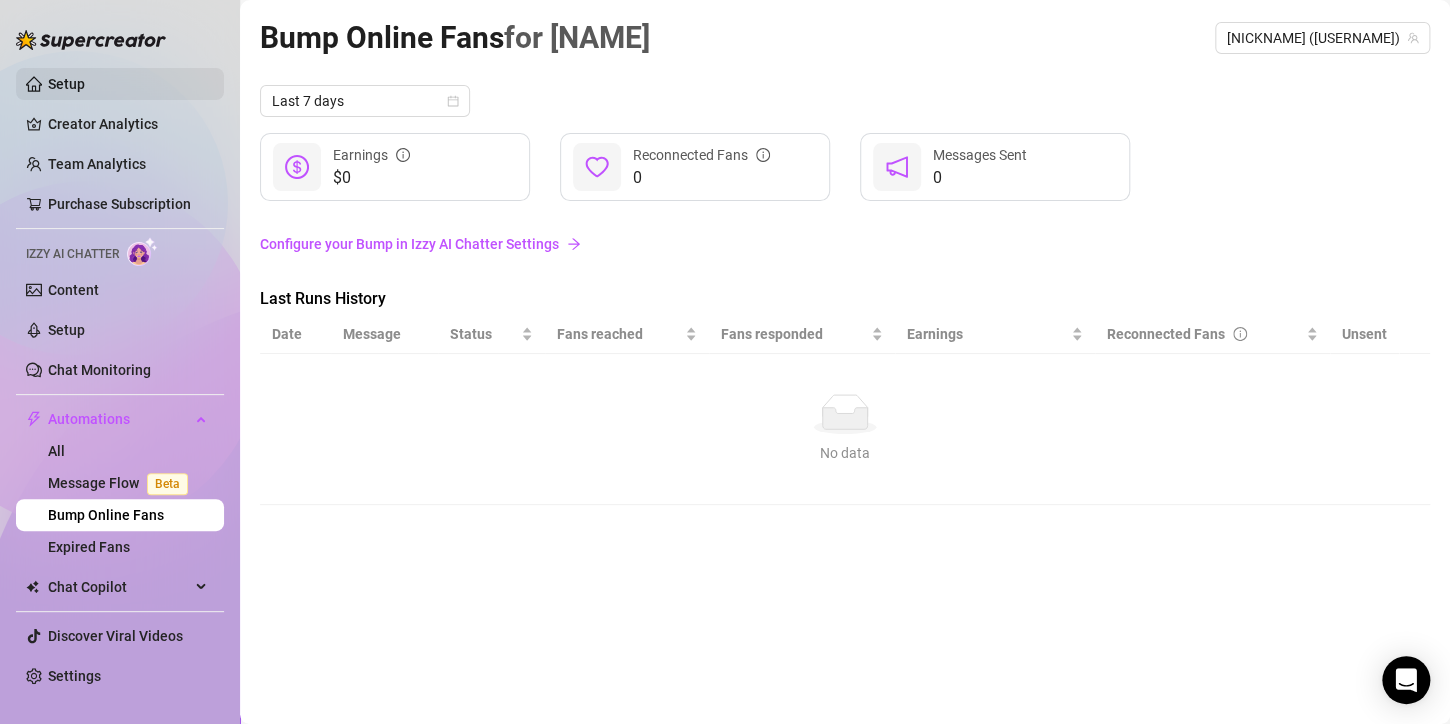 click on "Setup" at bounding box center [66, 84] 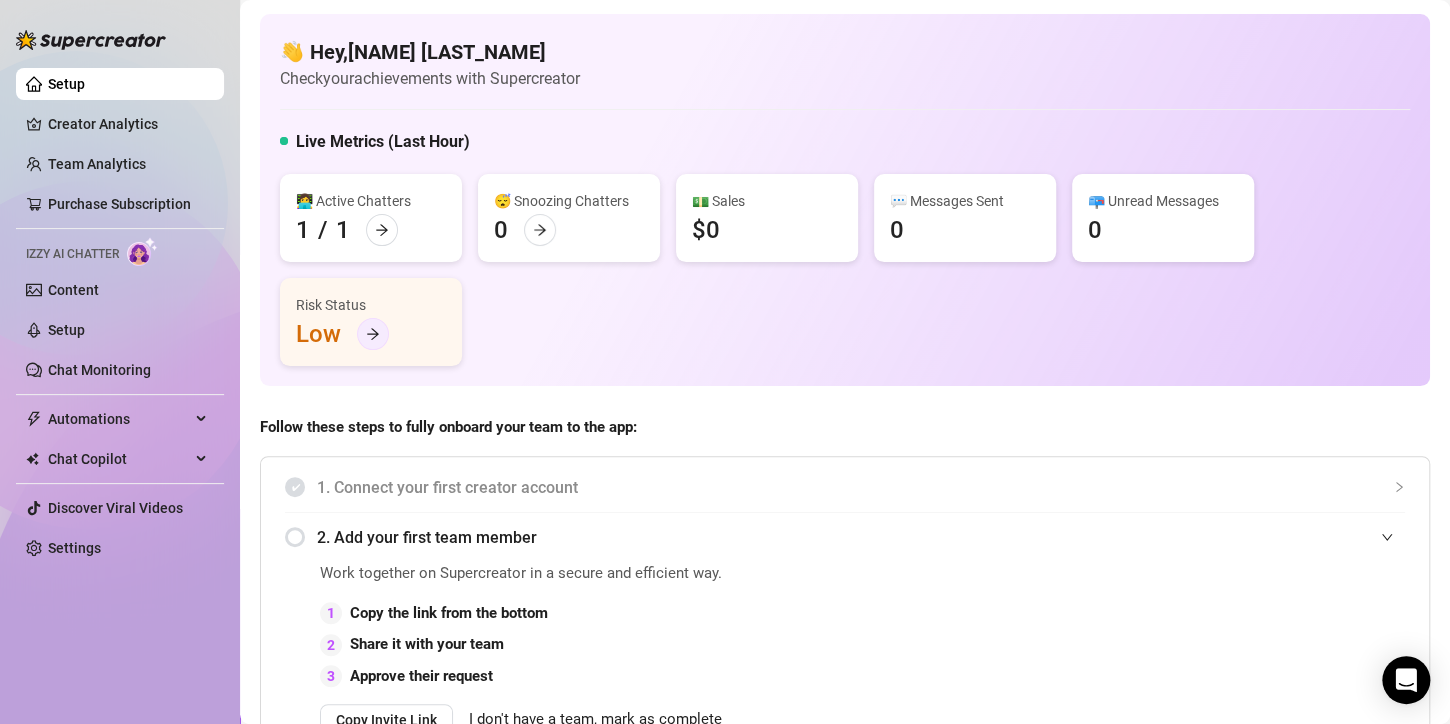 click 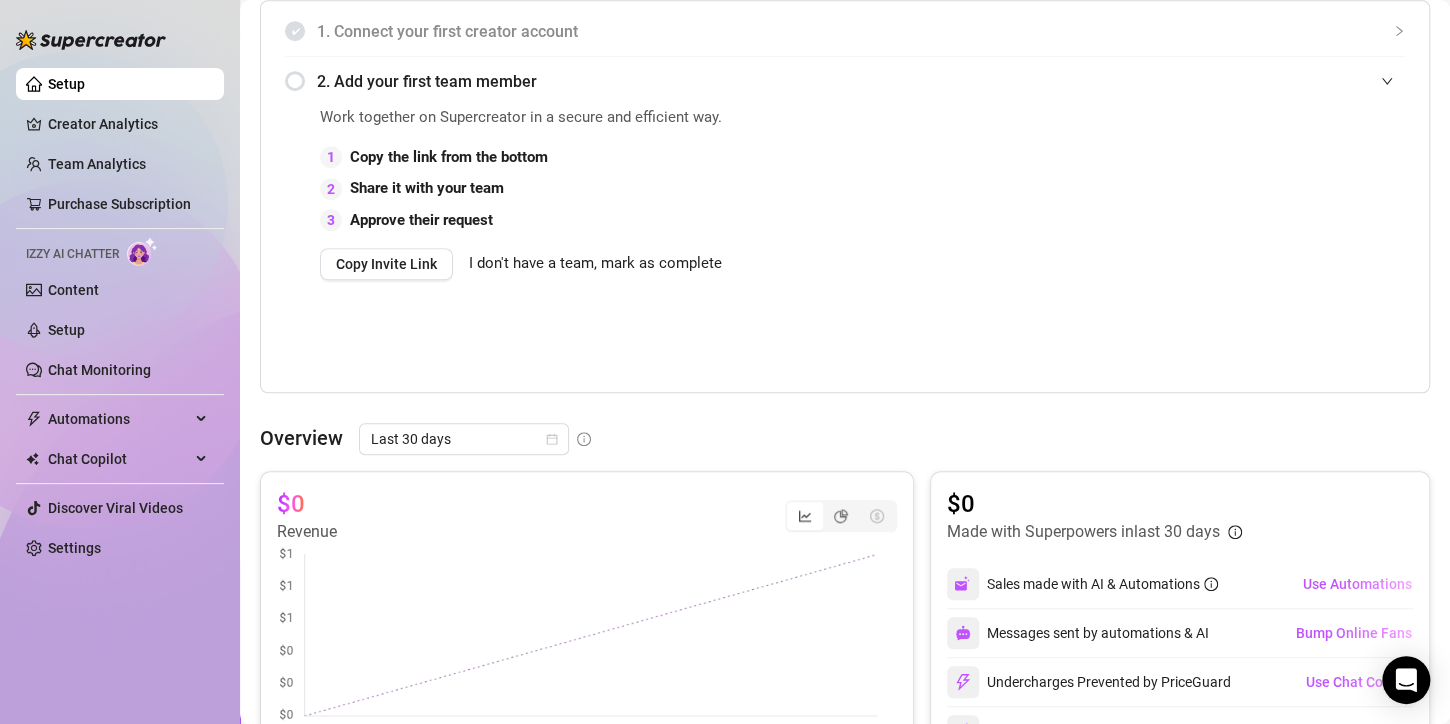 scroll, scrollTop: 434, scrollLeft: 0, axis: vertical 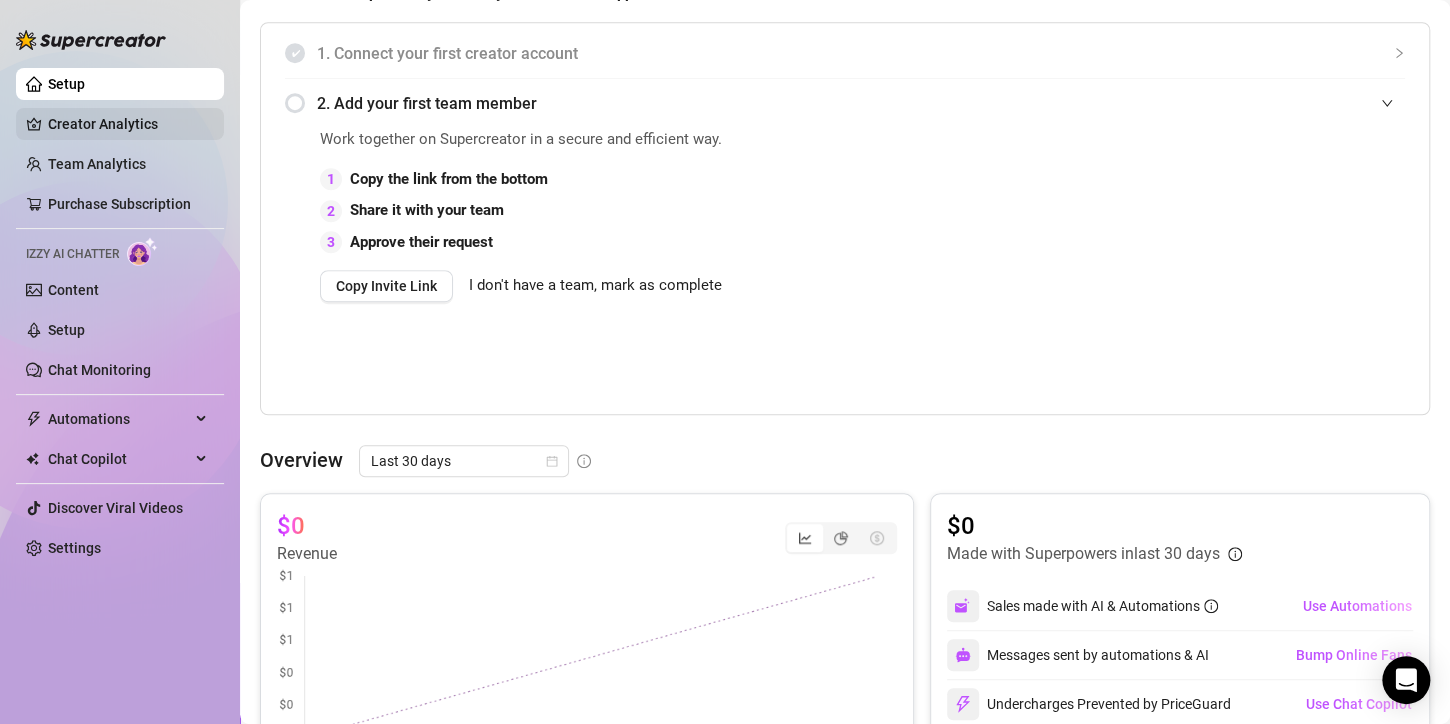 click on "Creator Analytics" at bounding box center [128, 124] 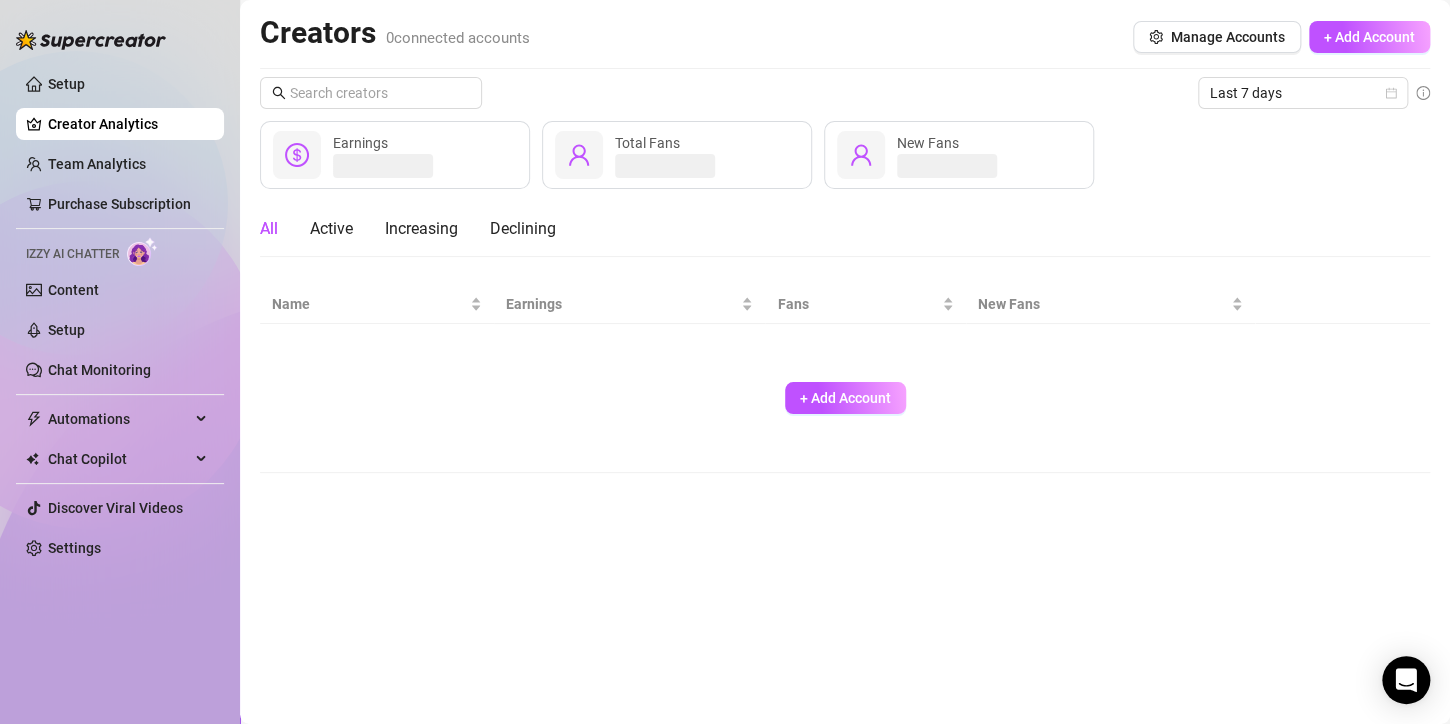 scroll, scrollTop: 0, scrollLeft: 0, axis: both 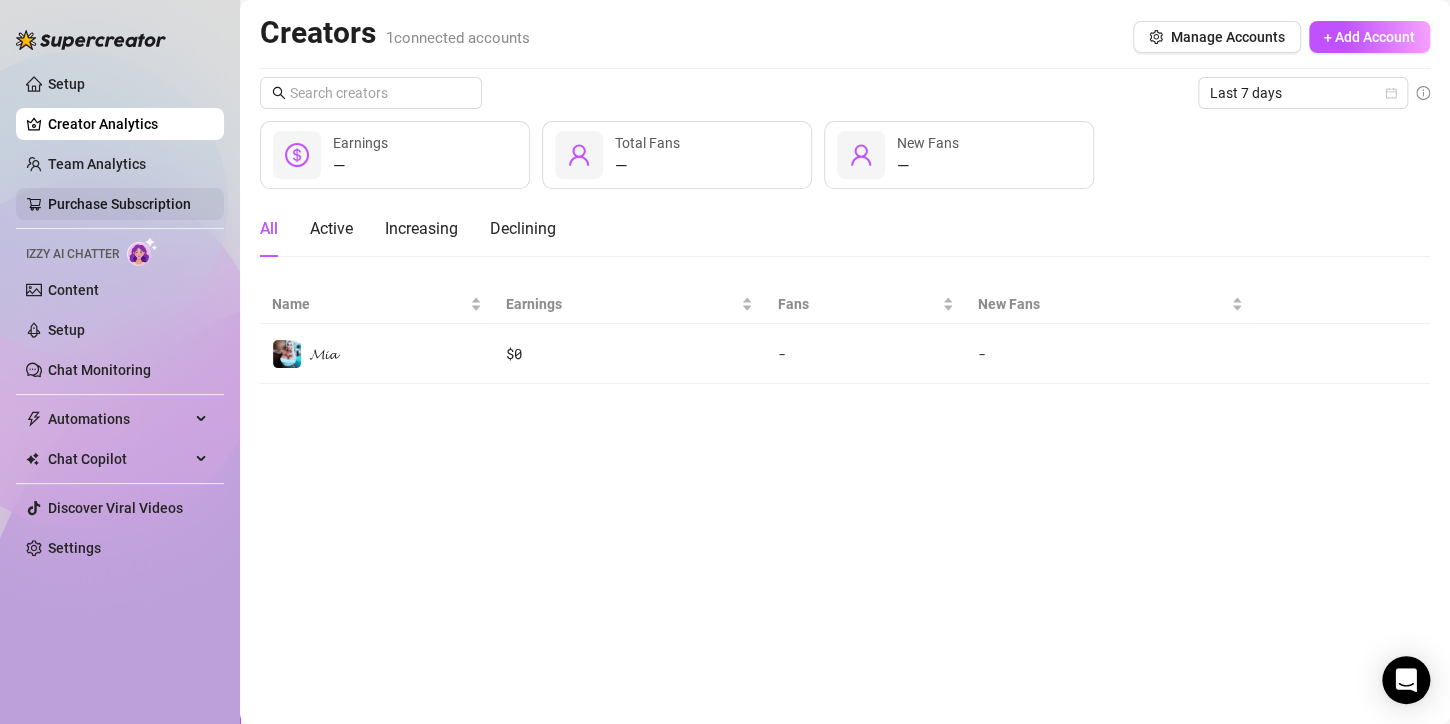 click on "Purchase Subscription" at bounding box center (119, 204) 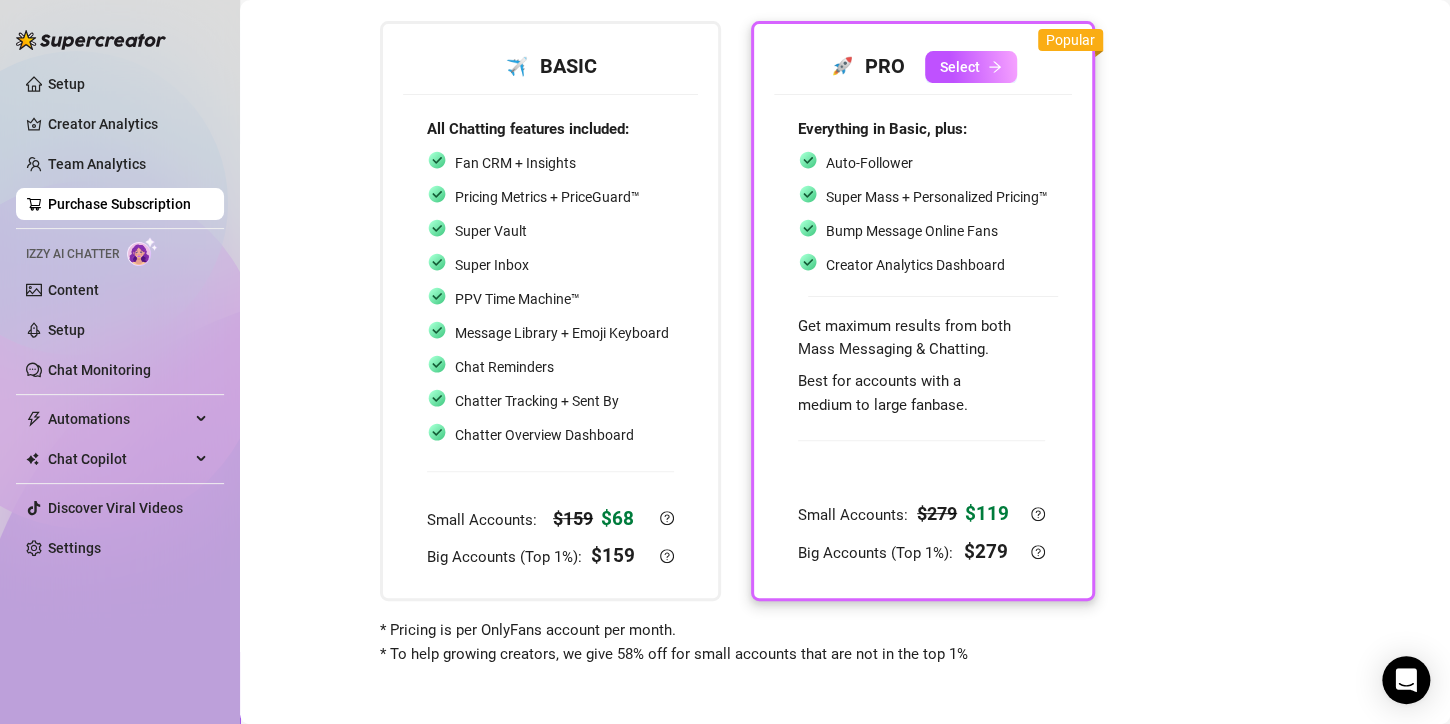 scroll, scrollTop: 113, scrollLeft: 0, axis: vertical 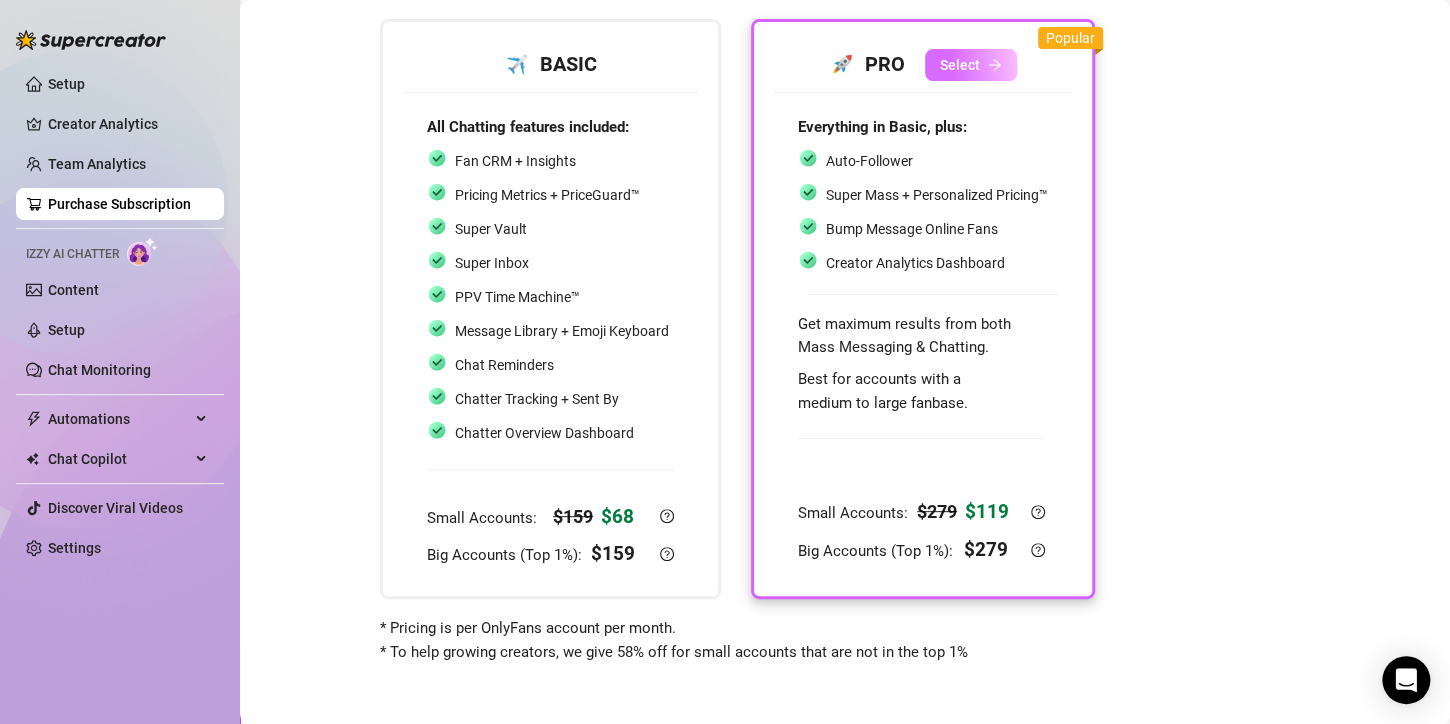 click on "Select" at bounding box center [960, 65] 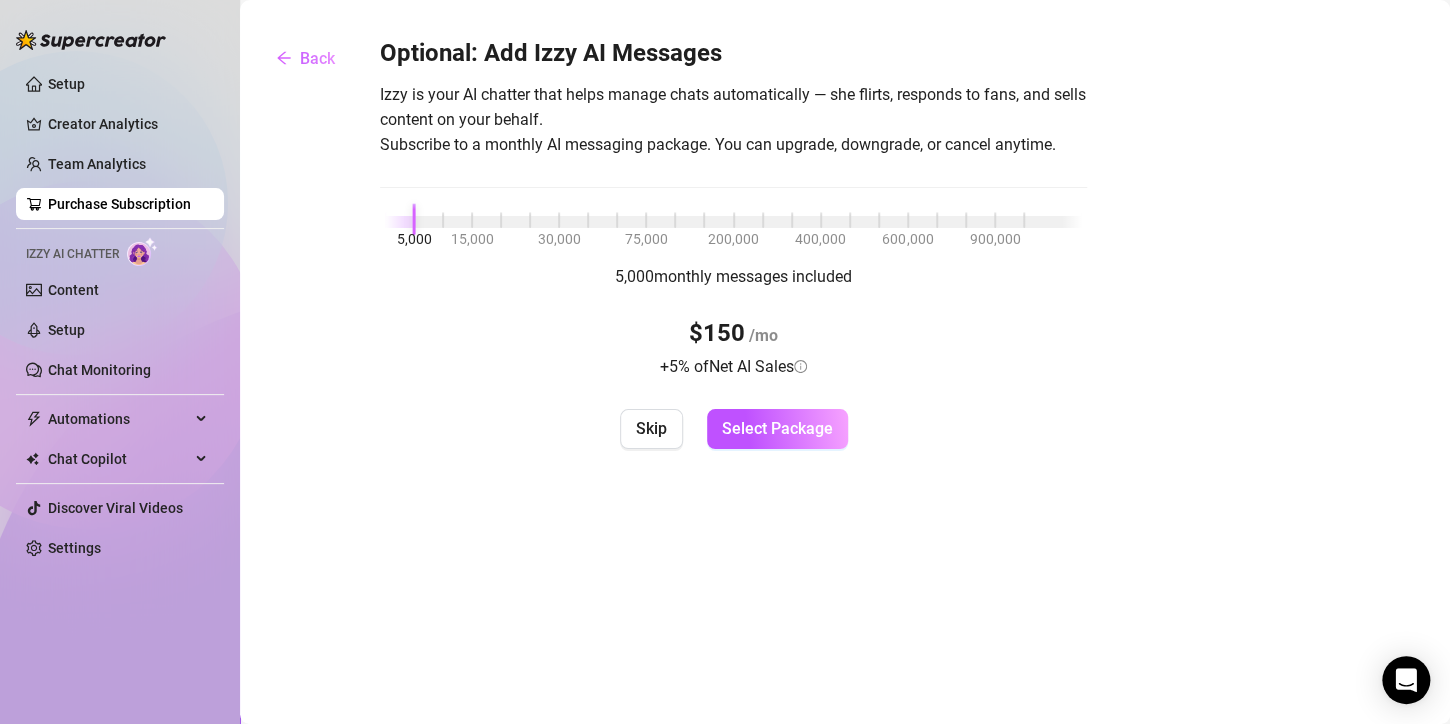 scroll, scrollTop: 0, scrollLeft: 0, axis: both 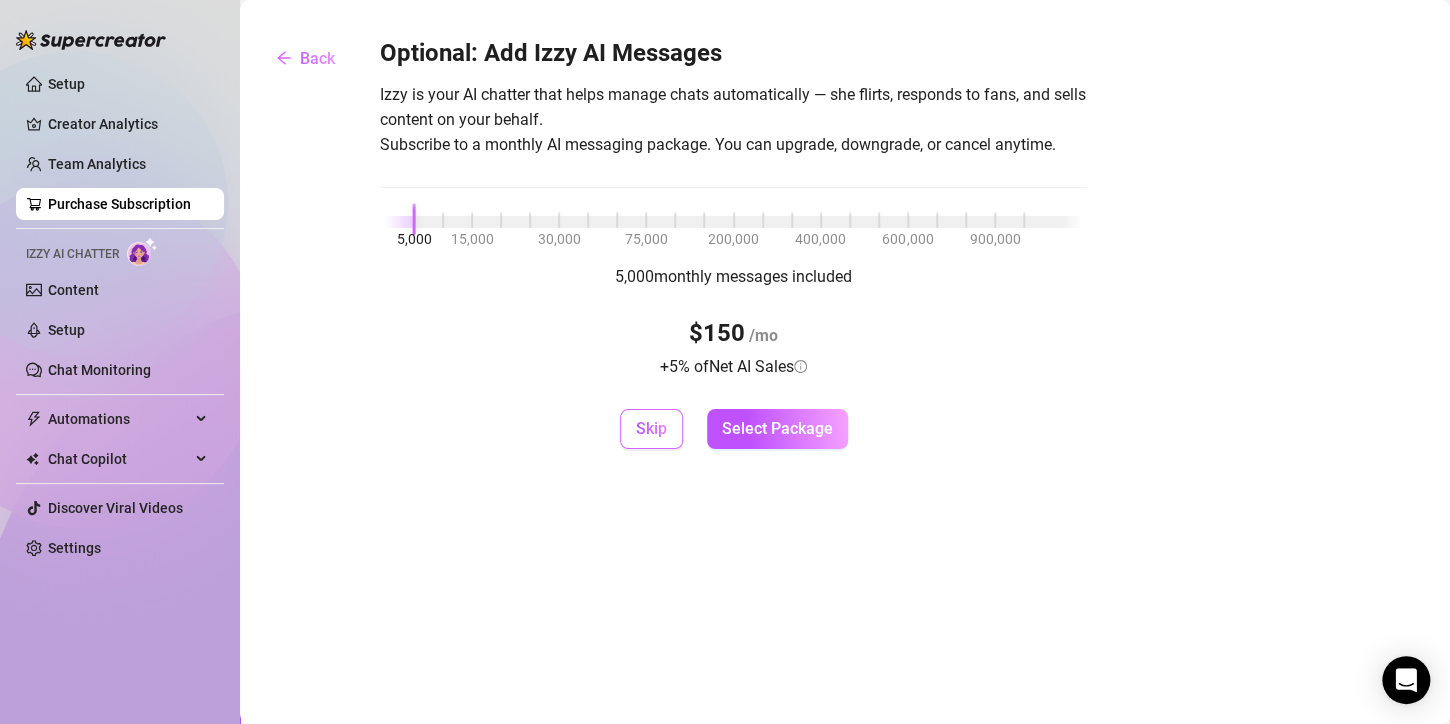 click on "Skip" at bounding box center (651, 428) 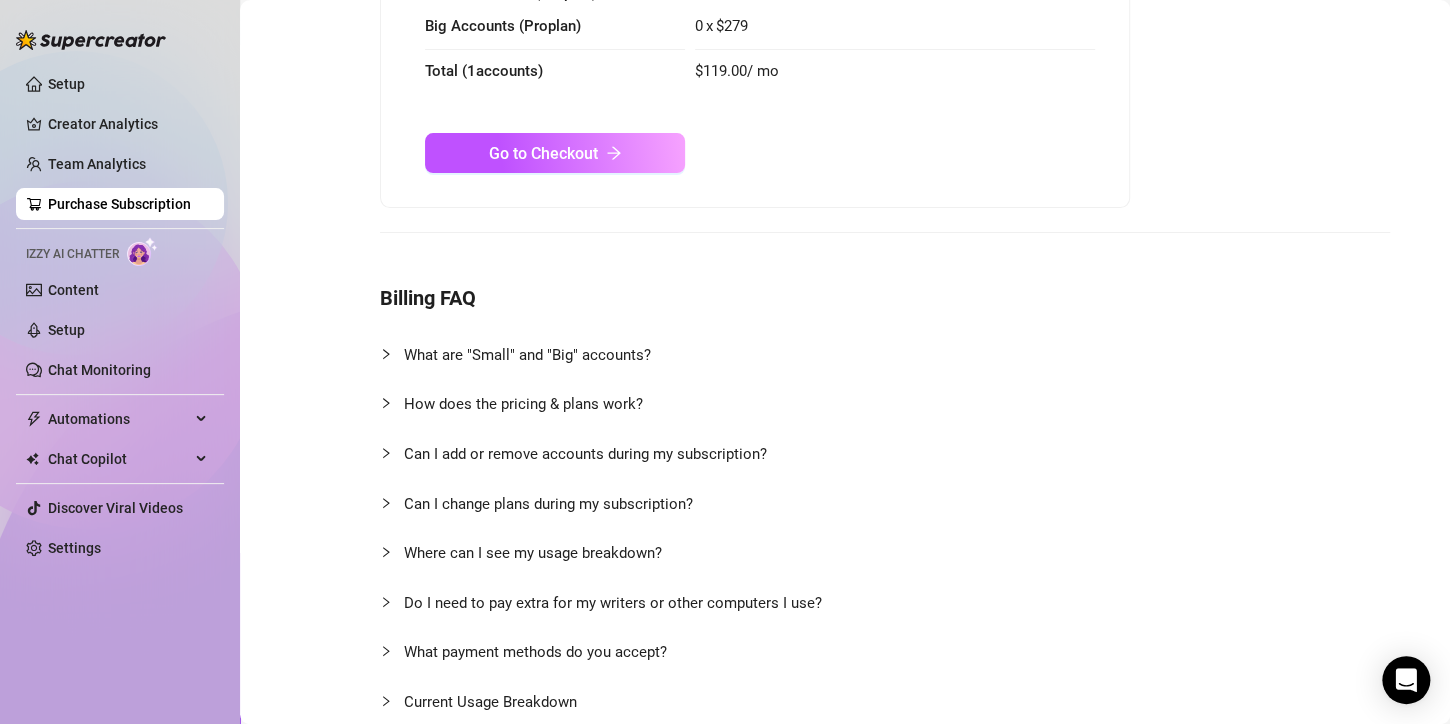 scroll, scrollTop: 175, scrollLeft: 0, axis: vertical 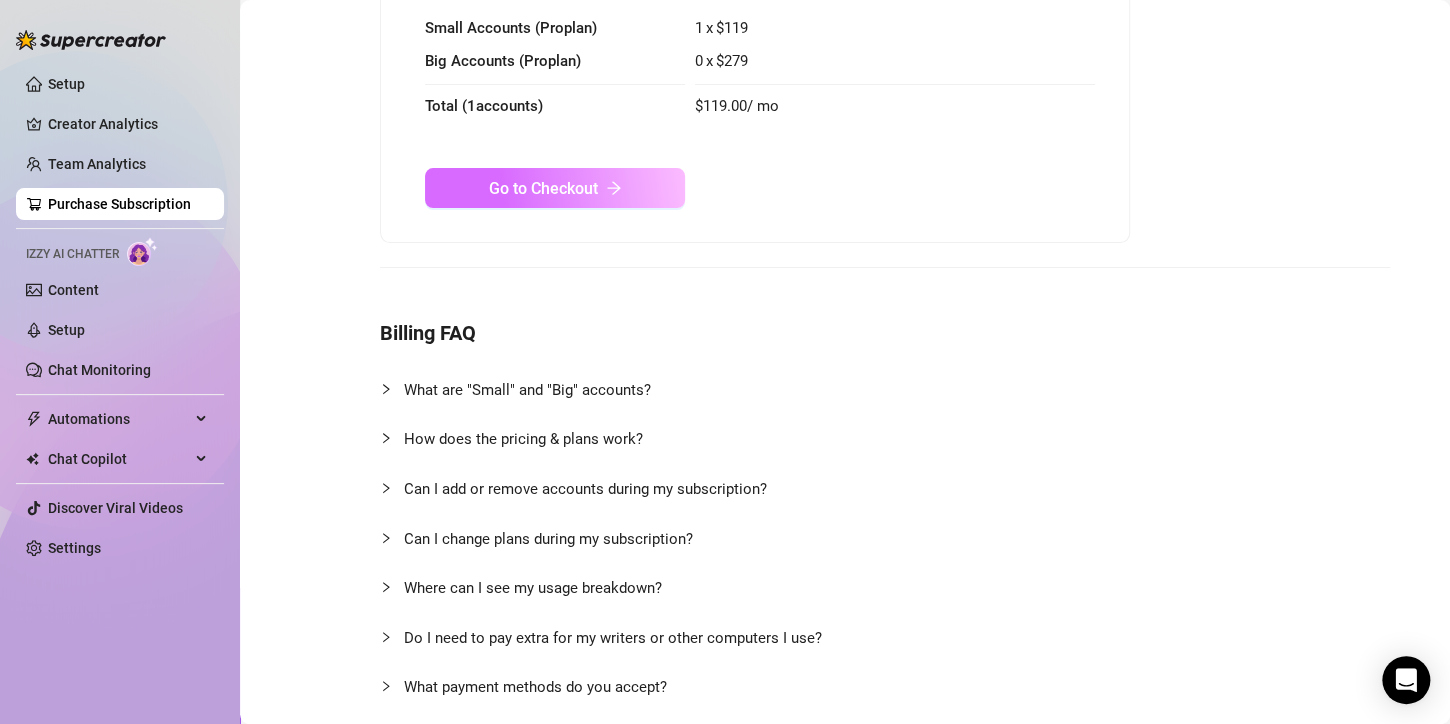 click on "Go to Checkout" at bounding box center (543, 188) 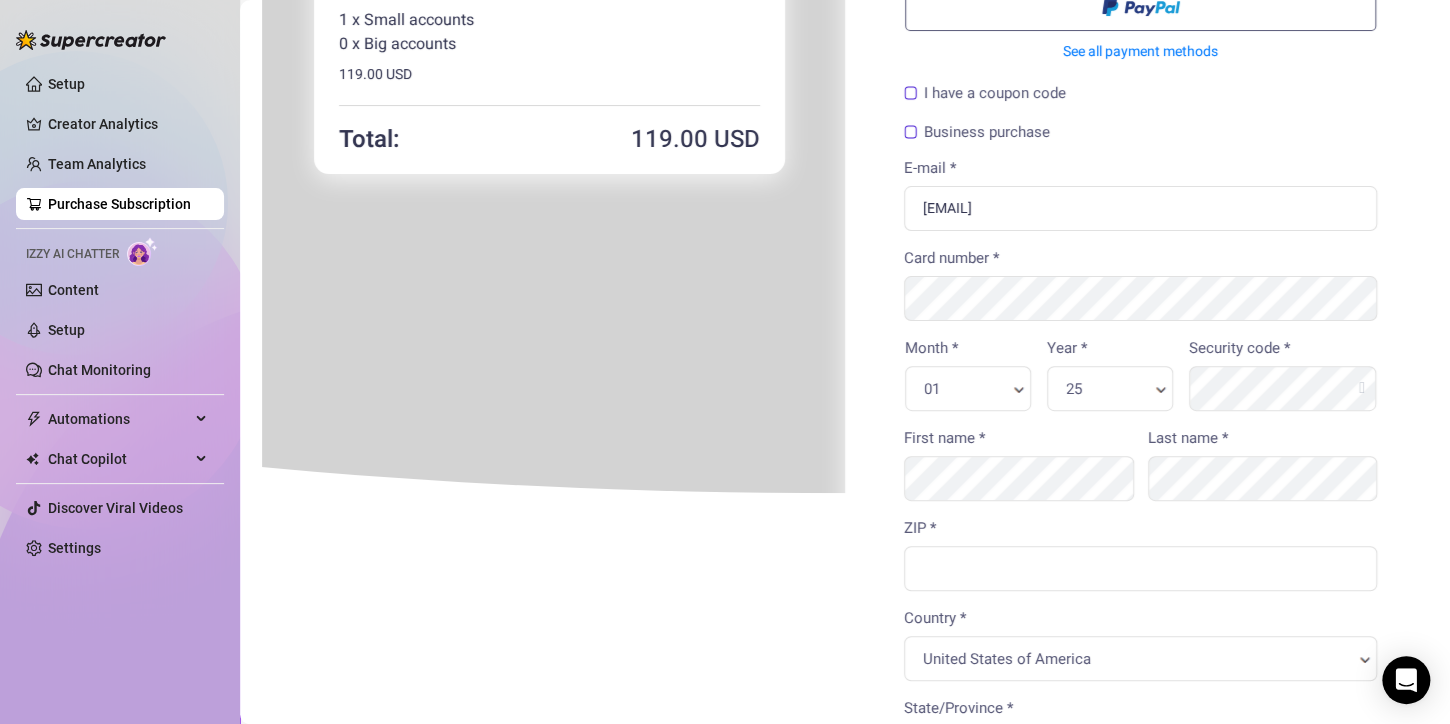 scroll, scrollTop: 1017, scrollLeft: 0, axis: vertical 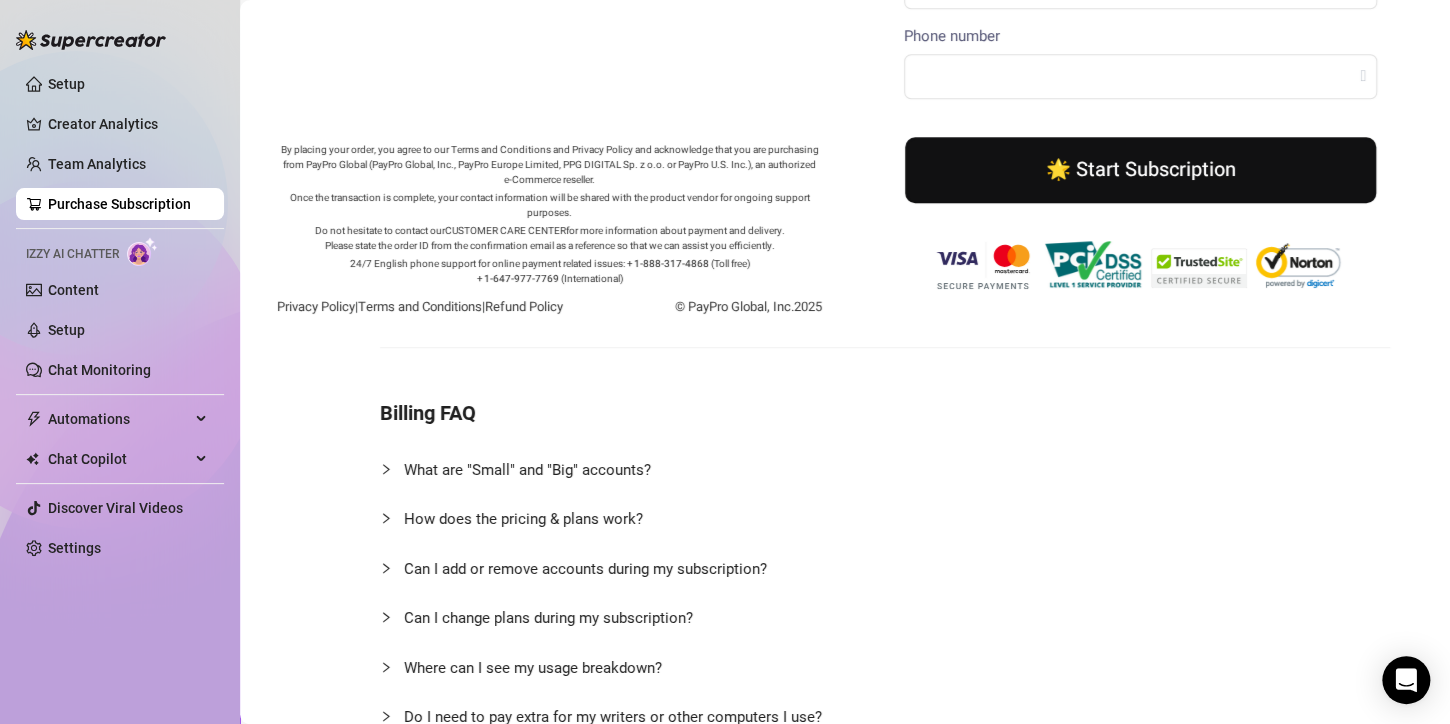 click on "🌟 Start Subscription" at bounding box center [1138, 168] 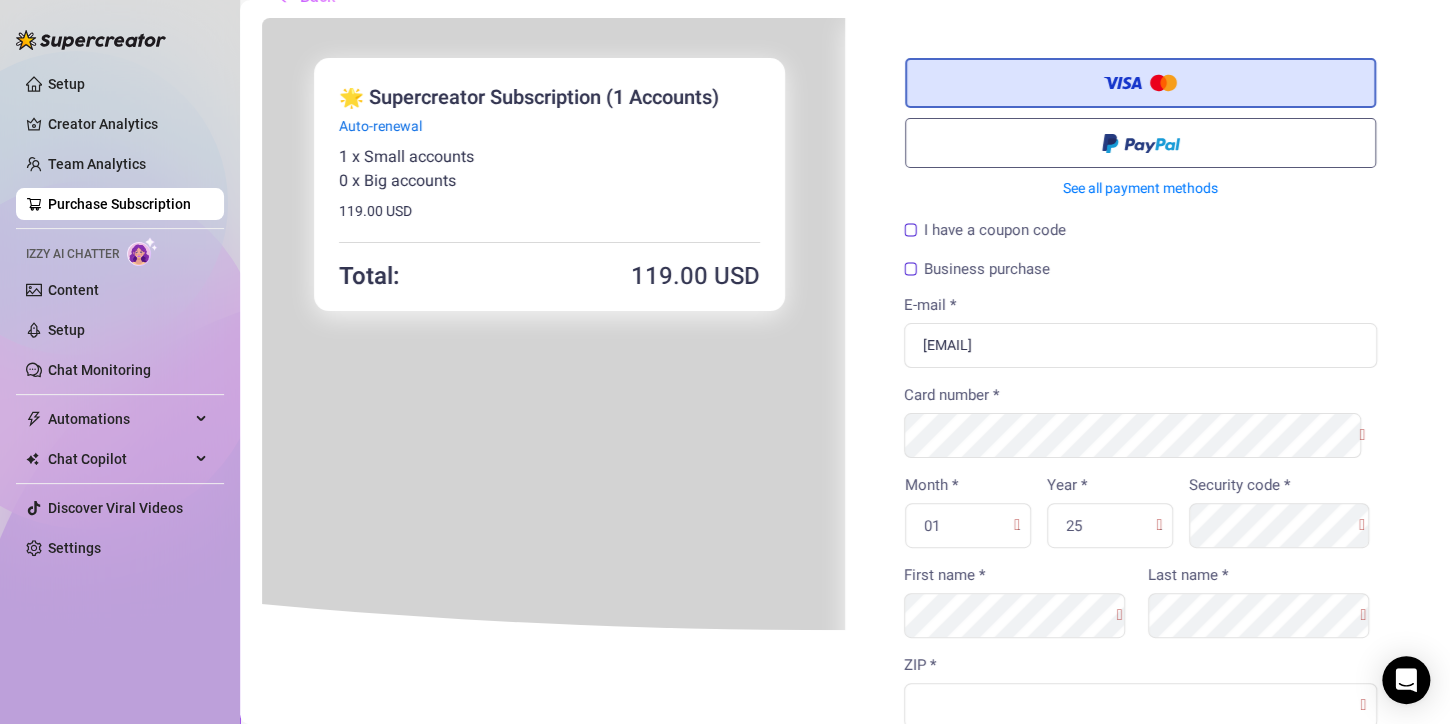 scroll, scrollTop: 0, scrollLeft: 0, axis: both 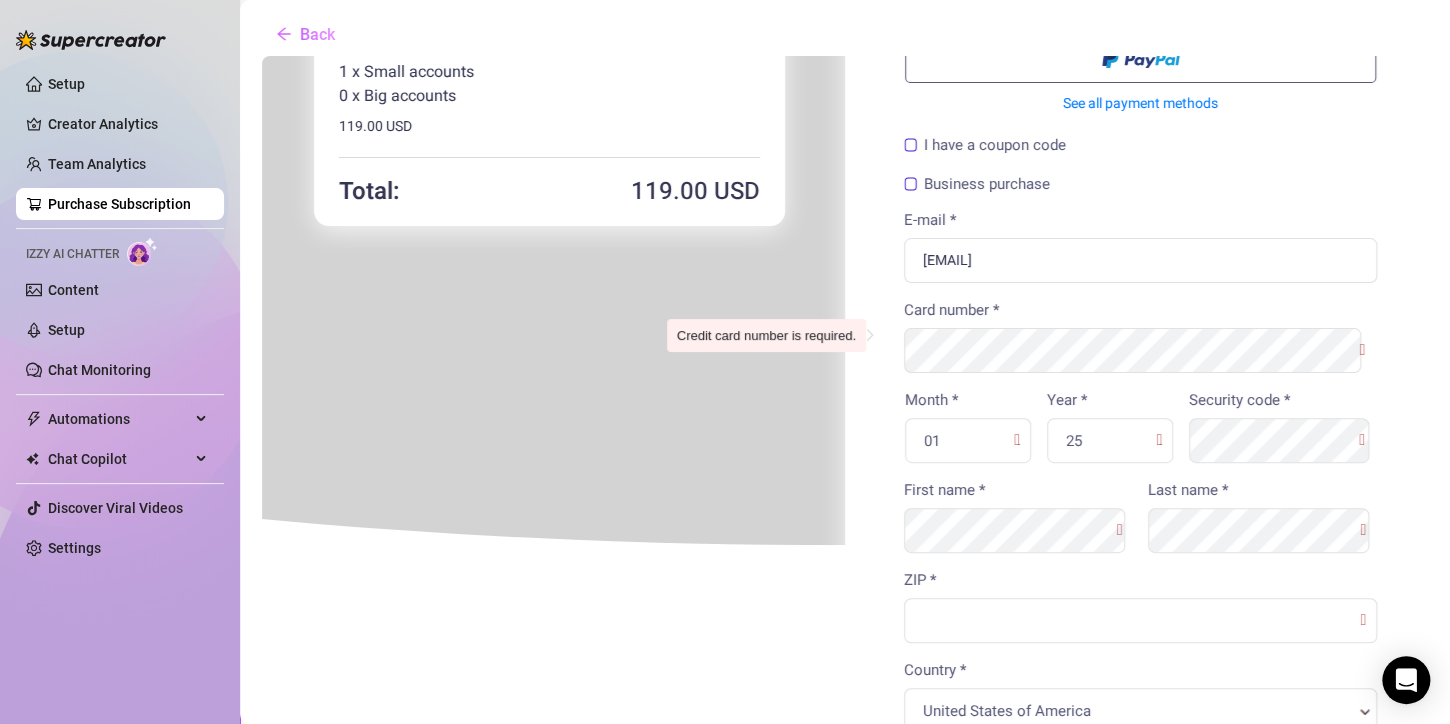 click on "🌟 Supercreator Subscription (1 Accounts)" at bounding box center [547, 536] 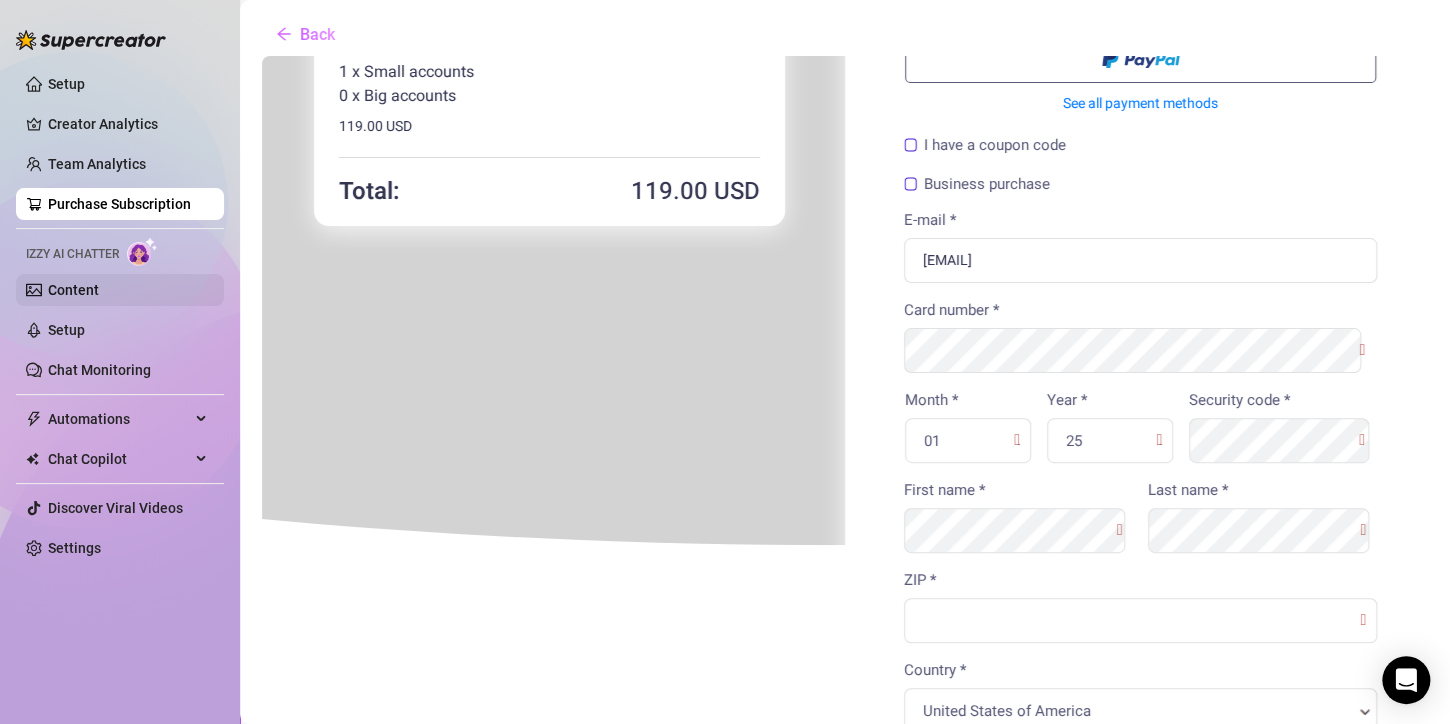 click on "Content" at bounding box center [73, 290] 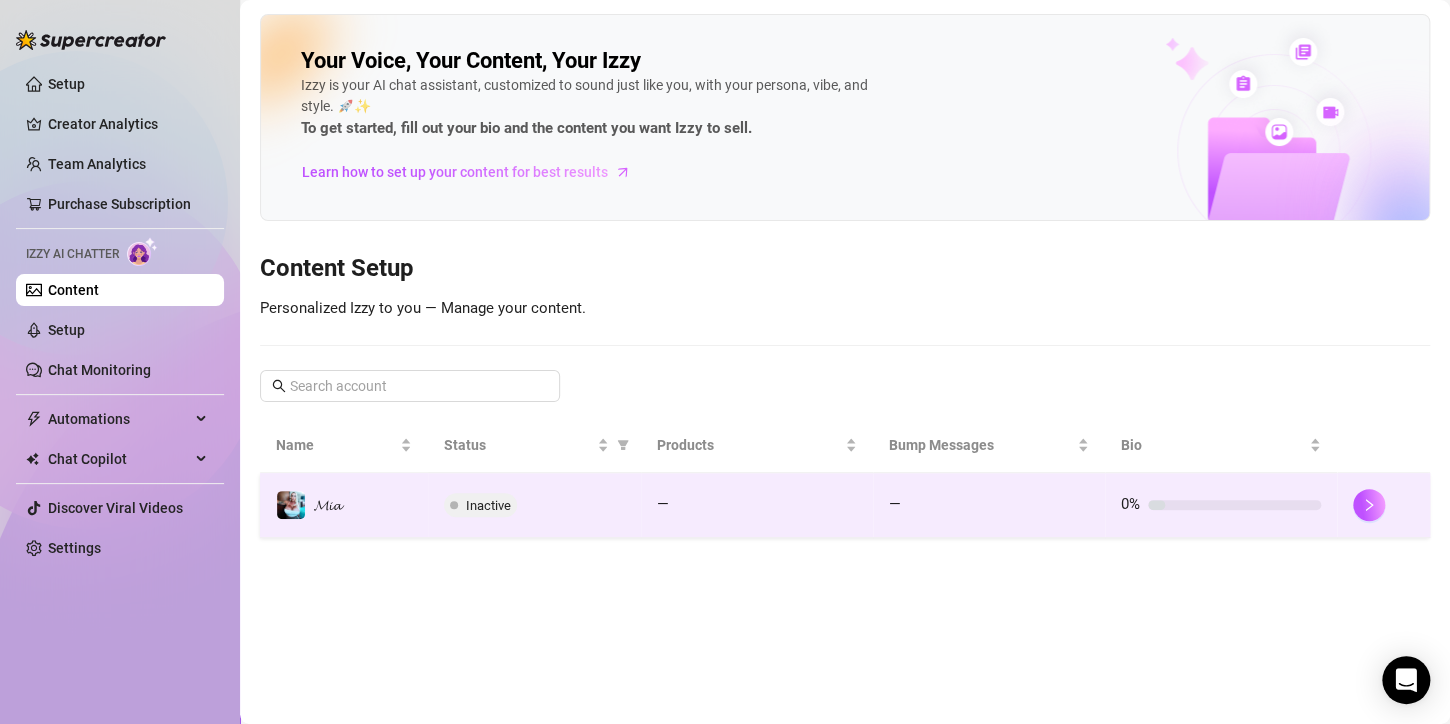 click on "Inactive" at bounding box center [488, 505] 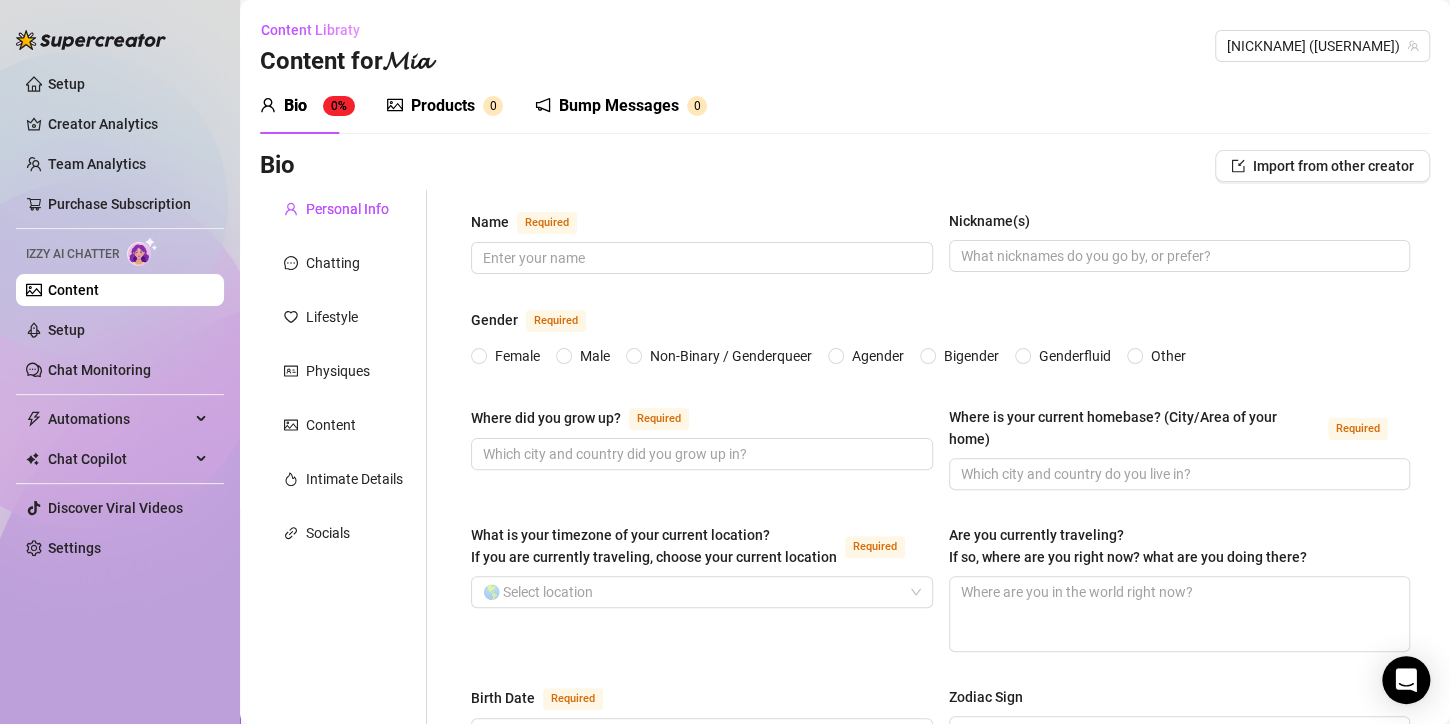 type 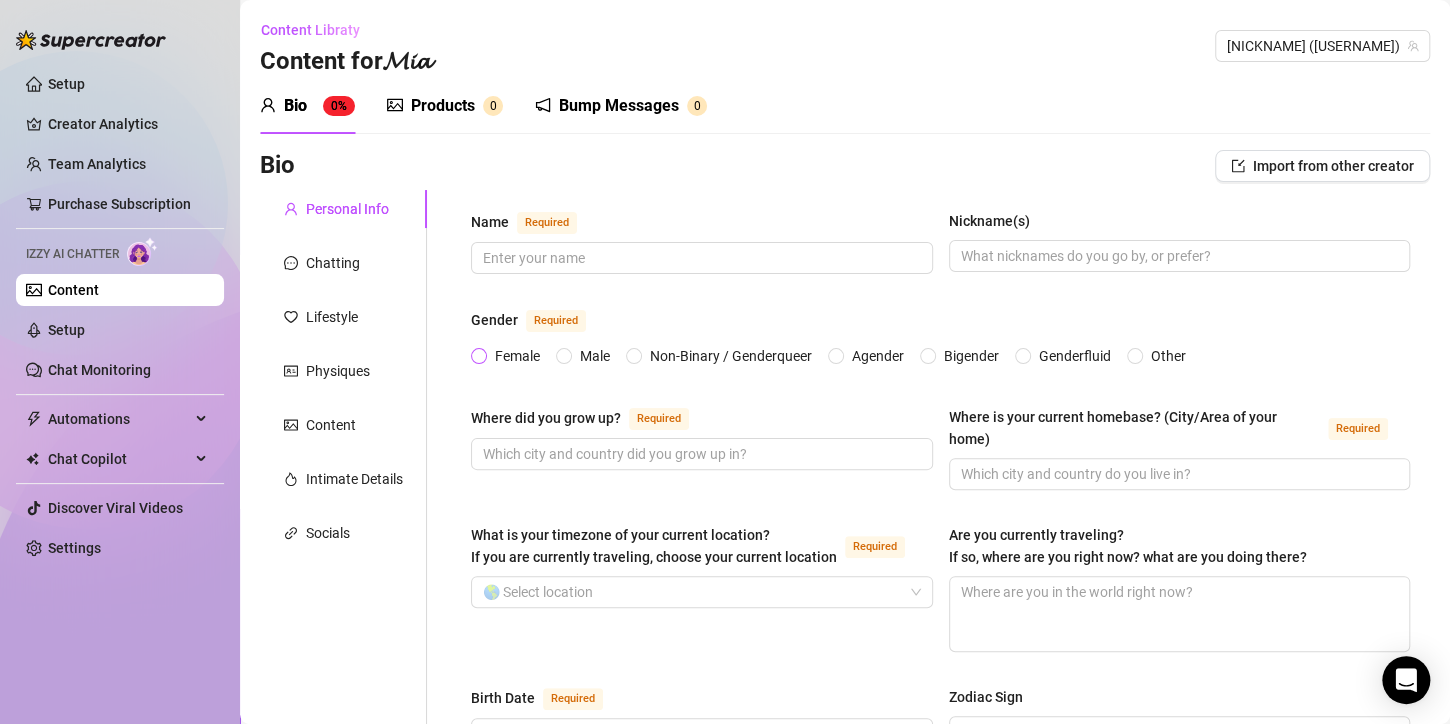 click on "Female" at bounding box center (480, 357) 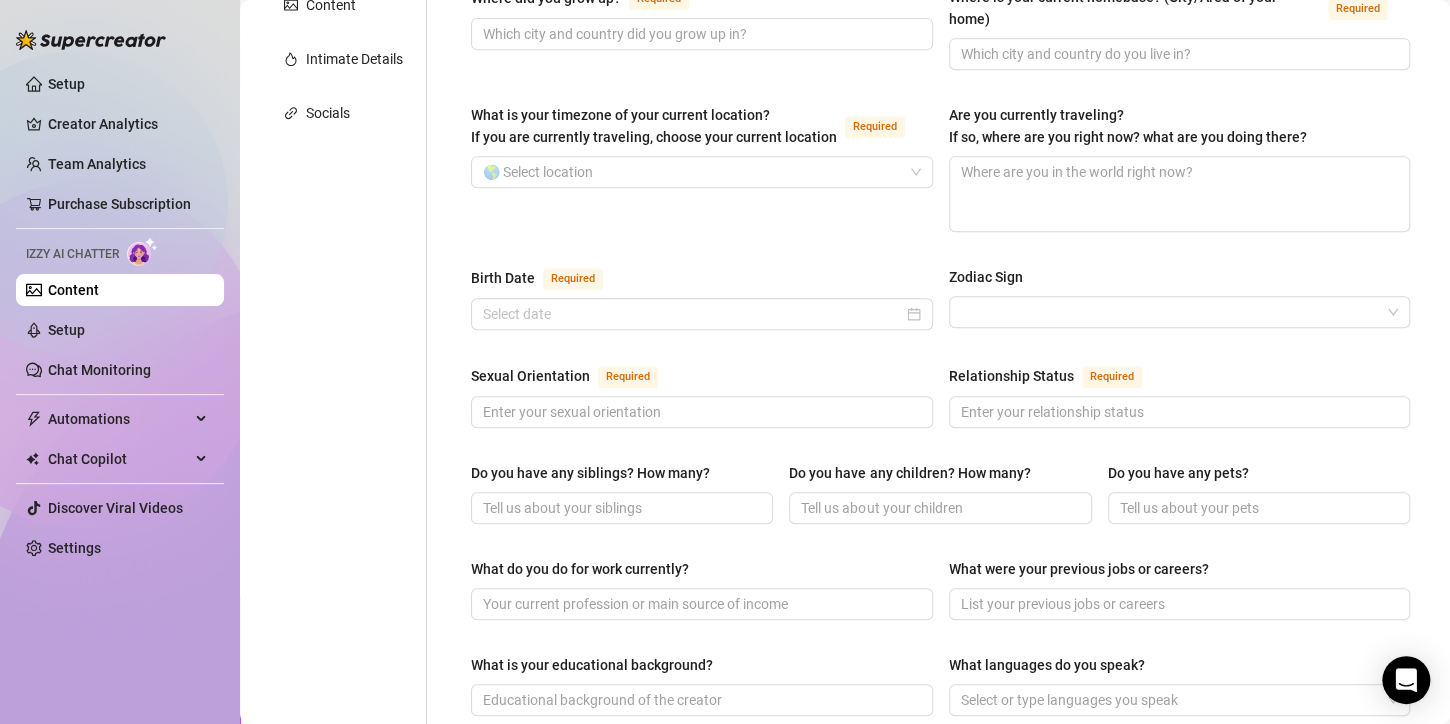 scroll, scrollTop: 0, scrollLeft: 0, axis: both 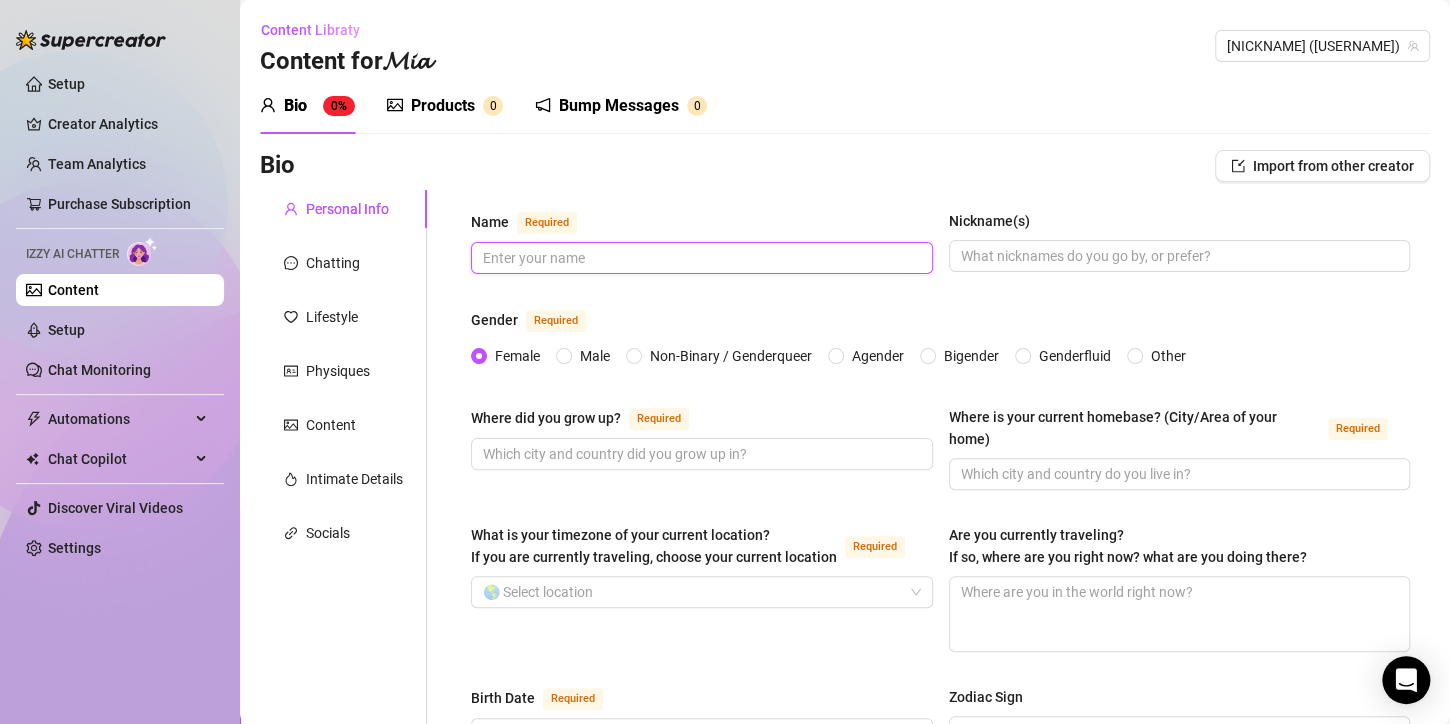 click on "Name Required" at bounding box center [700, 258] 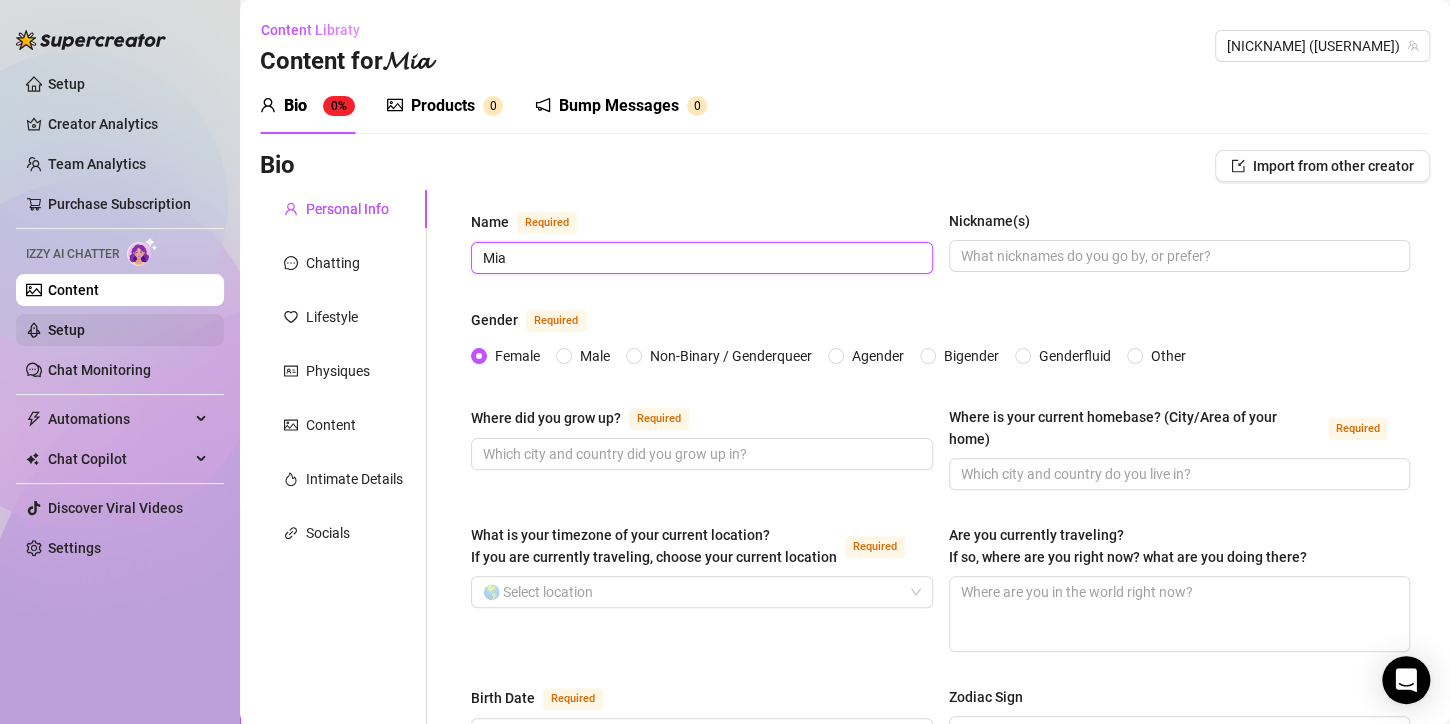 type on "Mia" 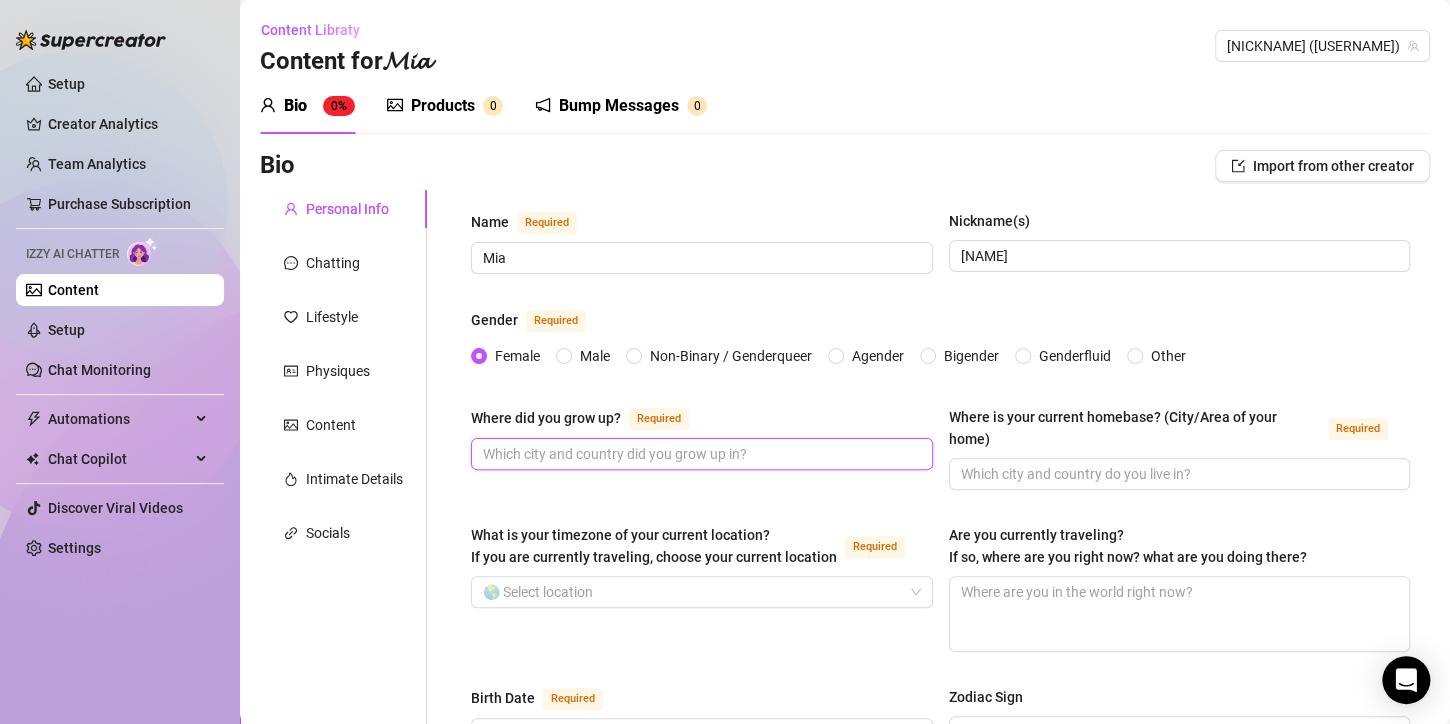 click on "Where did you grow up? Required" at bounding box center (700, 454) 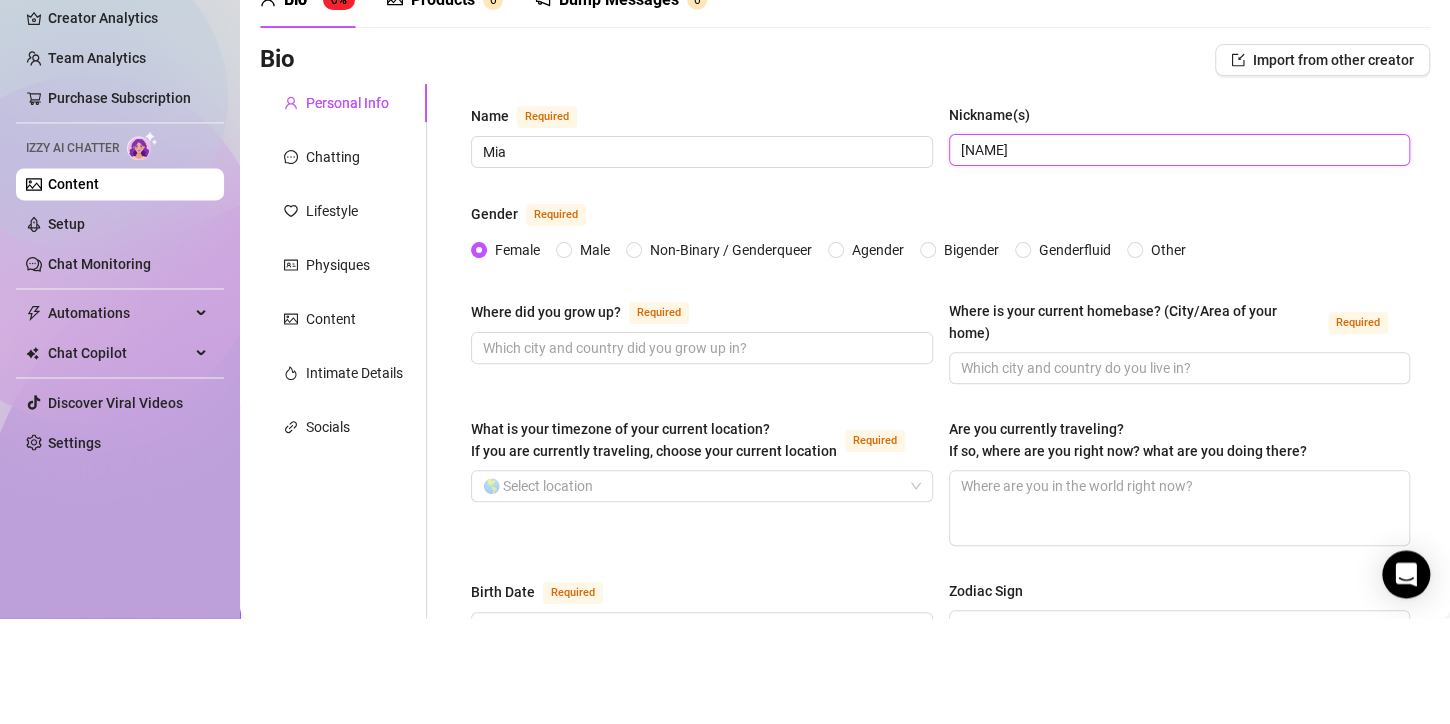 click on "[NAME]" at bounding box center [1178, 256] 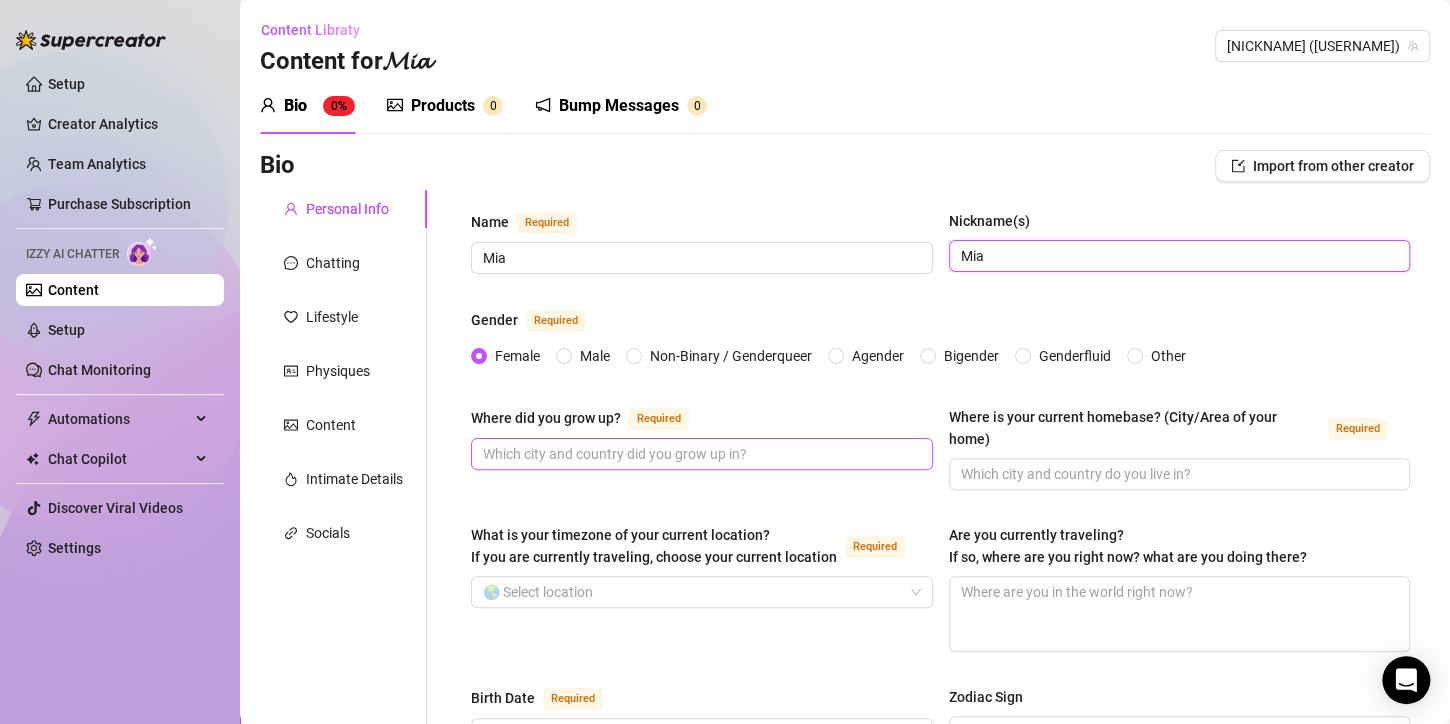 type on "Mia" 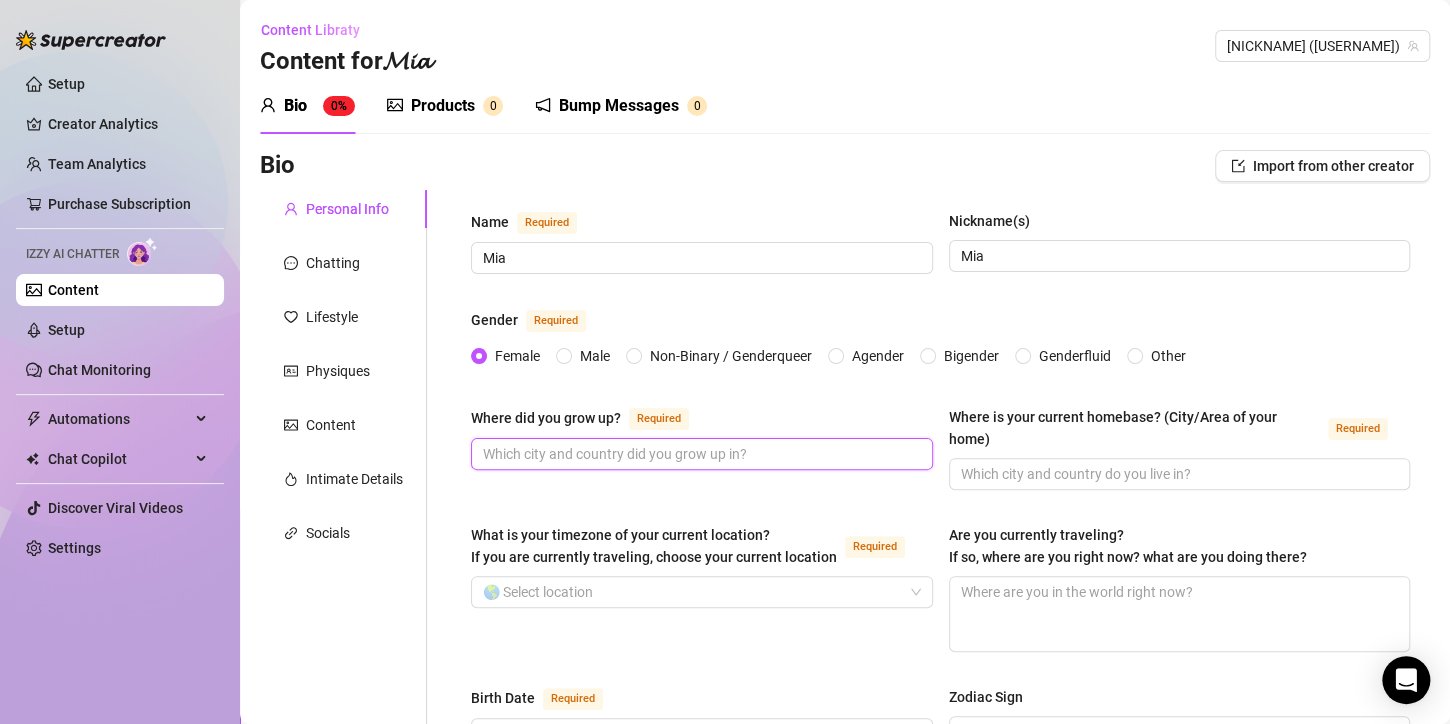 click on "Where did you grow up? Required" at bounding box center [700, 454] 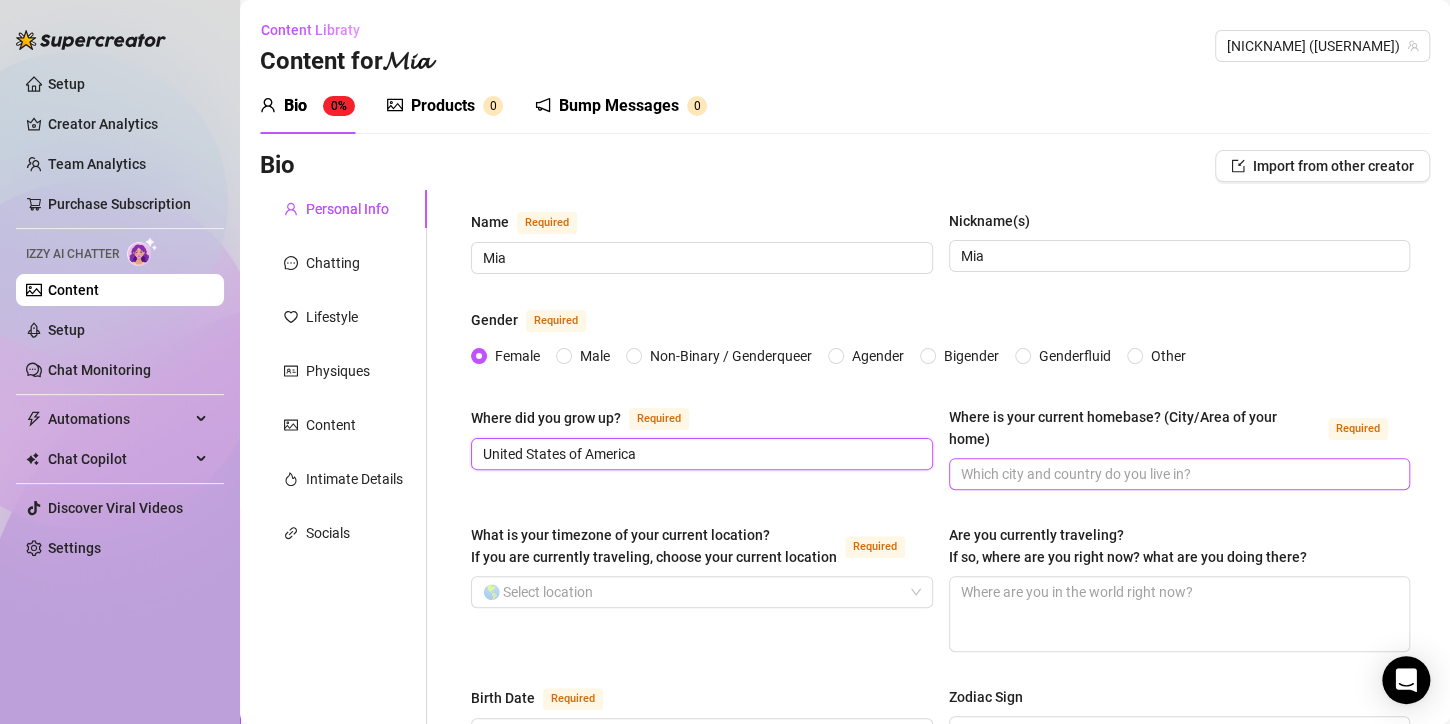 type on "United States of America" 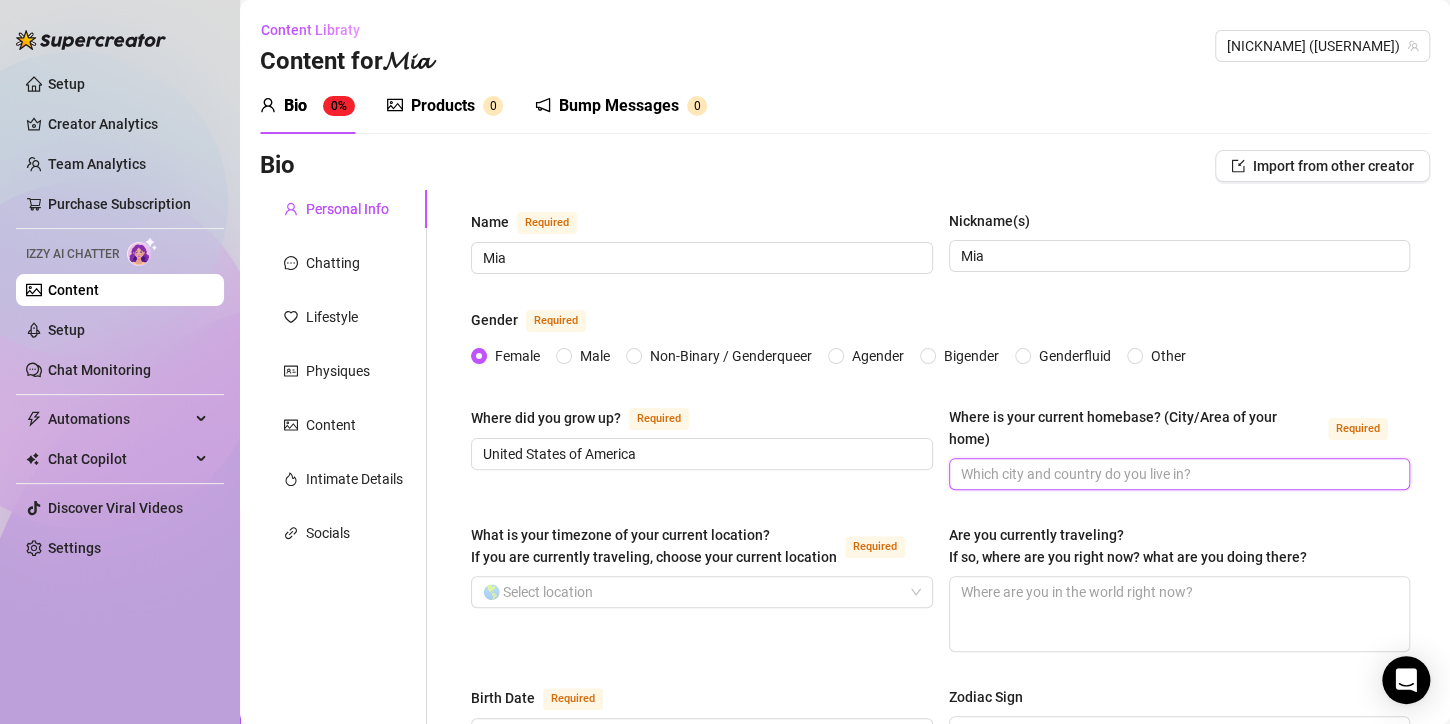 click on "Where is your current homebase? (City/Area of your home) Required" at bounding box center [1178, 474] 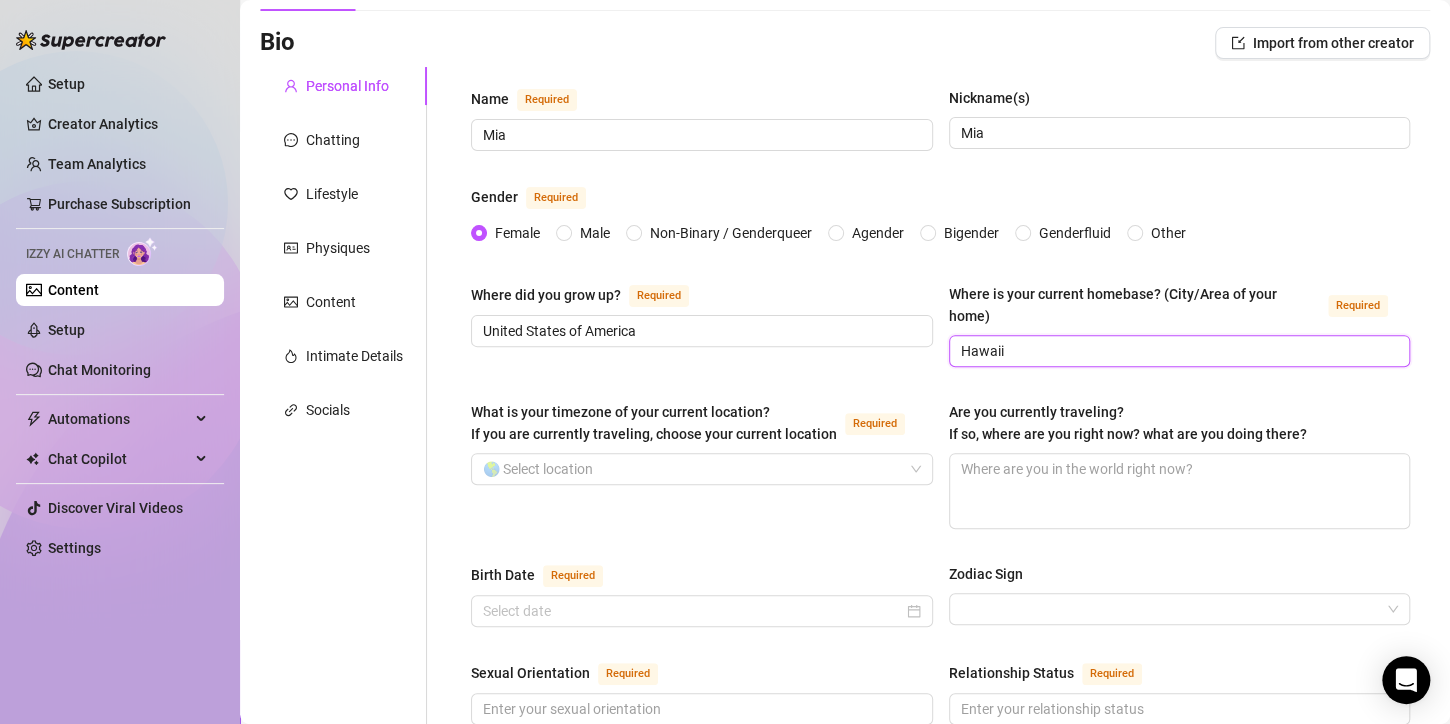 scroll, scrollTop: 125, scrollLeft: 0, axis: vertical 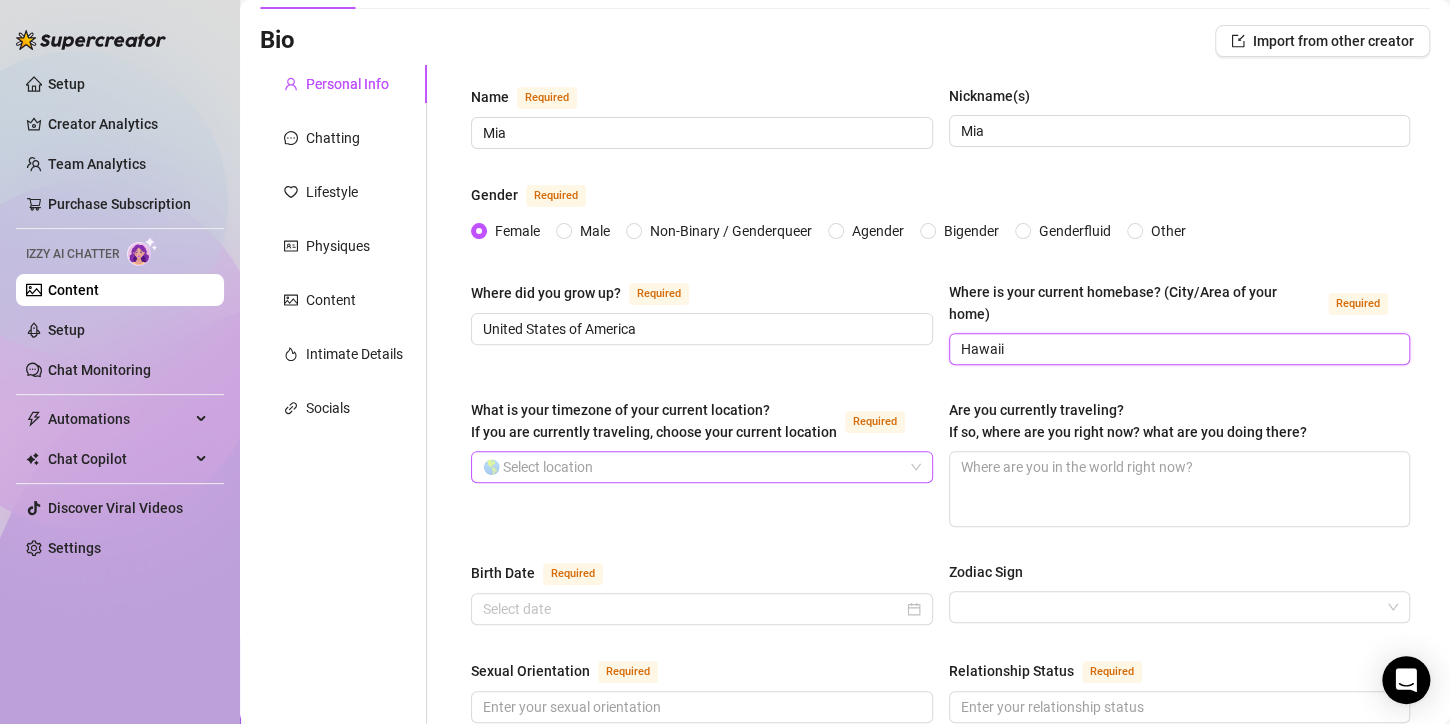 type on "Hawaii" 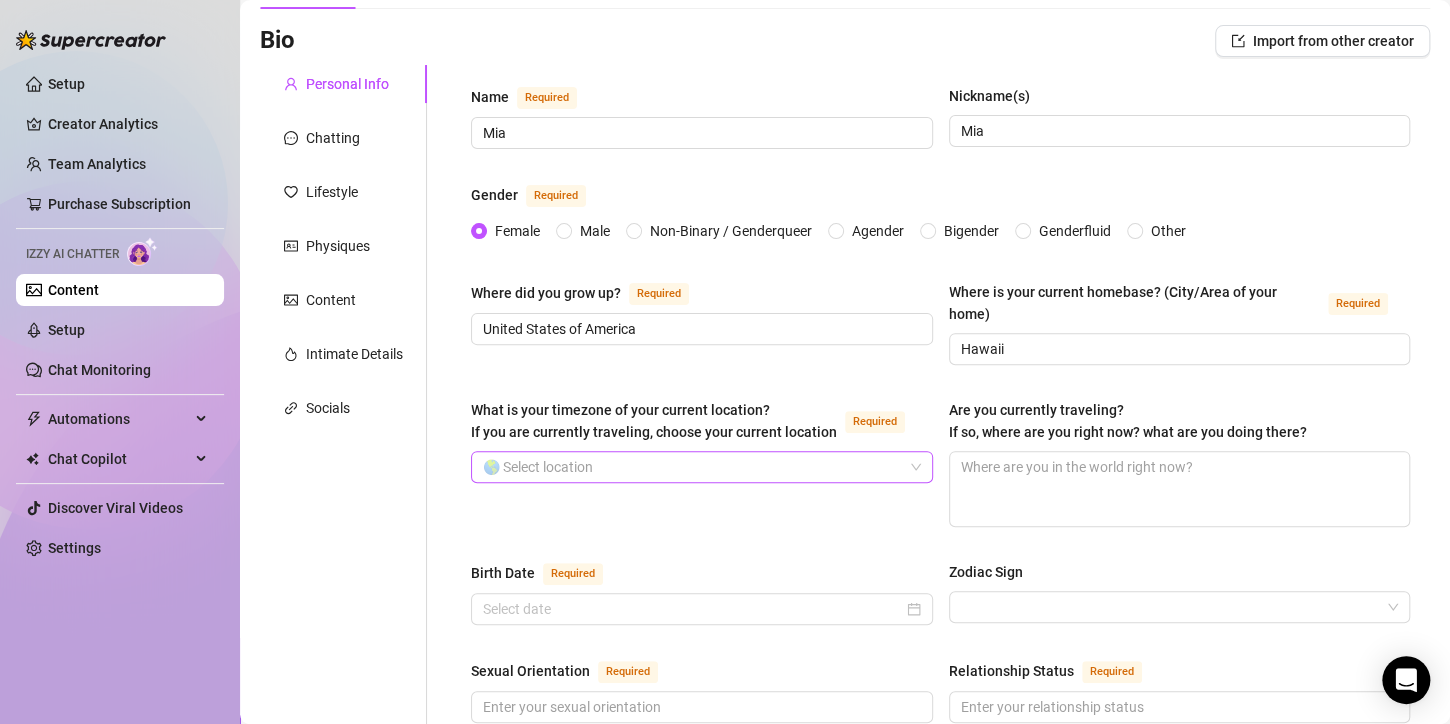 click on "What is your timezone of your current location? If you are currently traveling, choose your current location Required" at bounding box center (693, 467) 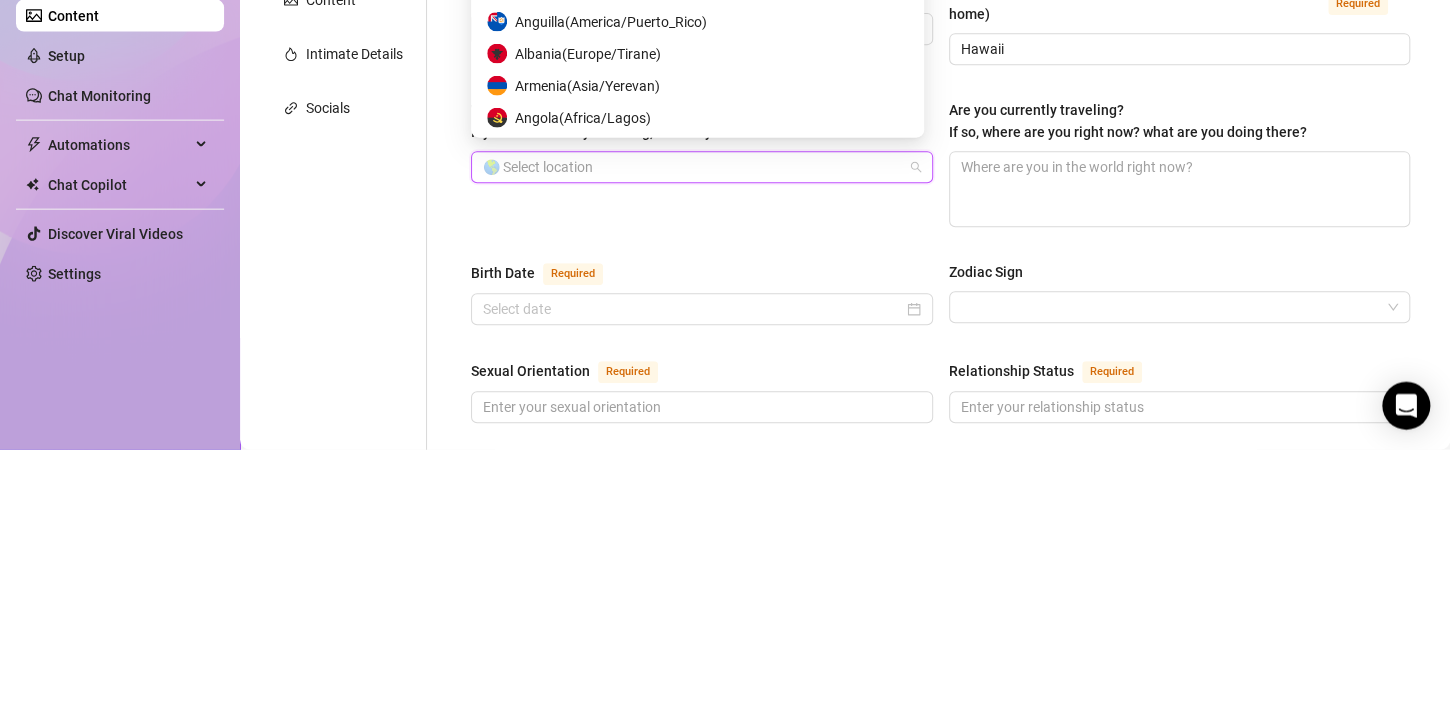 scroll, scrollTop: 168, scrollLeft: 0, axis: vertical 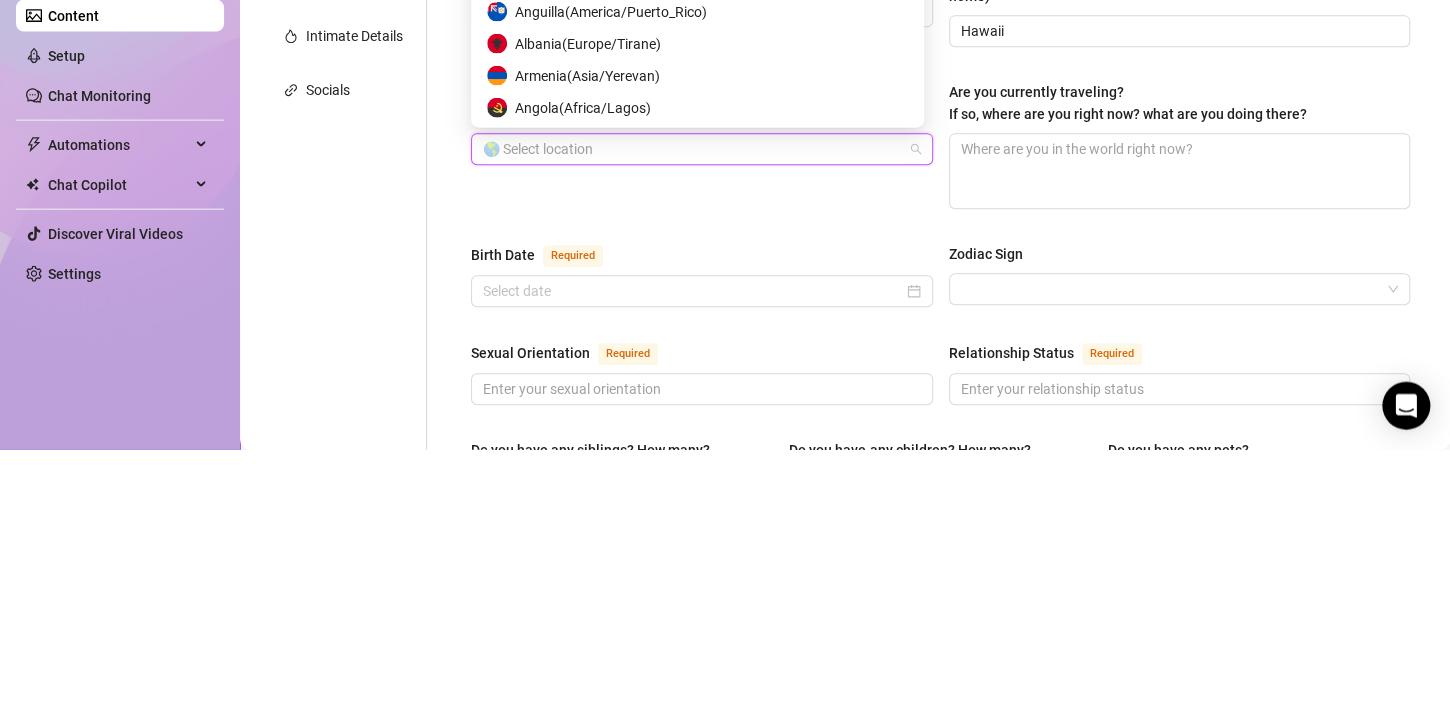 click on "What is your timezone of your current location? If you are currently traveling, choose your current location Required" at bounding box center (693, 424) 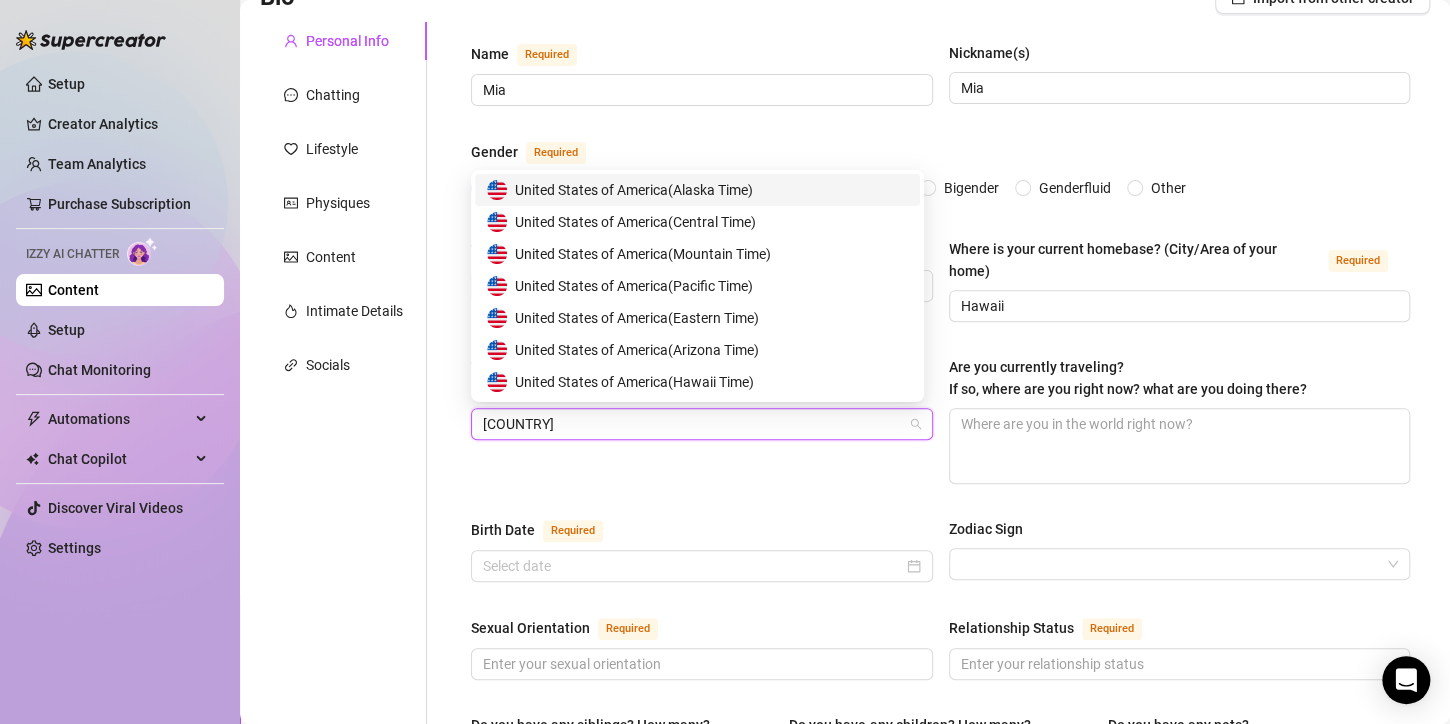 type on "[COUNTRY]" 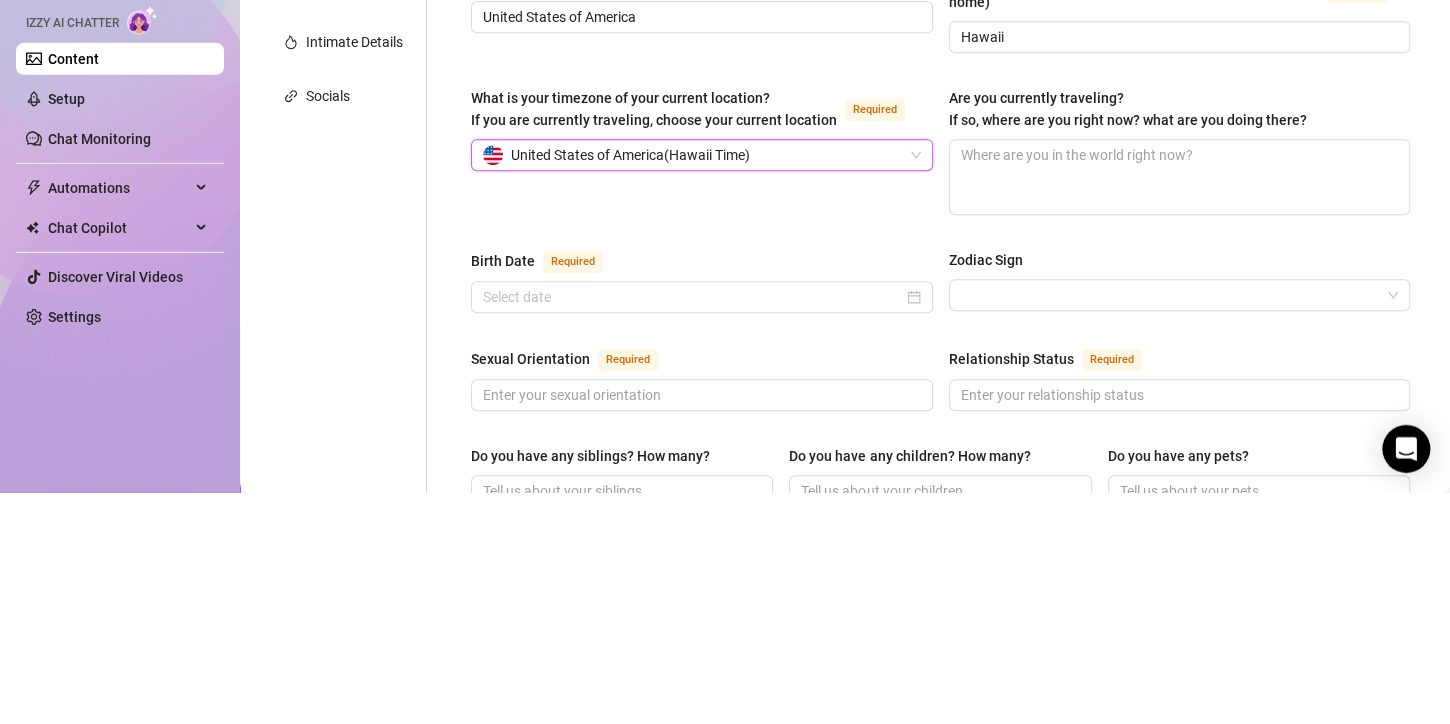 scroll, scrollTop: 211, scrollLeft: 0, axis: vertical 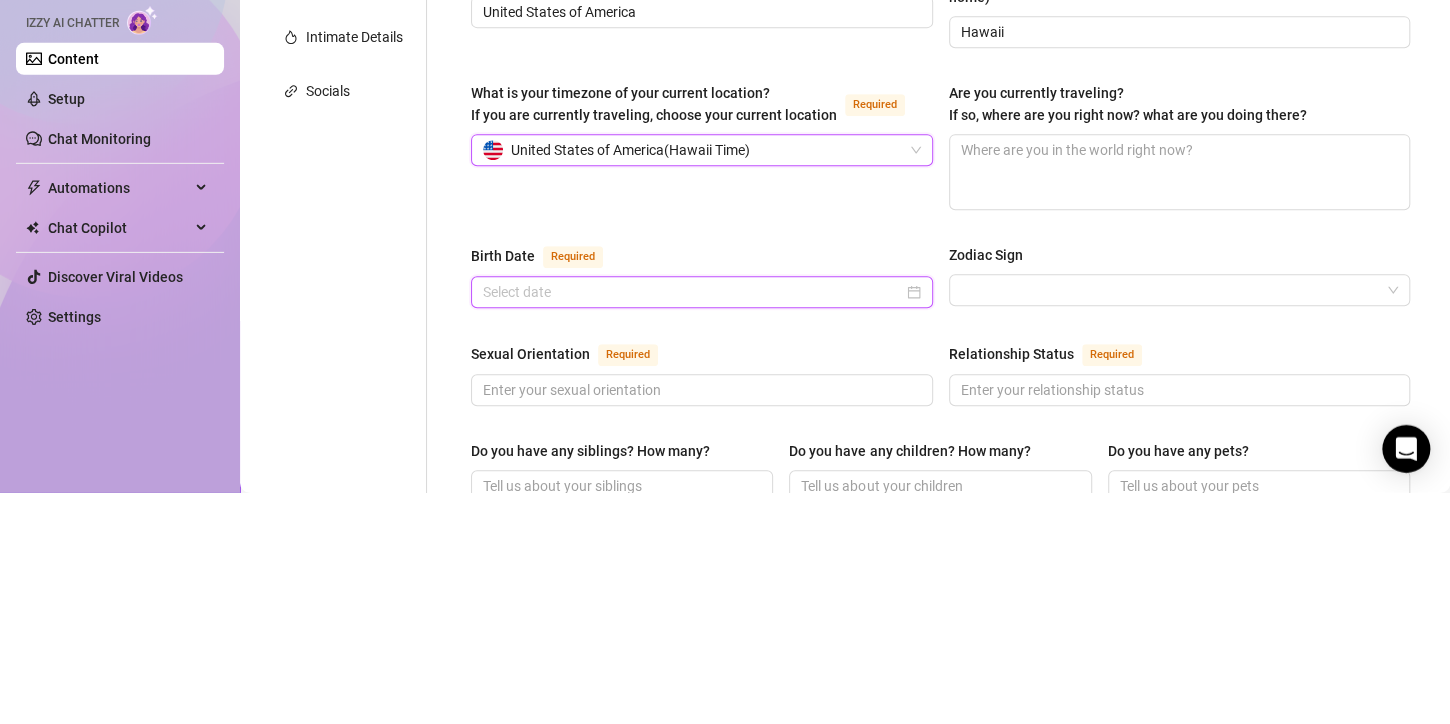 click on "Birth Date Required" at bounding box center [693, 523] 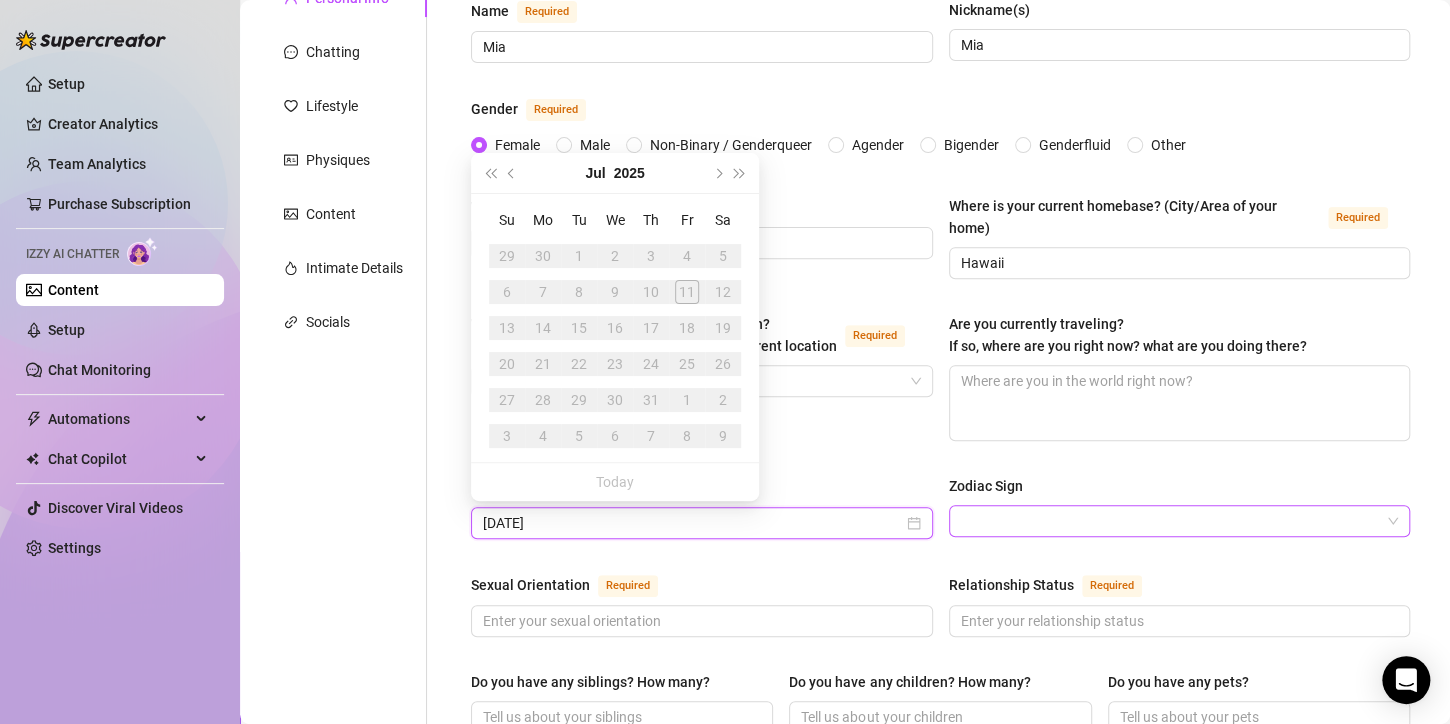 type on "[DATE]" 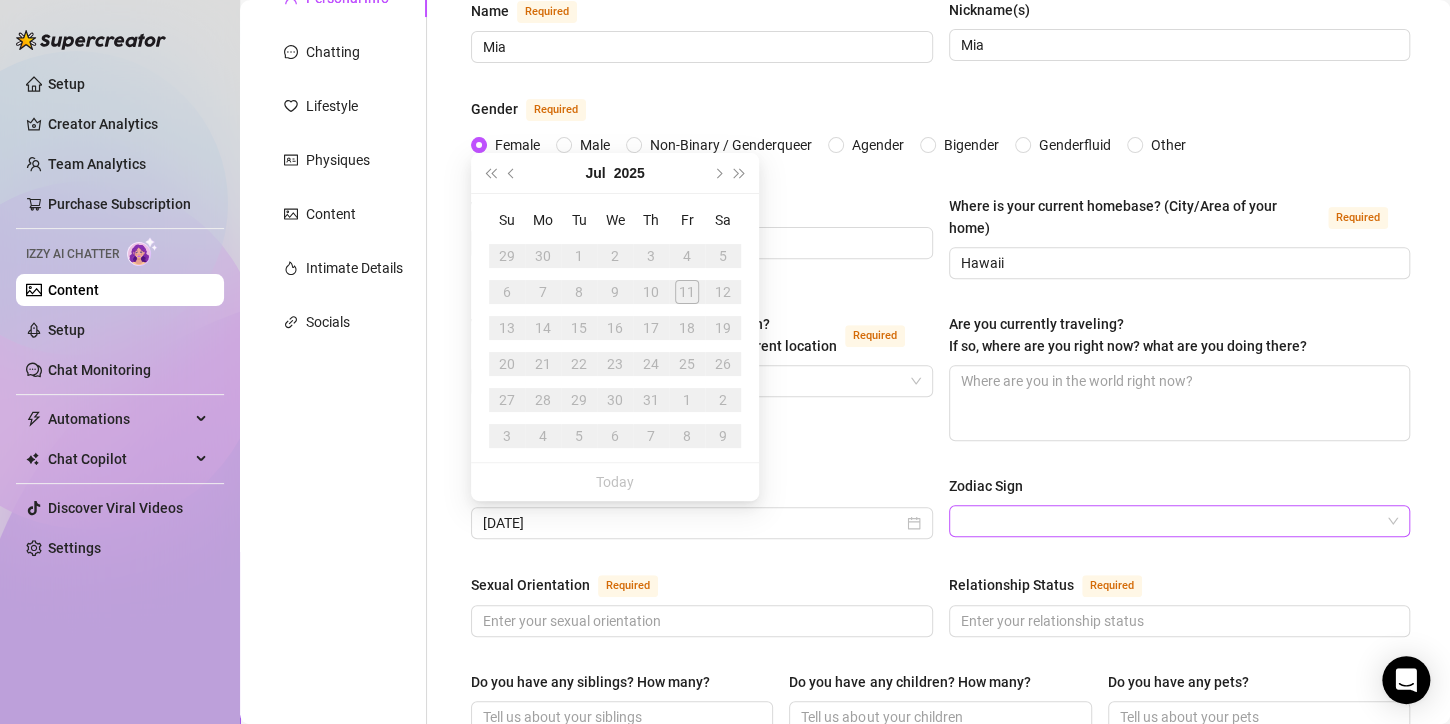 click on "Zodiac Sign" at bounding box center (1171, 521) 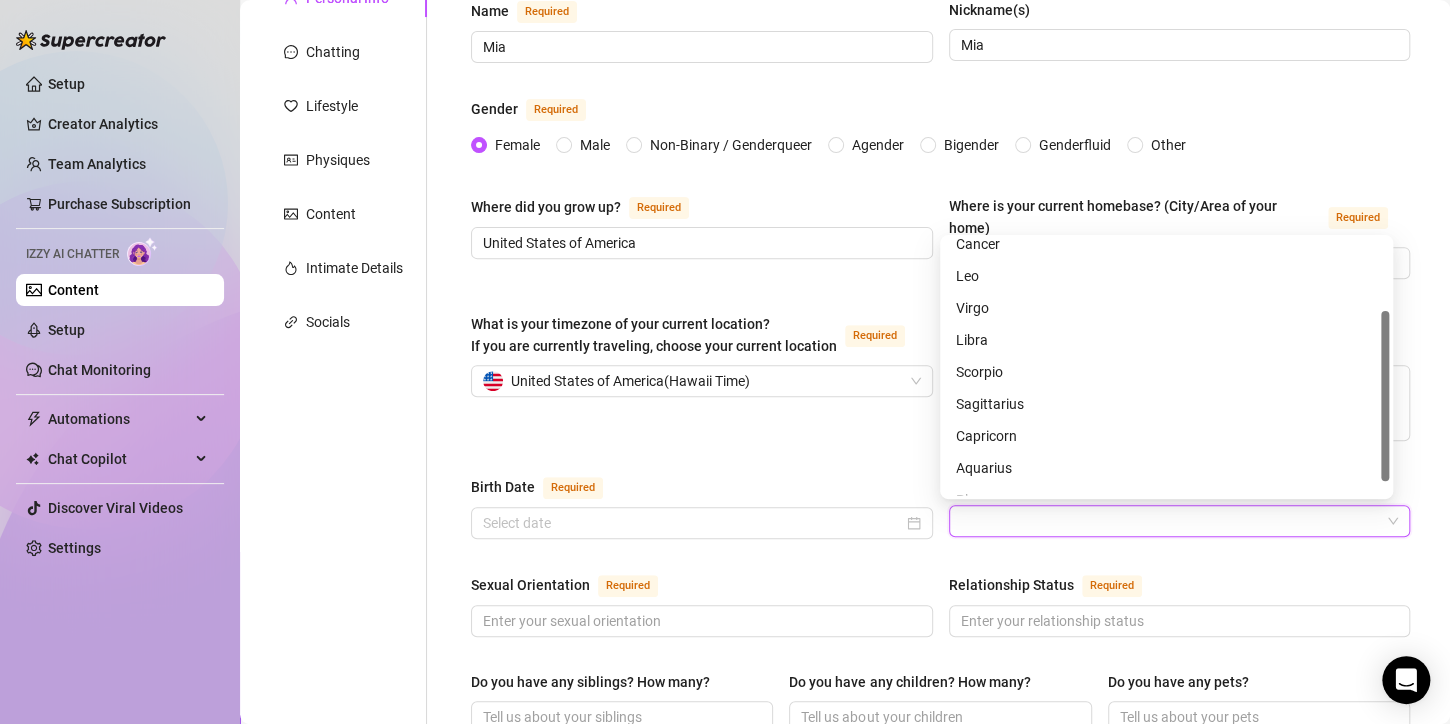 scroll, scrollTop: 108, scrollLeft: 0, axis: vertical 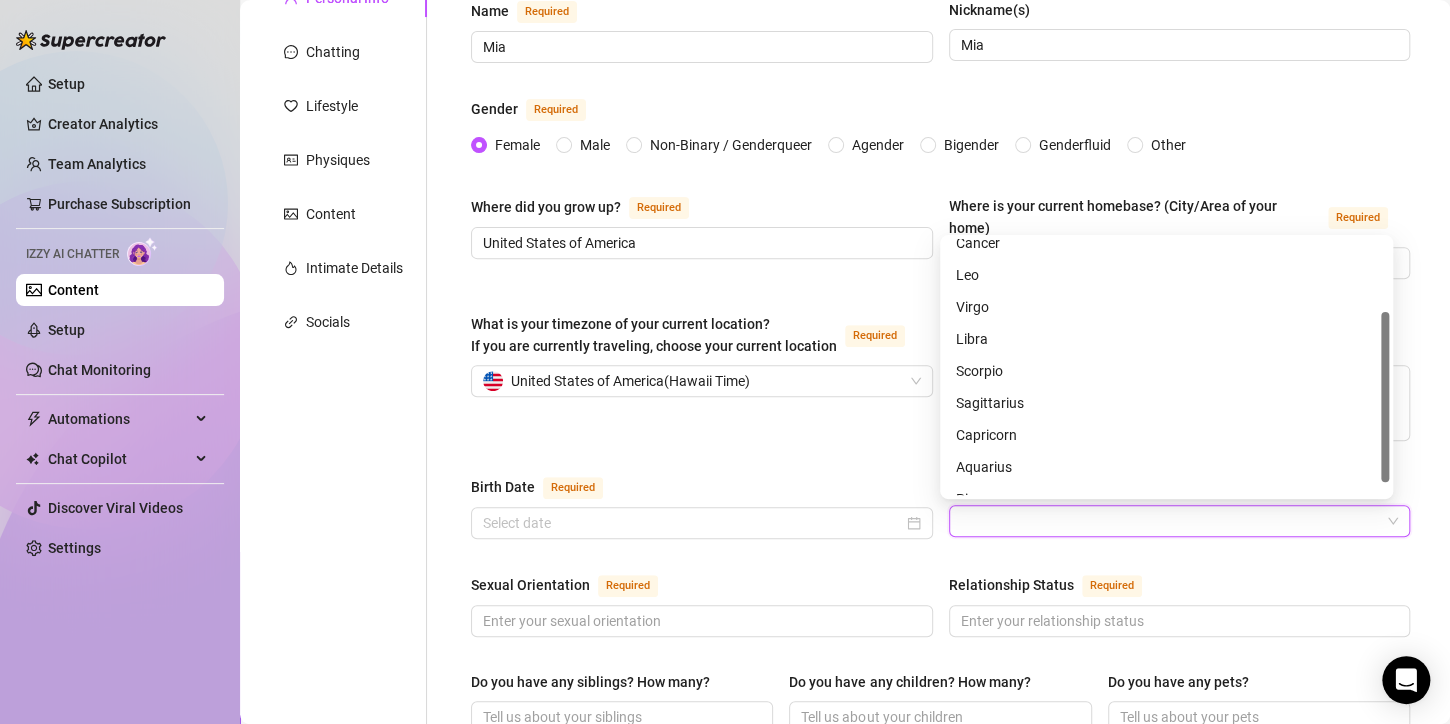 click on "Sagittarius" at bounding box center (1166, 403) 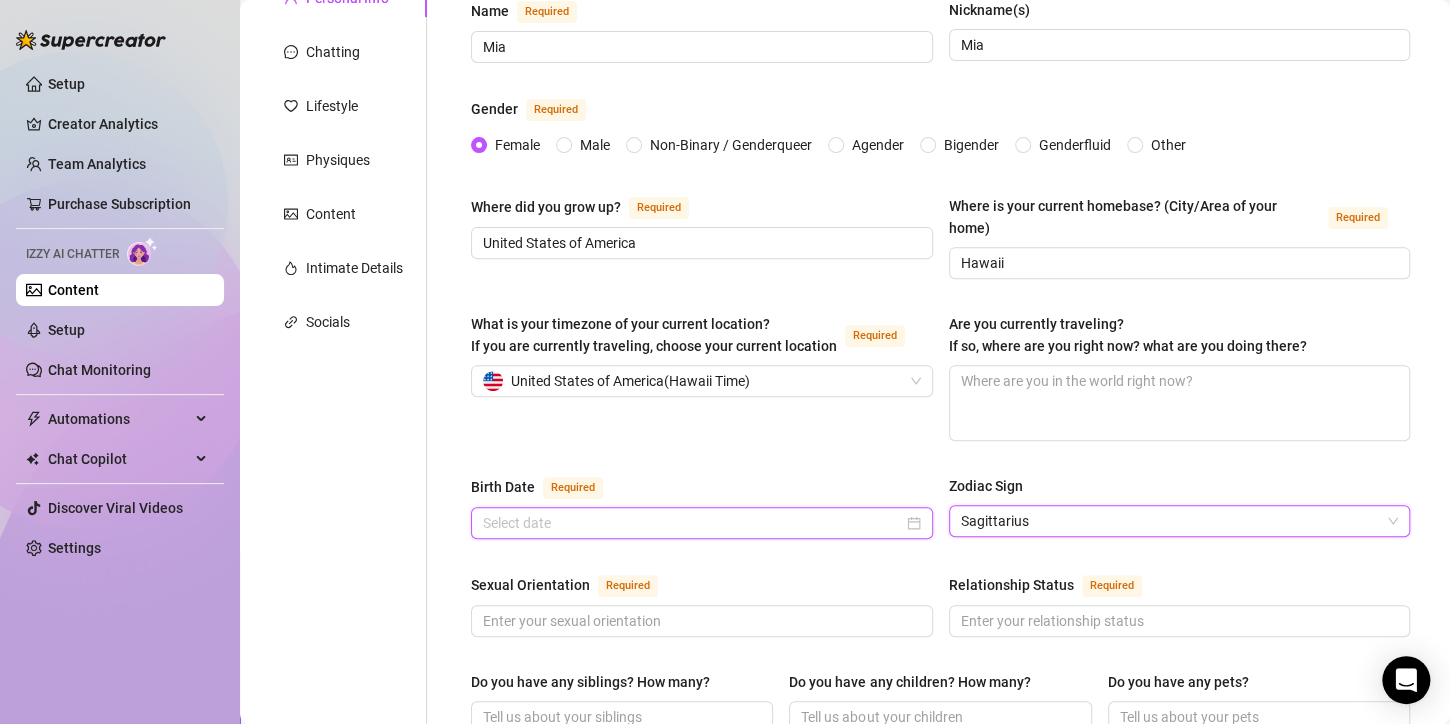 click on "Birth Date Required" at bounding box center [693, 523] 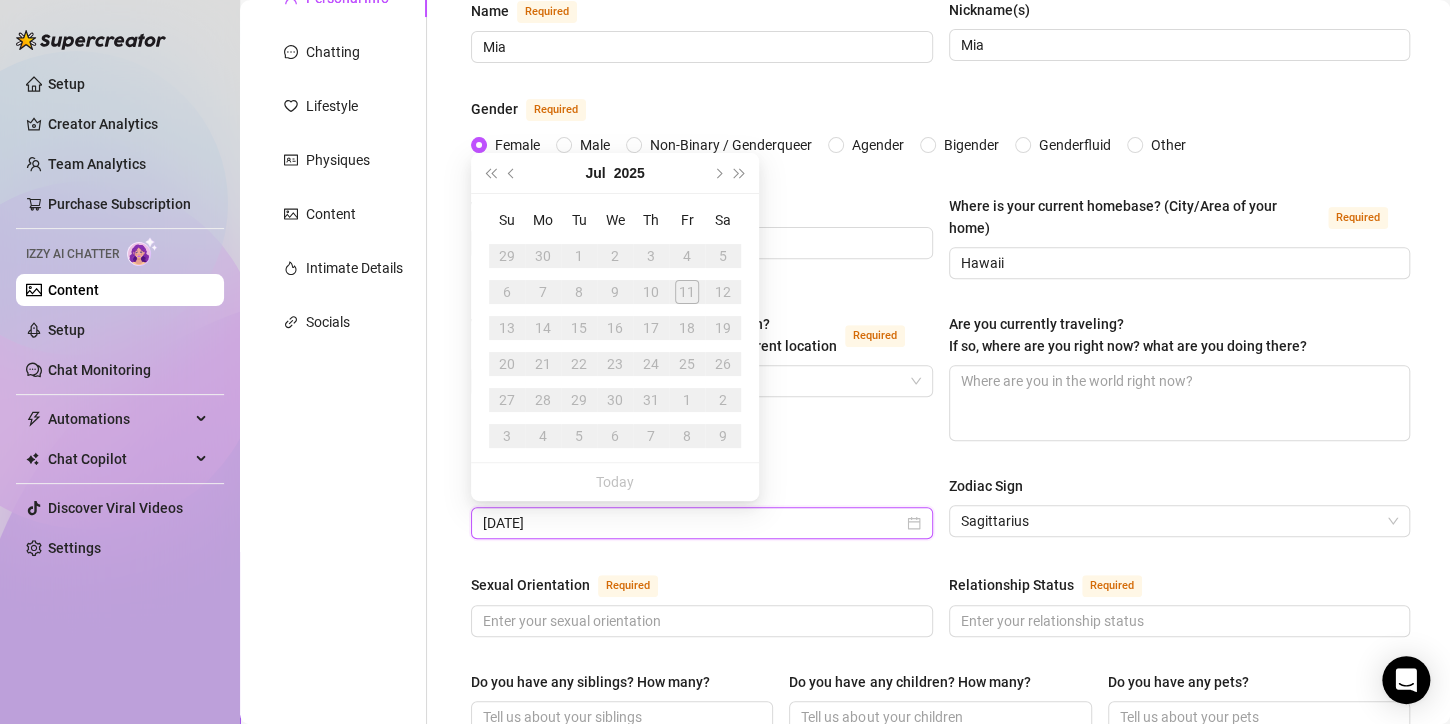 click on "[DATE]" at bounding box center (693, 523) 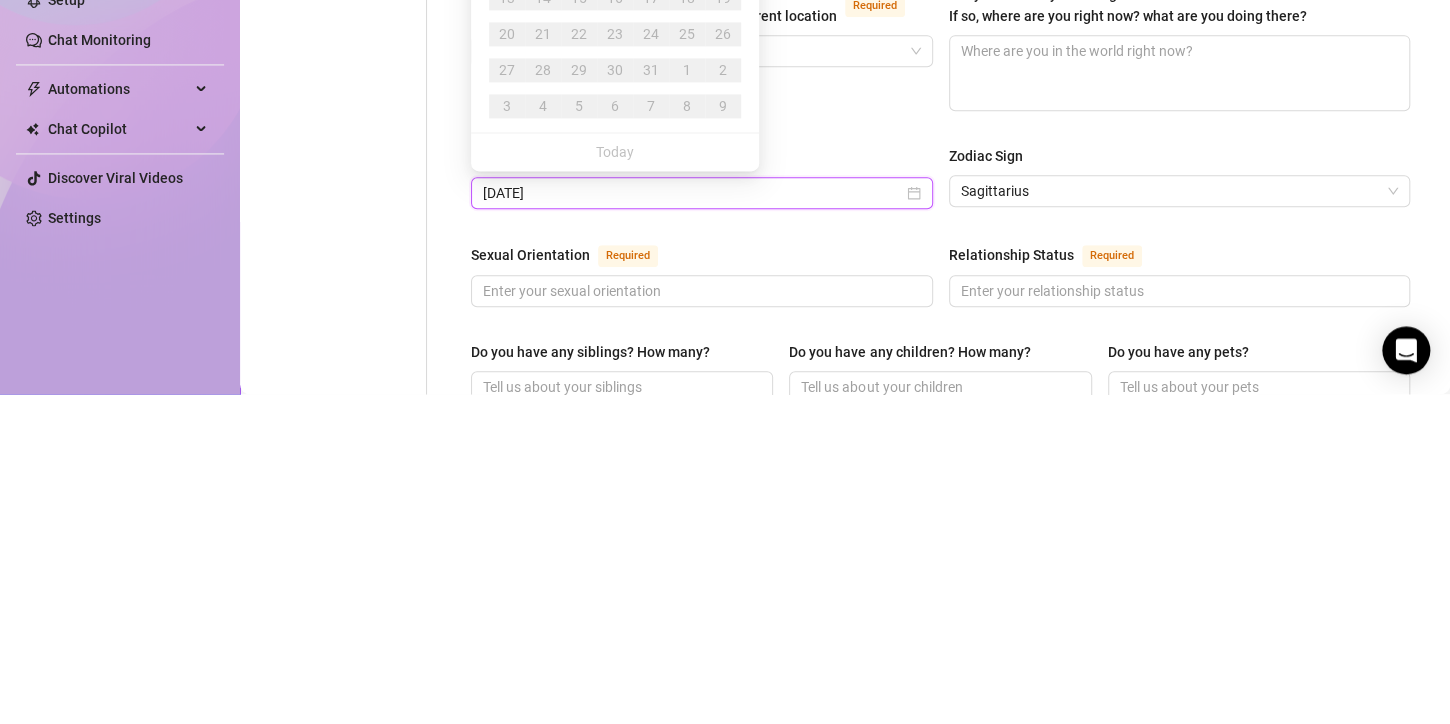 type on "[DATE]" 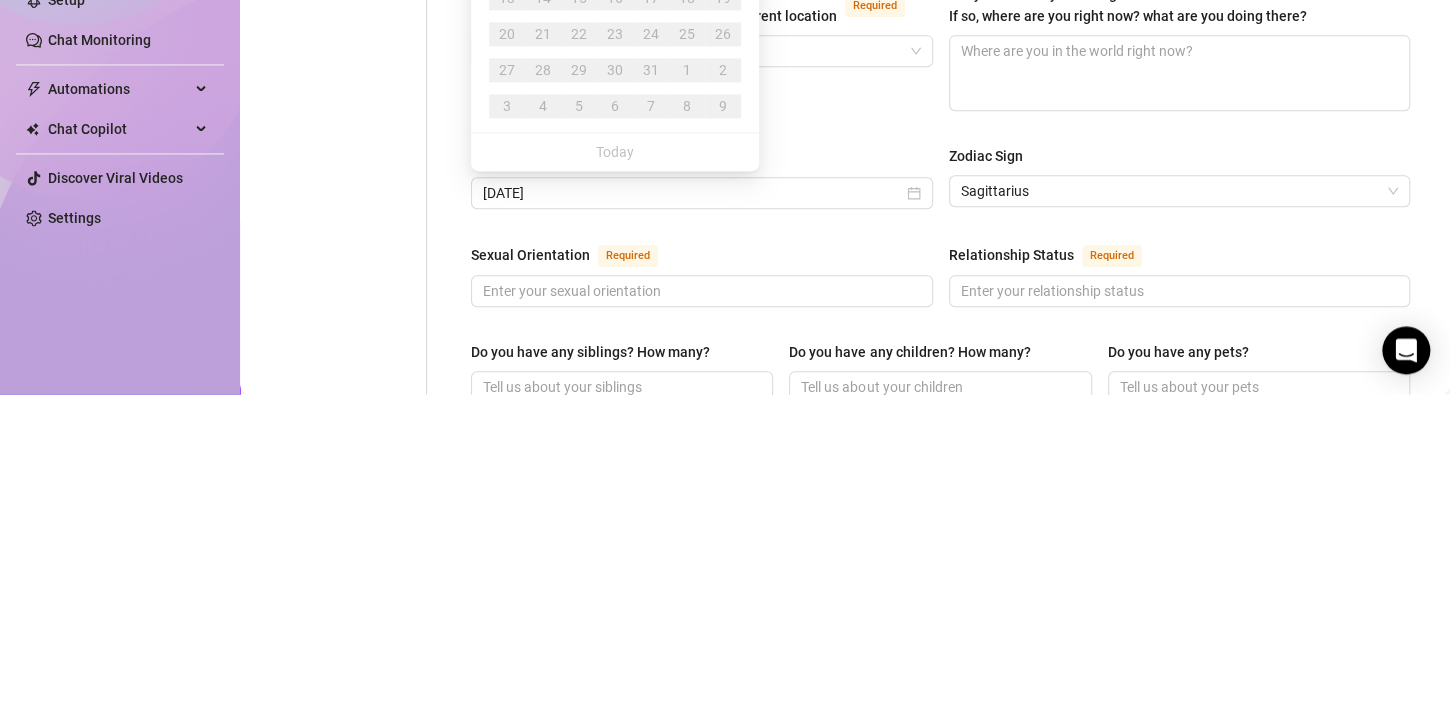 click on "Personal Info Chatting Lifestyle Physiques Content Intimate Details Socials" at bounding box center (343, 800) 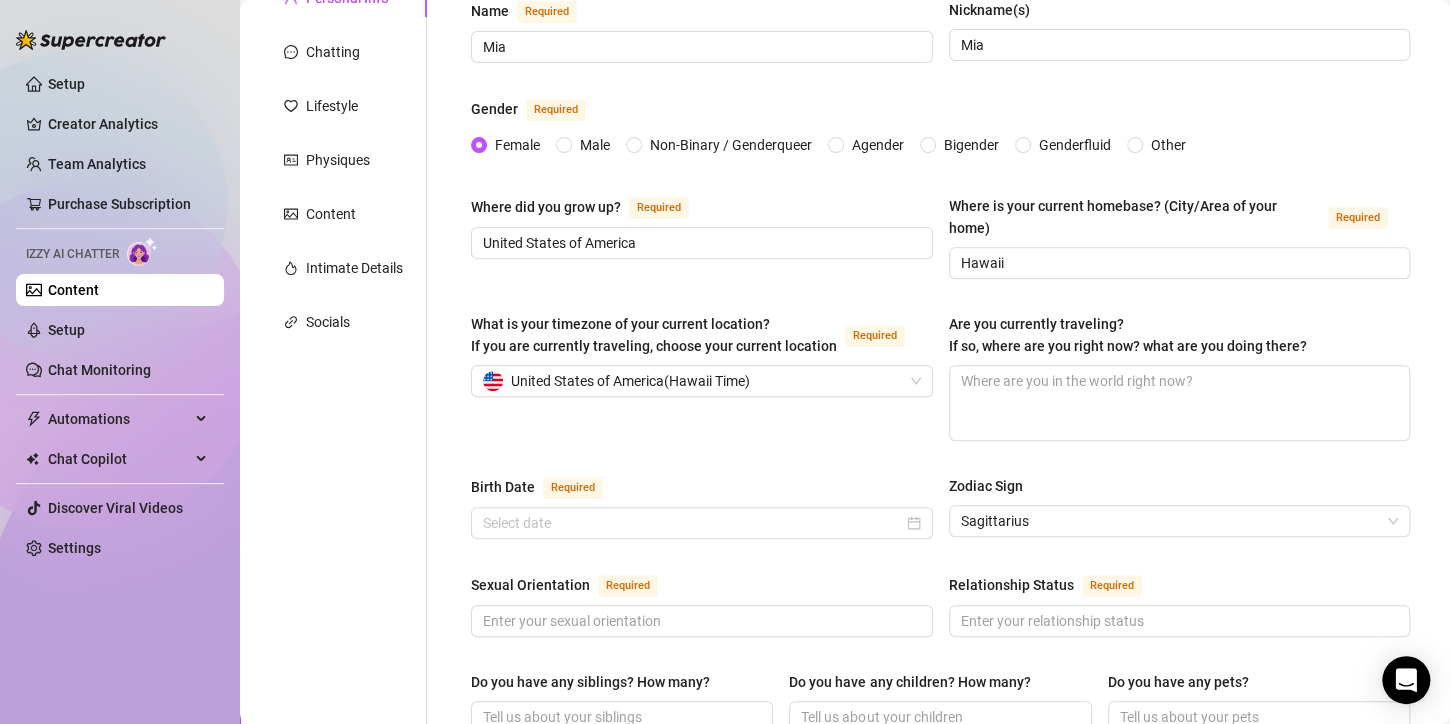 scroll, scrollTop: 377, scrollLeft: 0, axis: vertical 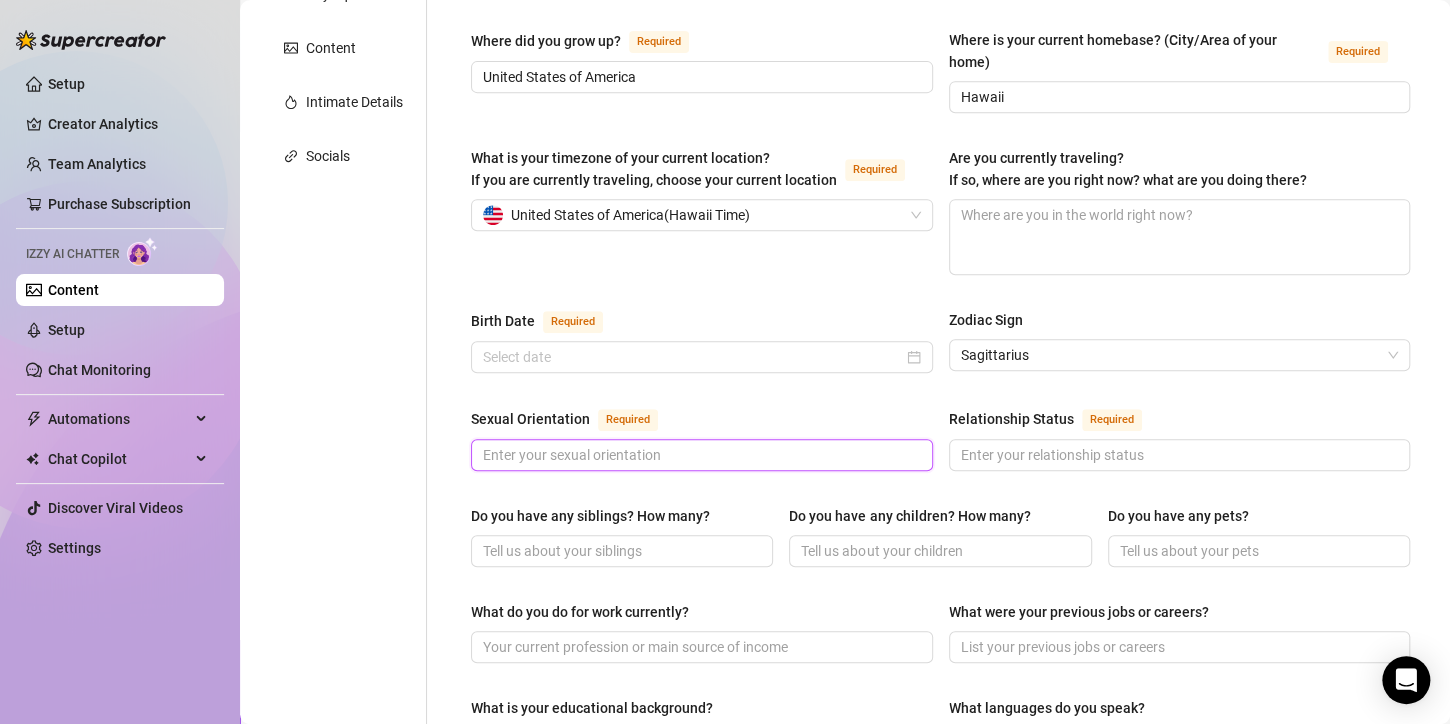 click on "Sexual Orientation Required" at bounding box center (700, 455) 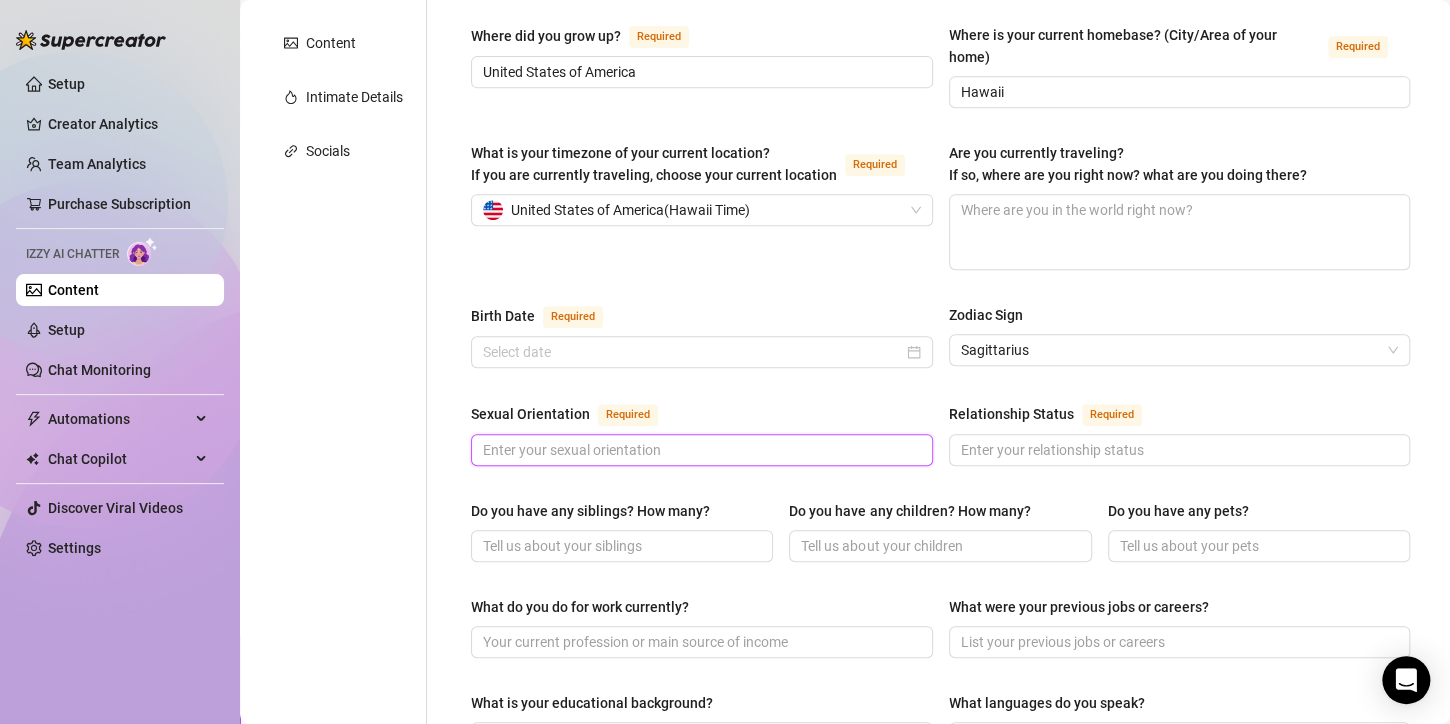 scroll, scrollTop: 378, scrollLeft: 0, axis: vertical 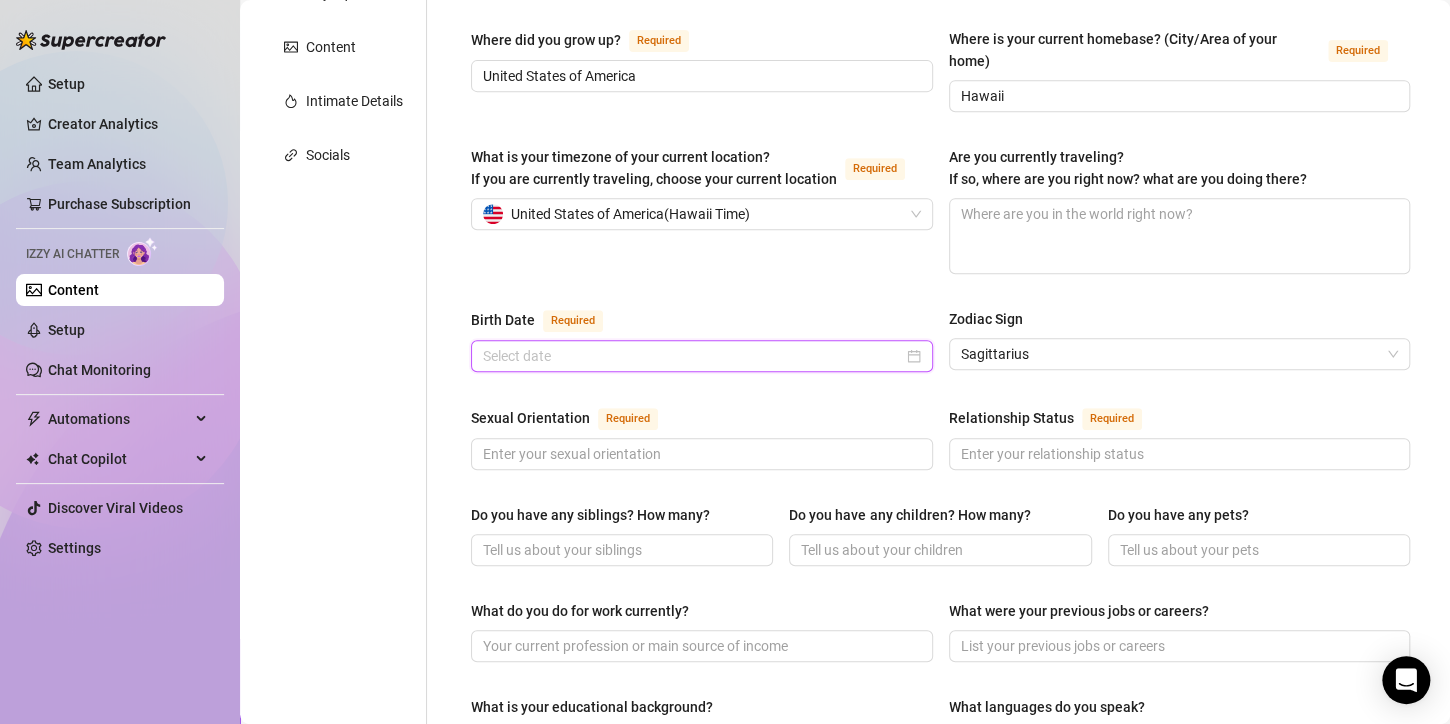 click on "Birth Date Required" at bounding box center (693, 356) 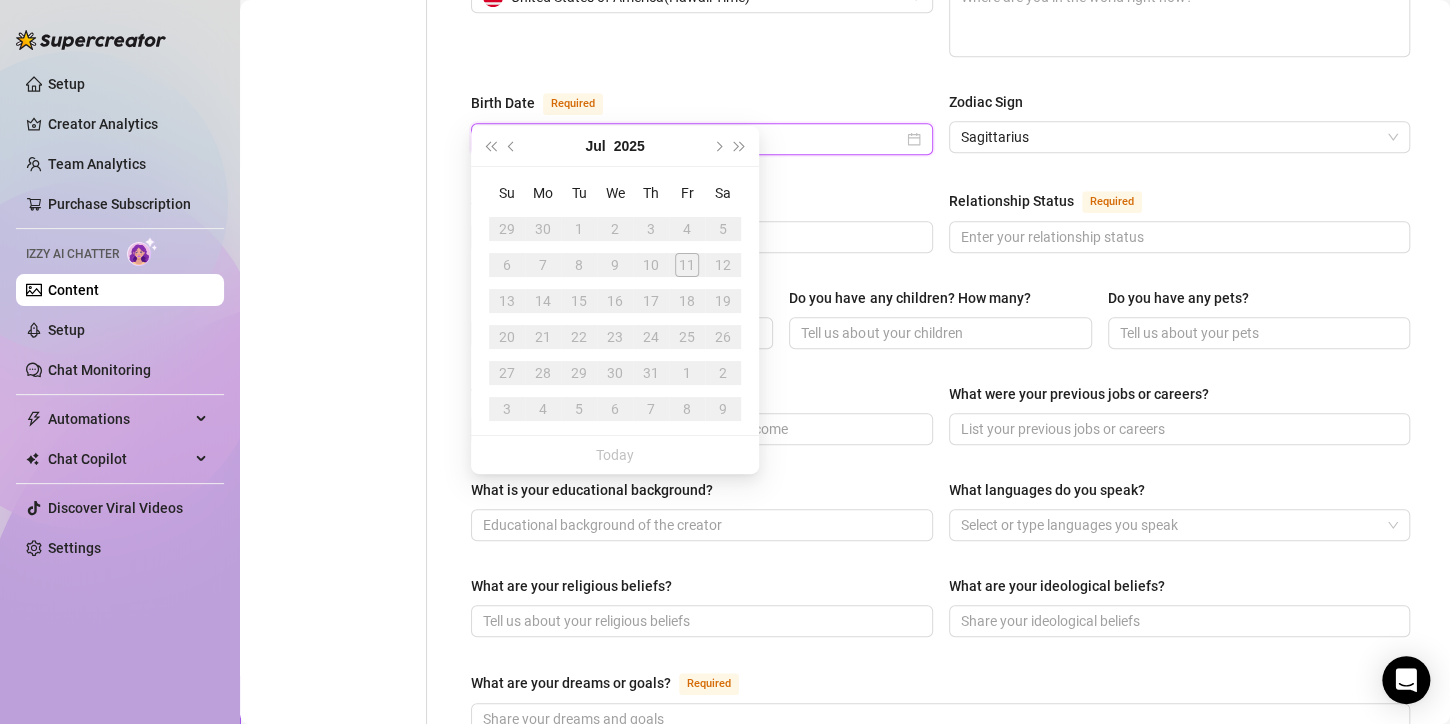 scroll, scrollTop: 624, scrollLeft: 0, axis: vertical 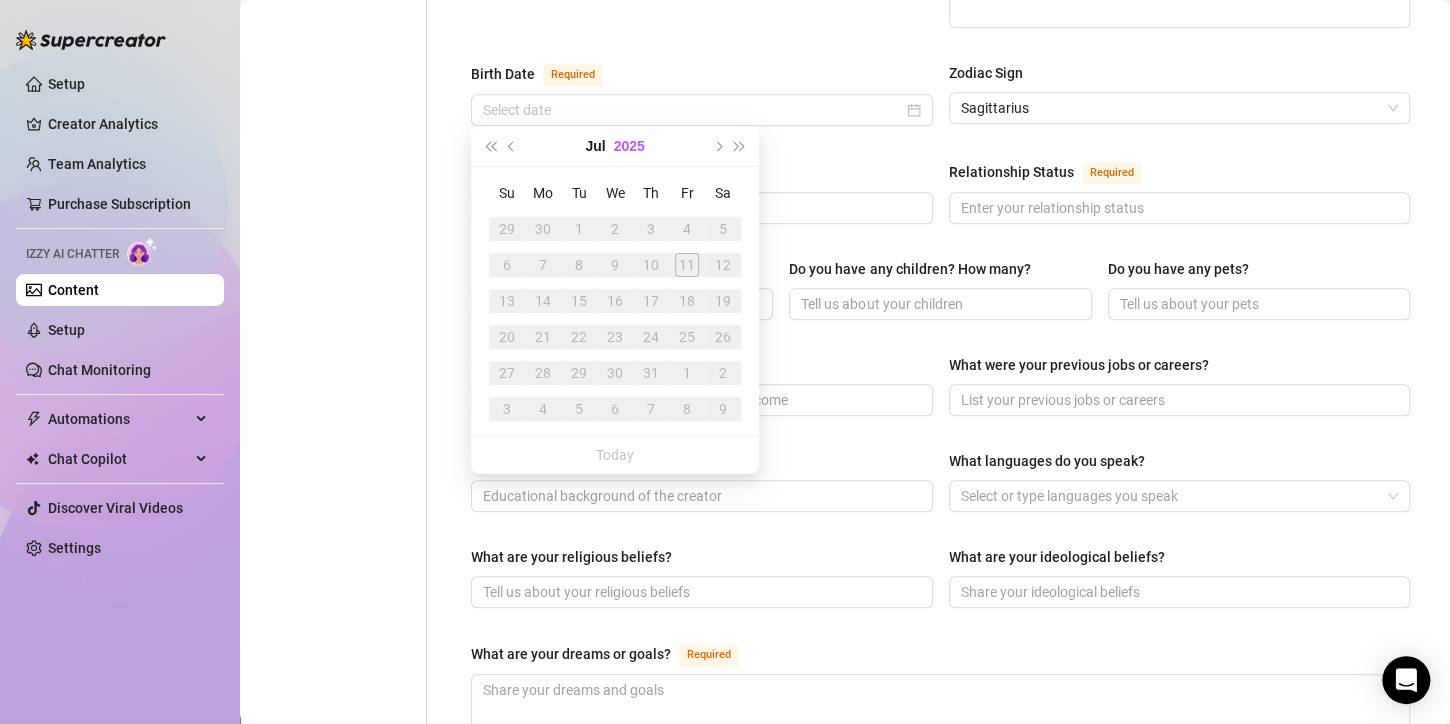 click on "2025" at bounding box center [629, 146] 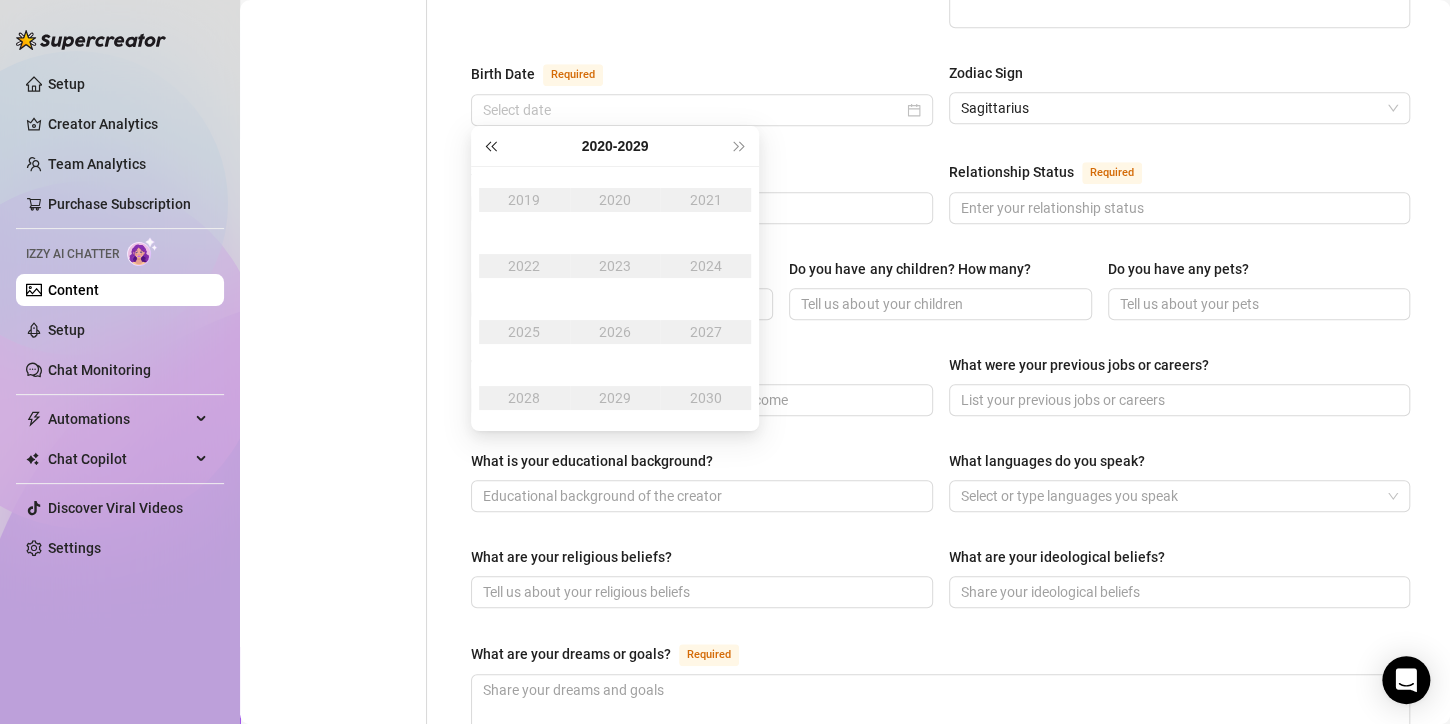 click at bounding box center (490, 146) 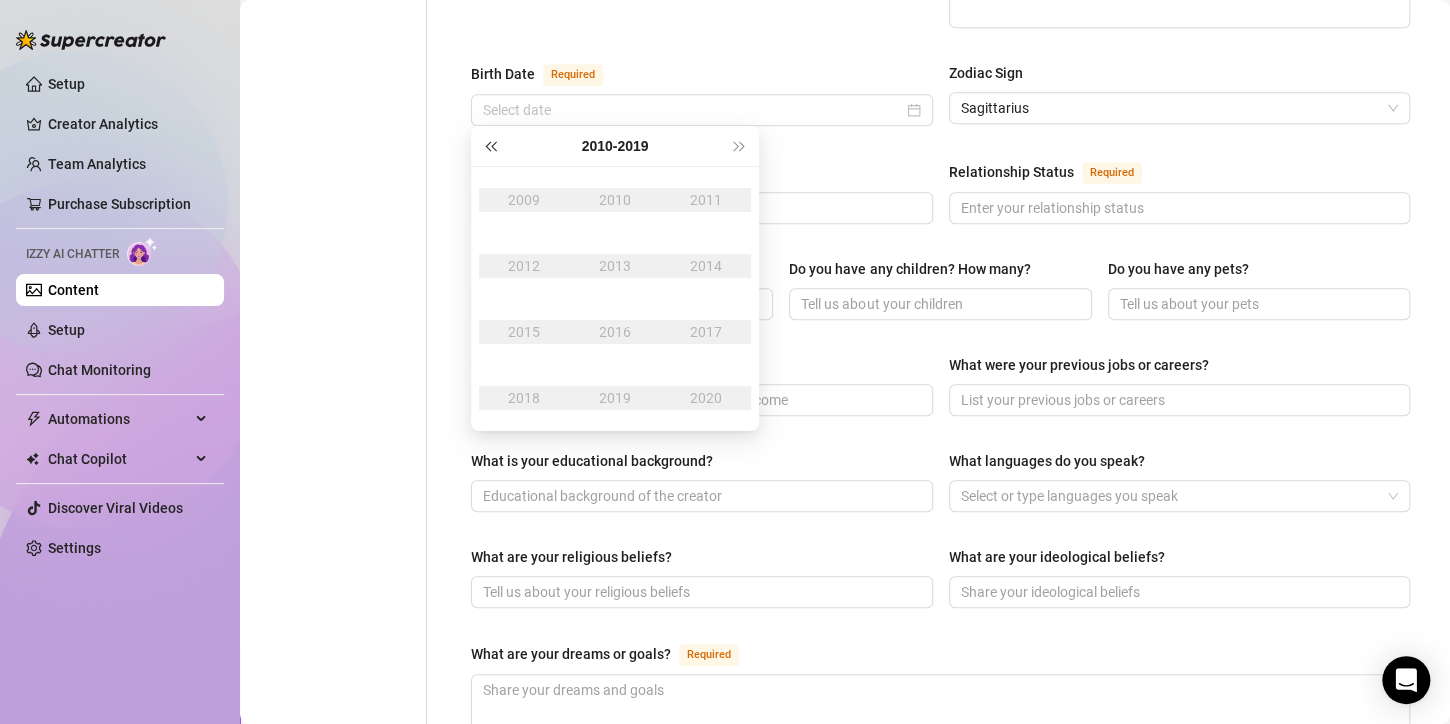click at bounding box center [490, 146] 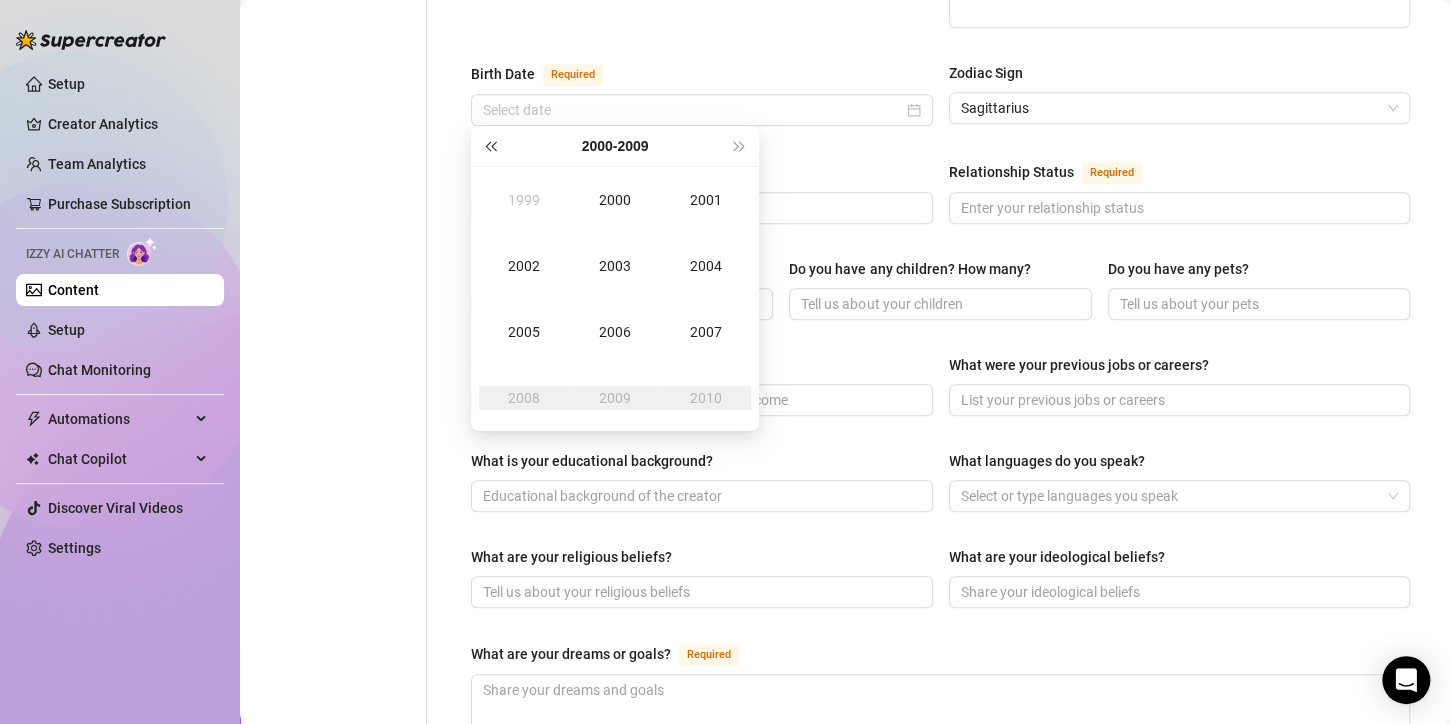click at bounding box center (490, 146) 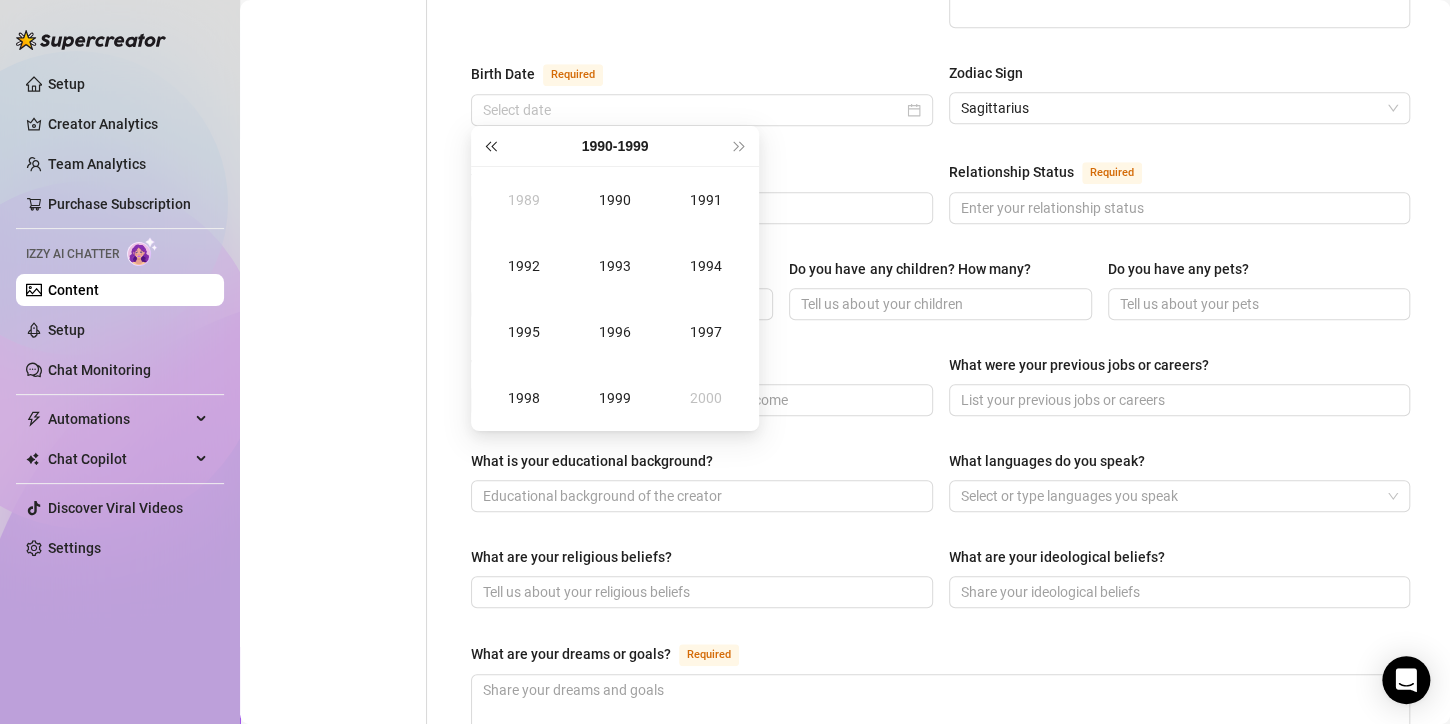 click at bounding box center (490, 146) 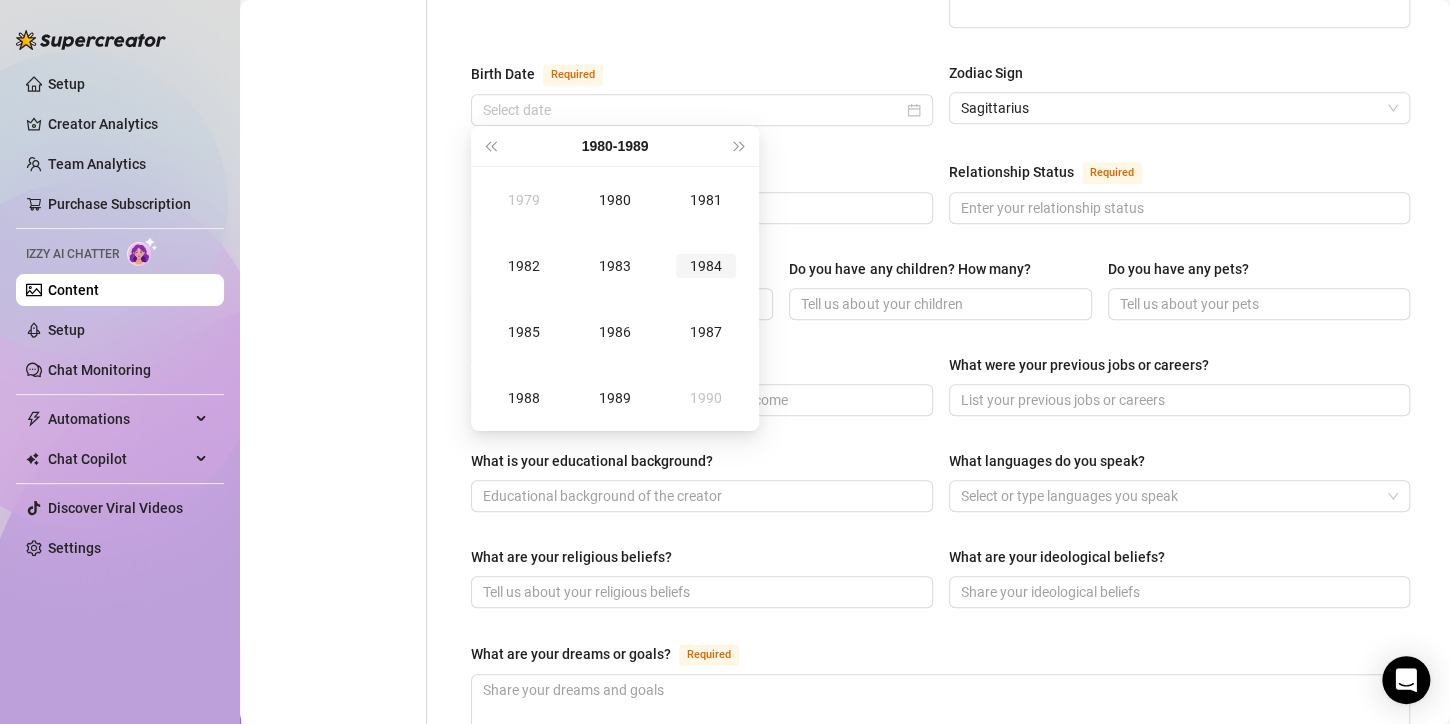 click on "1984" at bounding box center [706, 266] 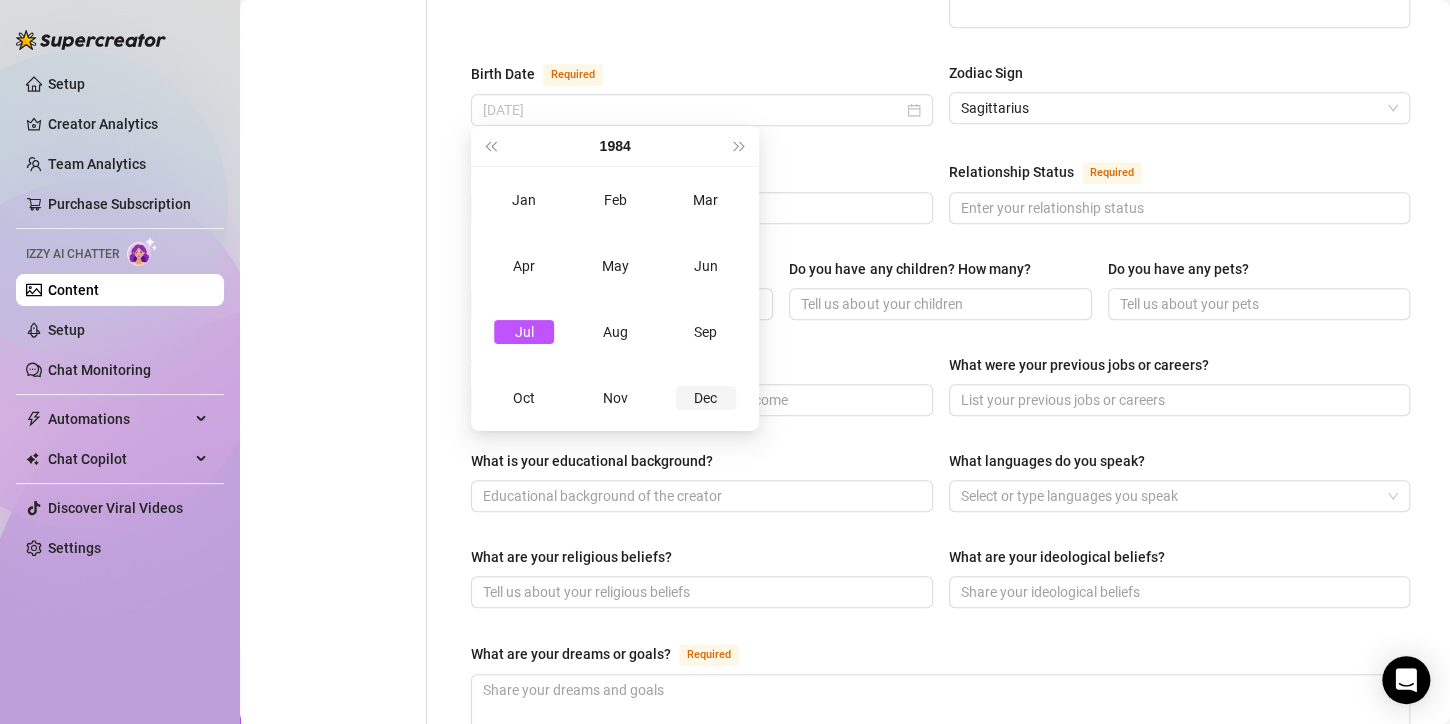 click on "Dec" at bounding box center (706, 398) 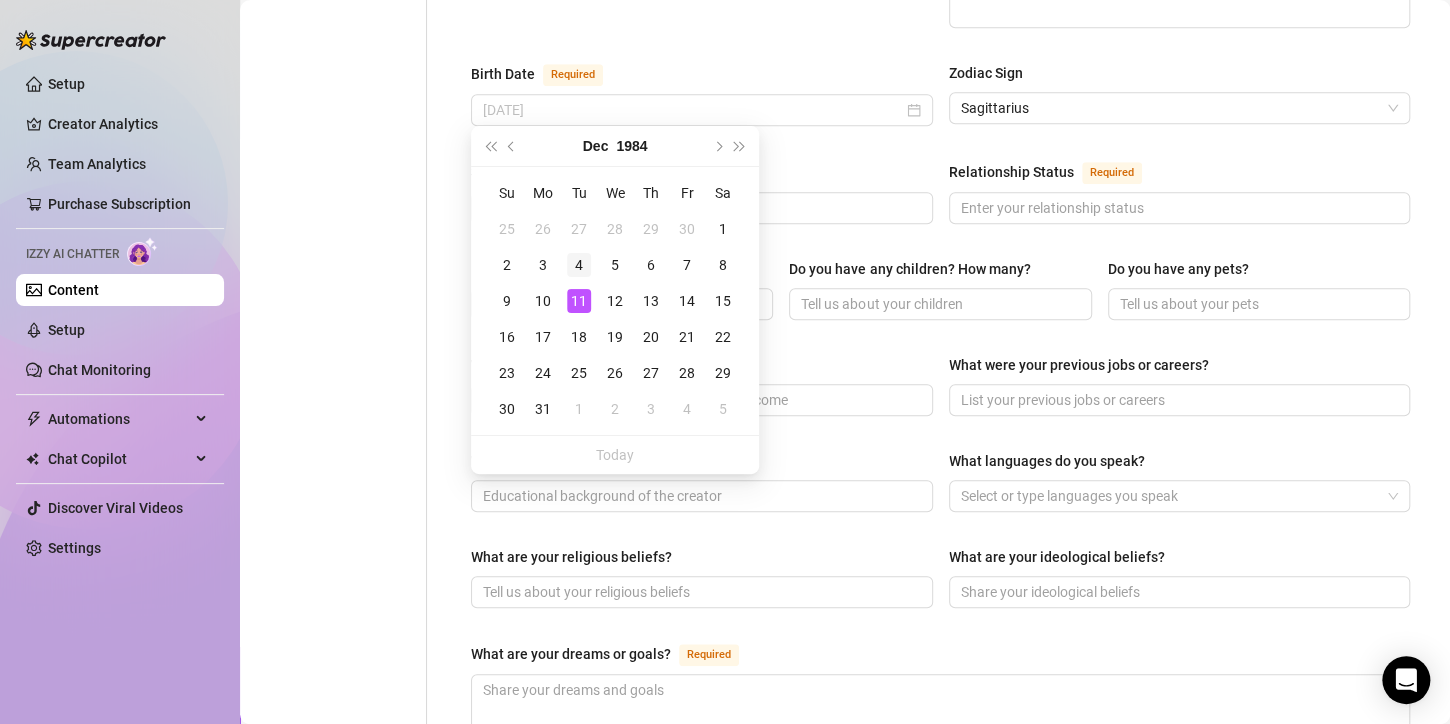 click on "4" at bounding box center (579, 265) 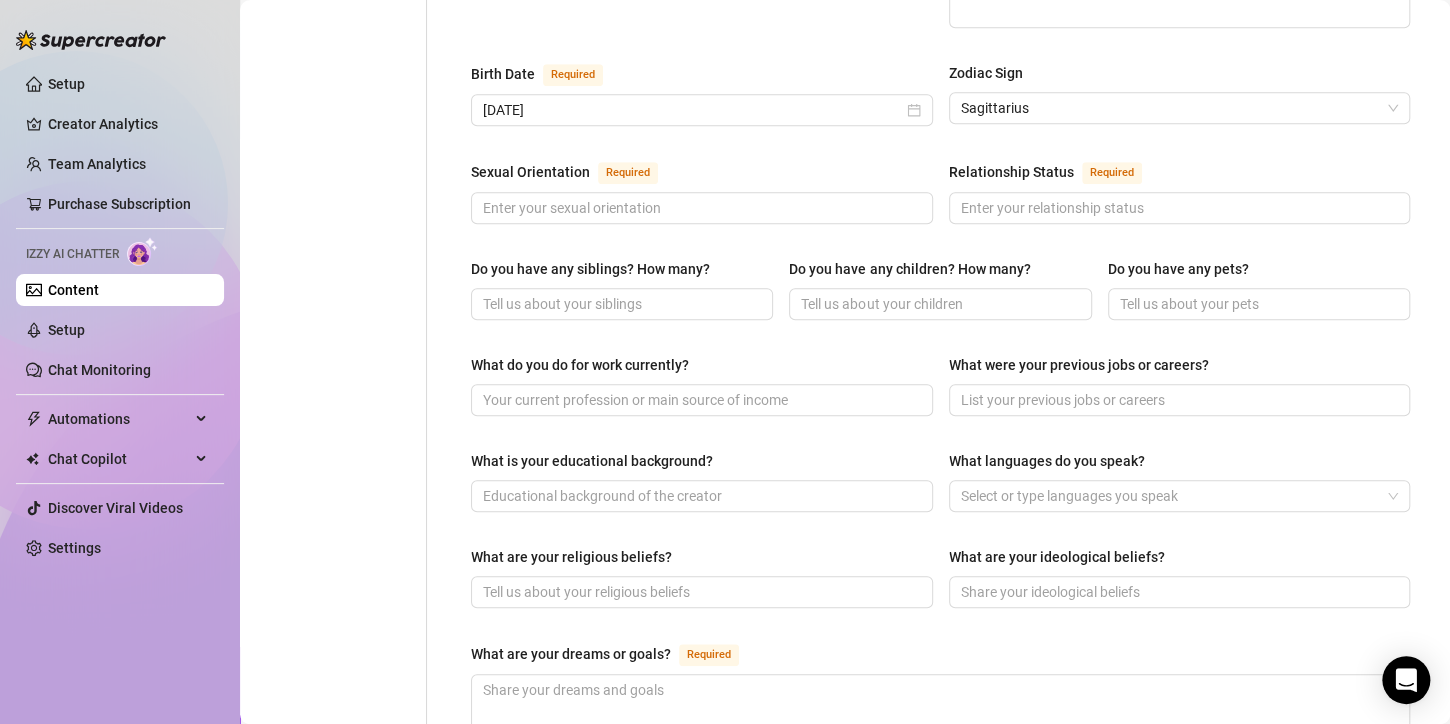 type on "[DATE]" 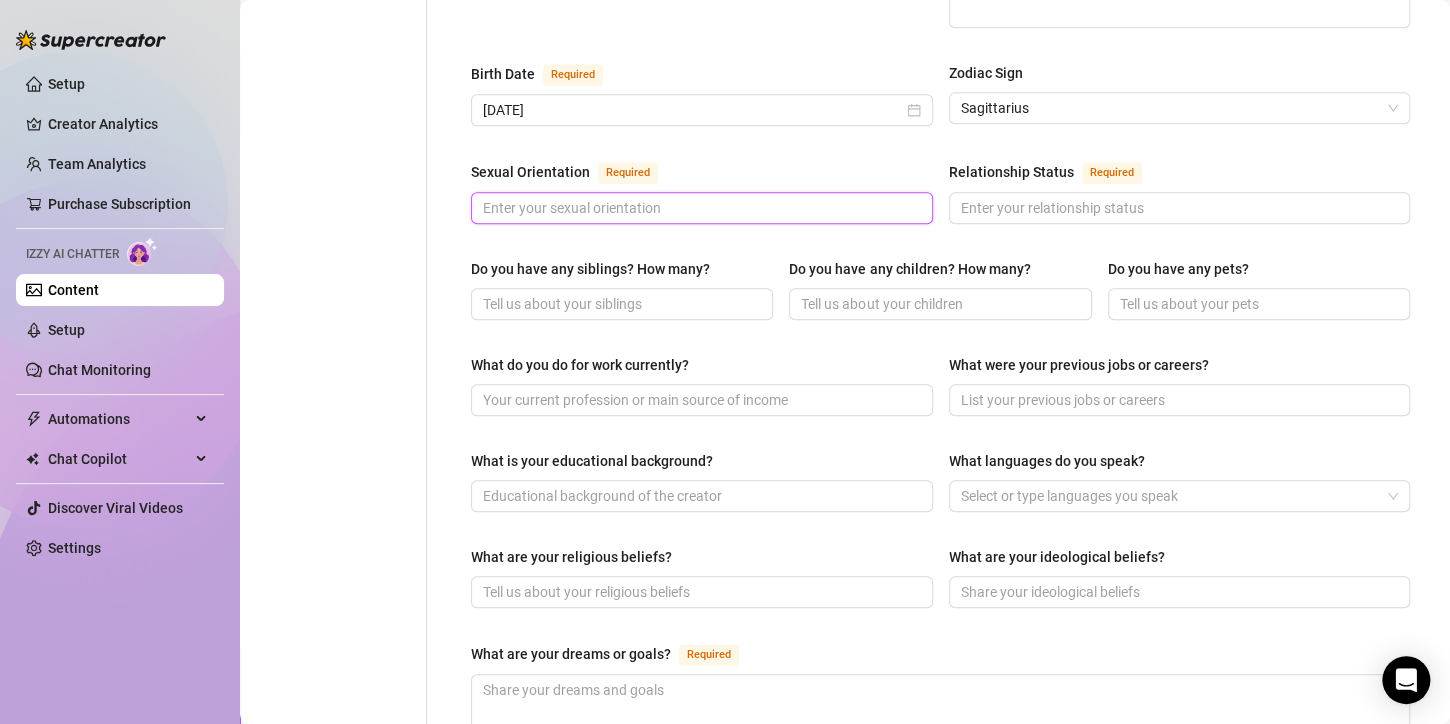click on "Sexual Orientation Required" at bounding box center (700, 208) 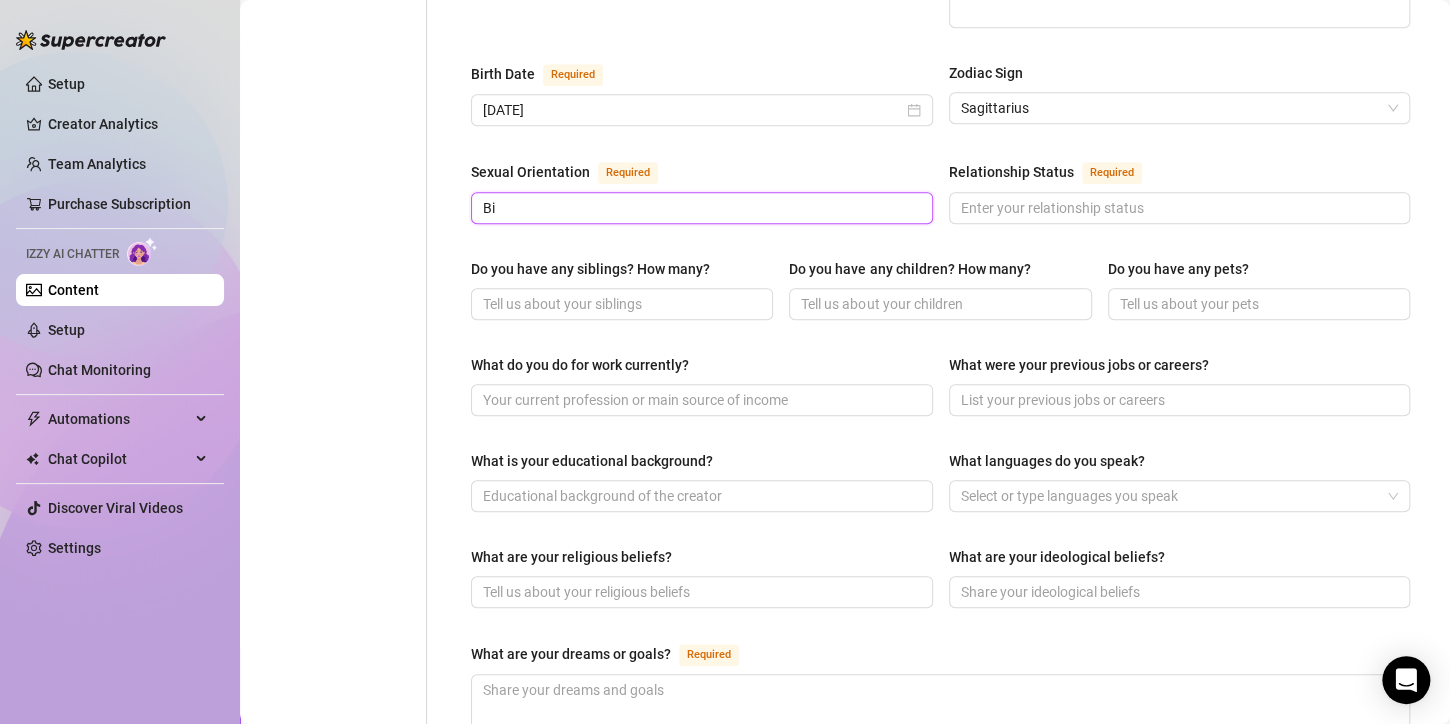 type on "B" 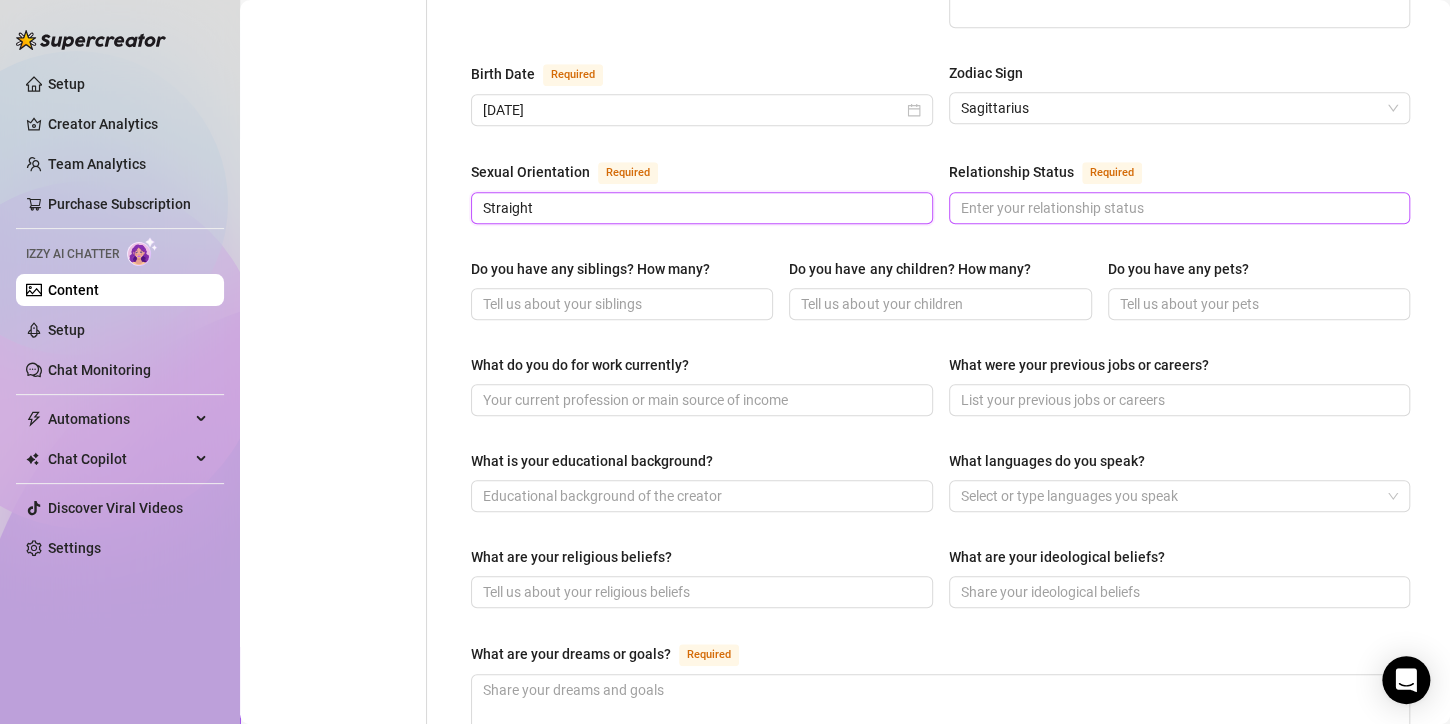 type on "Straight" 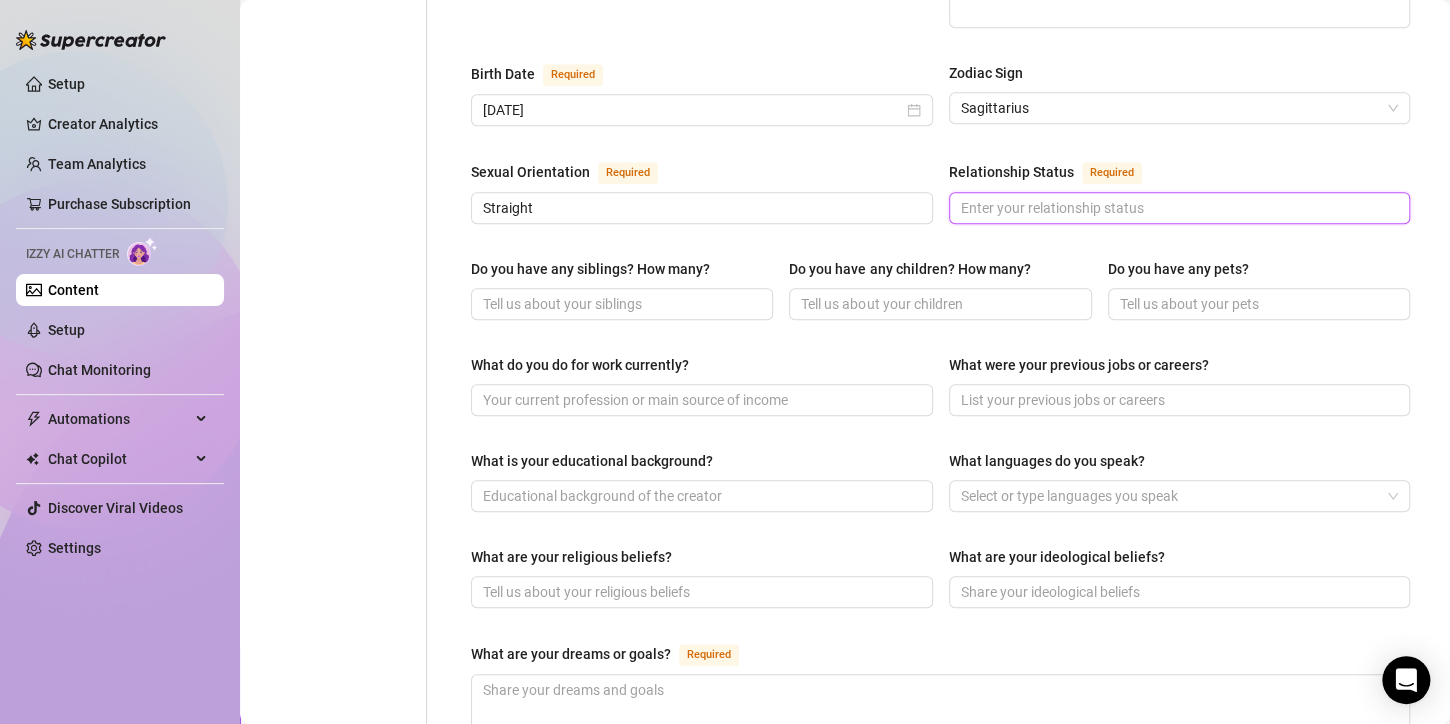 click on "Relationship Status Required" at bounding box center (1178, 208) 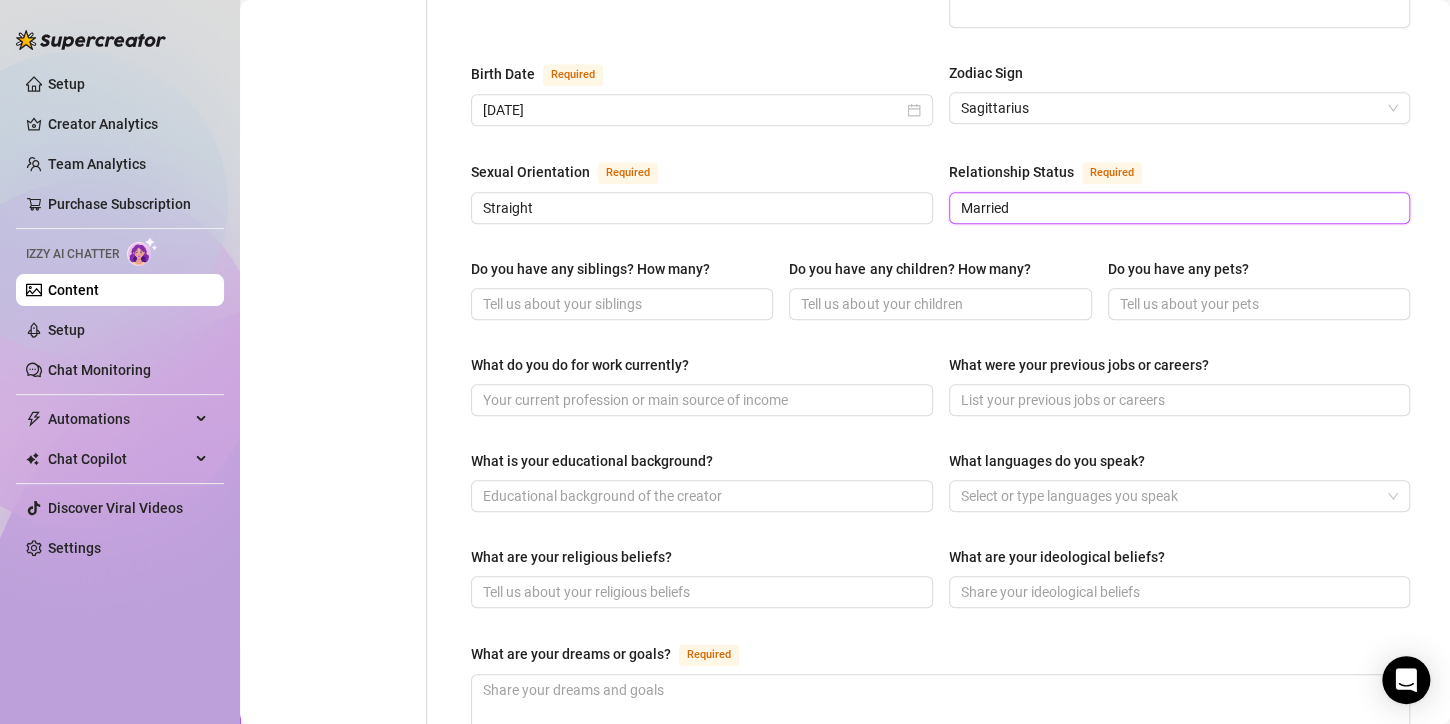 type on "Married" 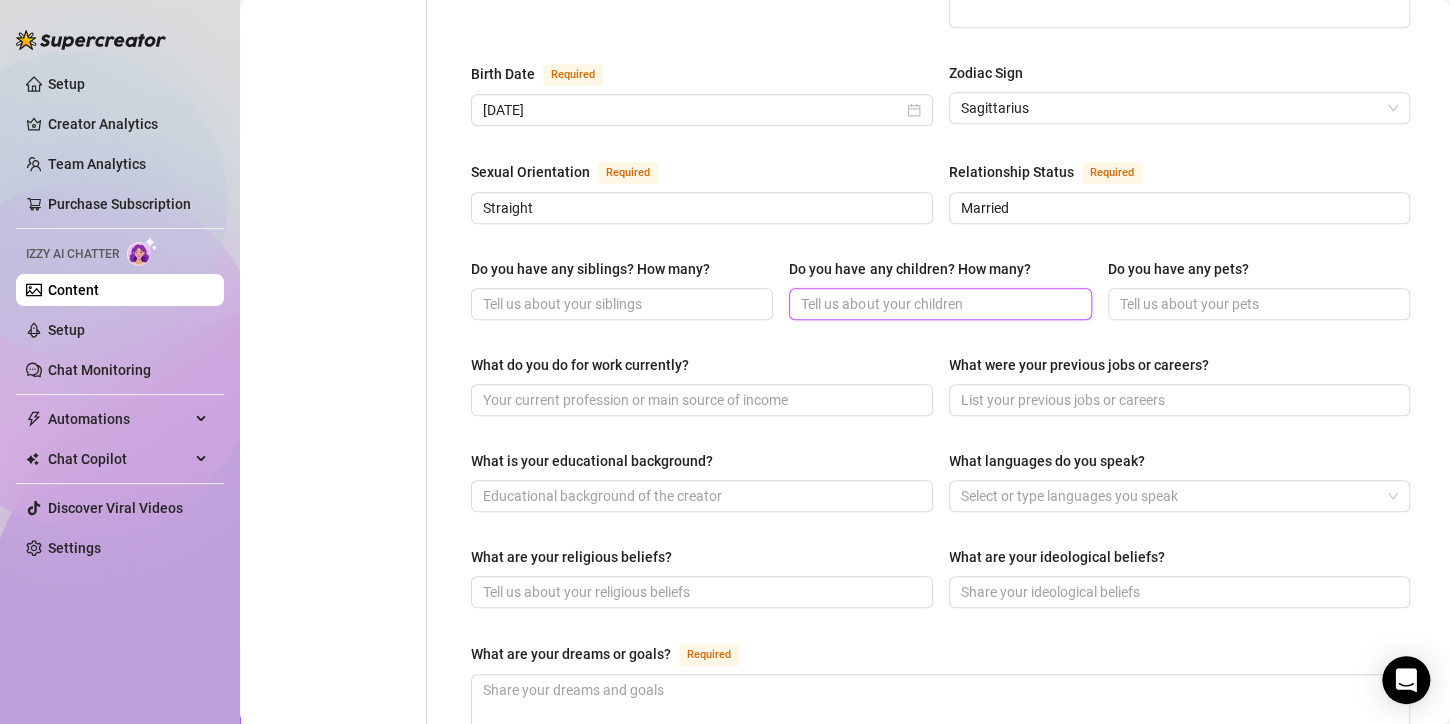 click on "Do you have any children? How many?" at bounding box center (938, 304) 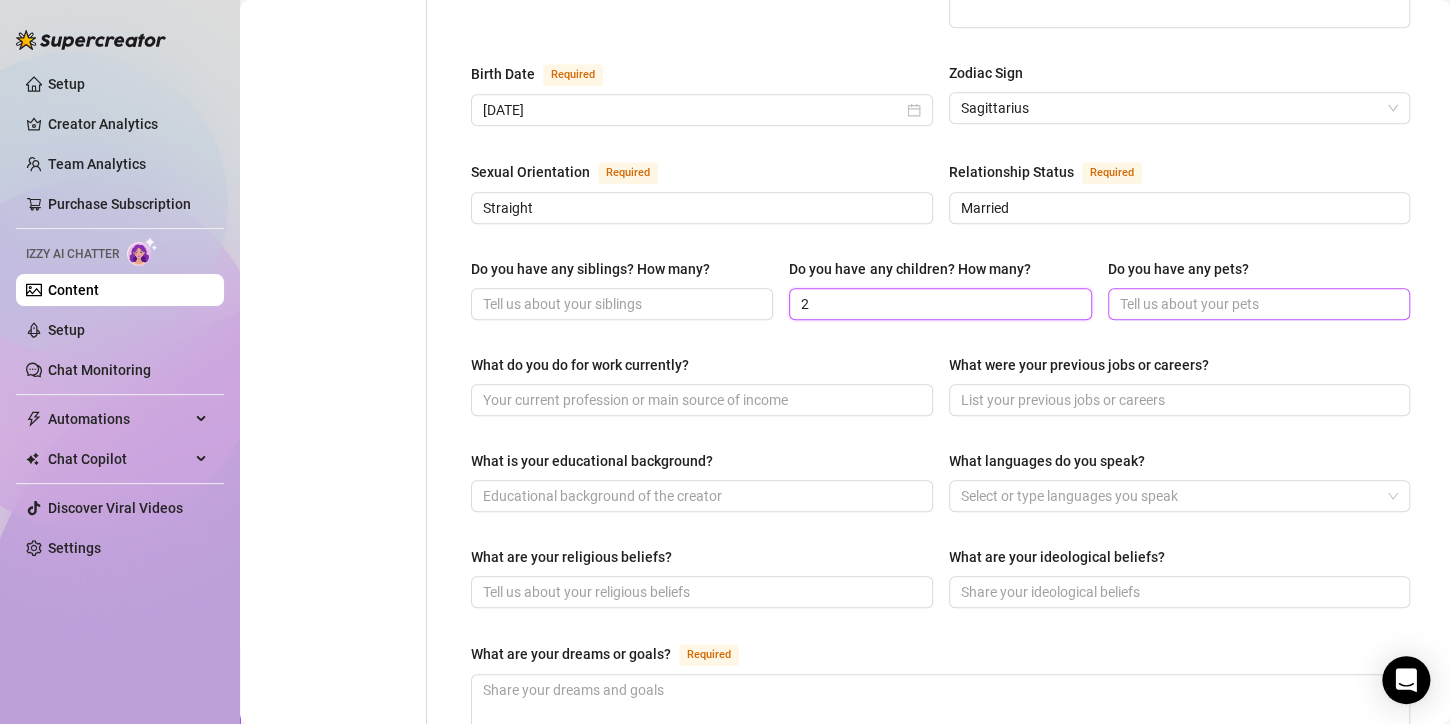 type on "2" 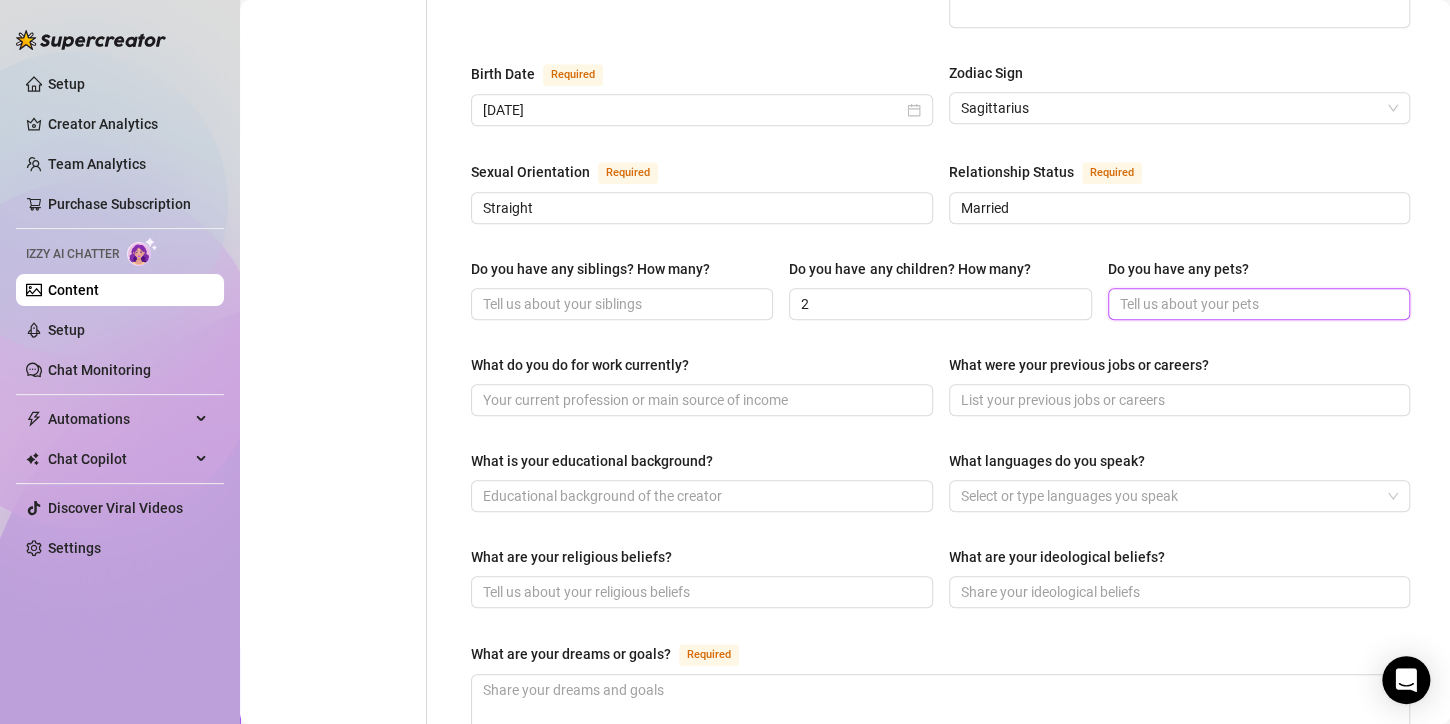 click on "Do you have any pets?" at bounding box center (1257, 304) 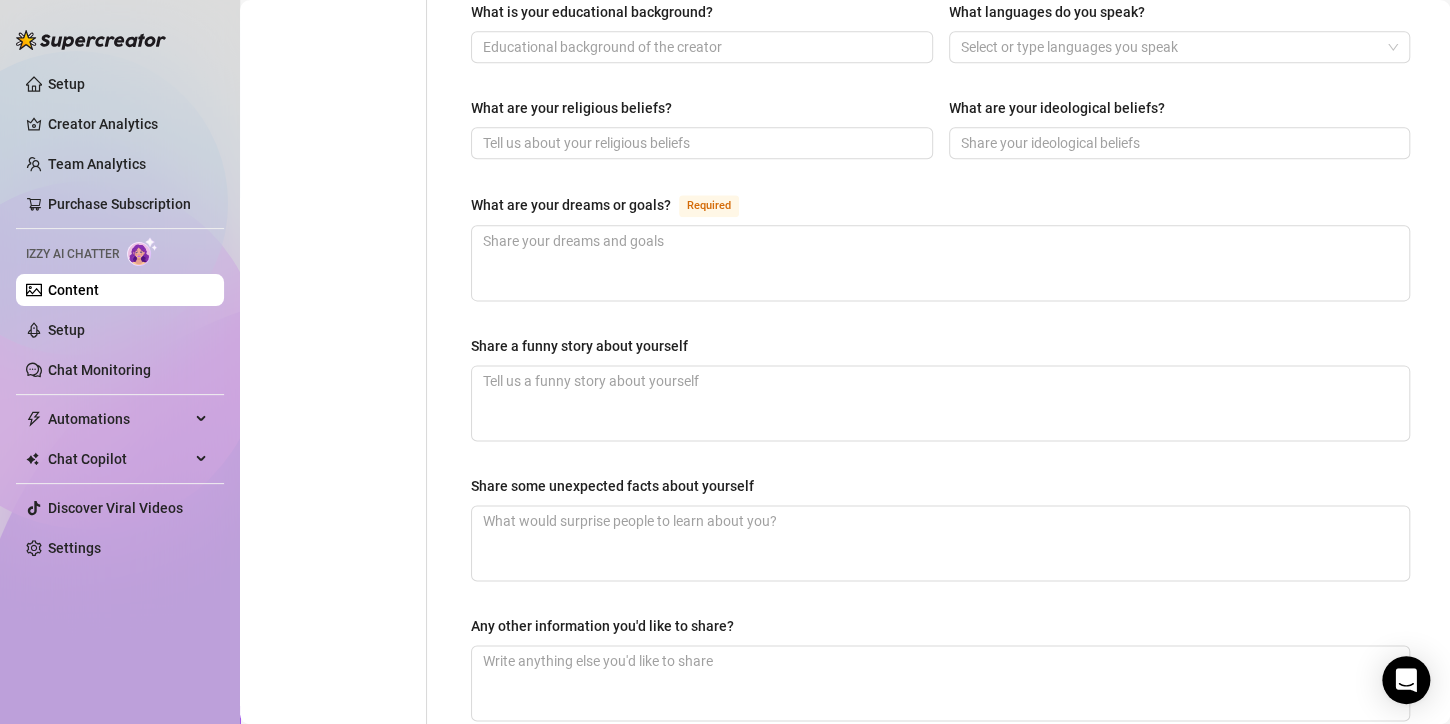scroll, scrollTop: 1081, scrollLeft: 0, axis: vertical 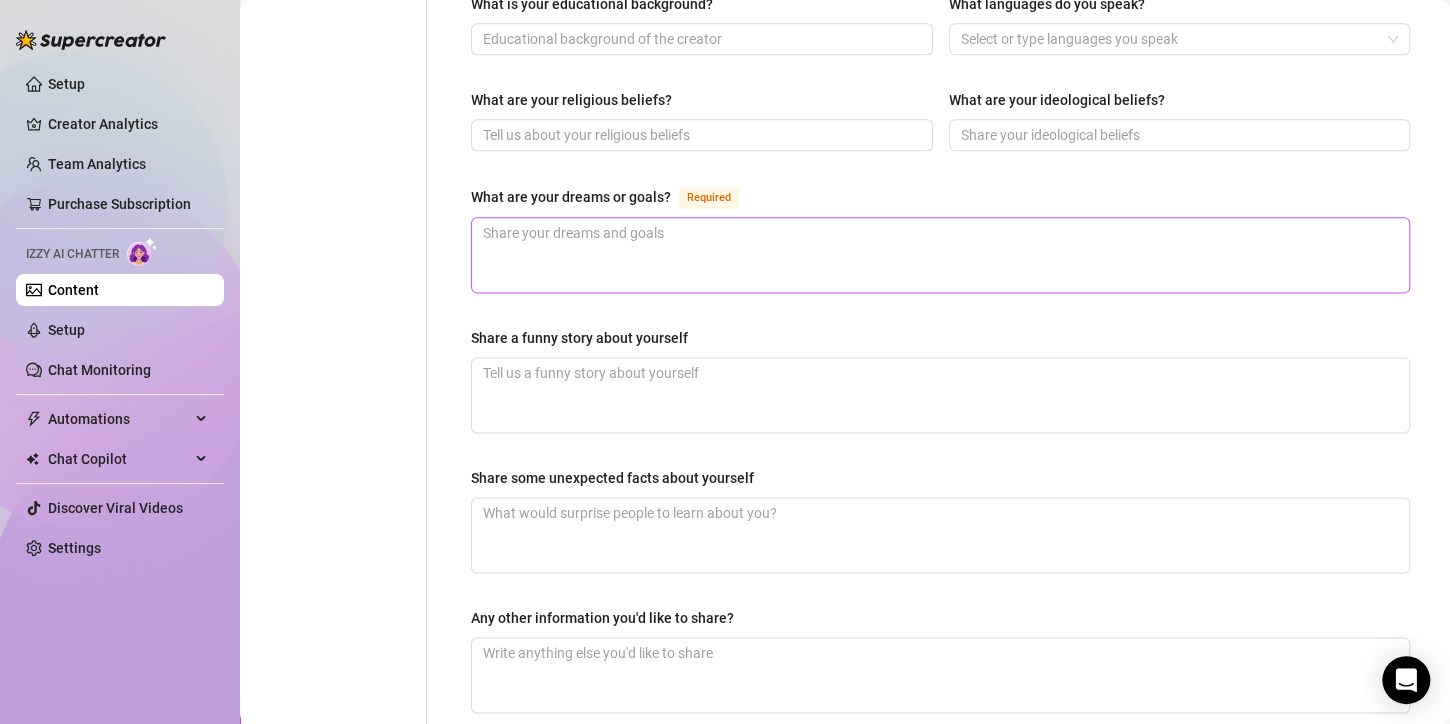 type on "1 dog and 1 [PET_TYPE]" 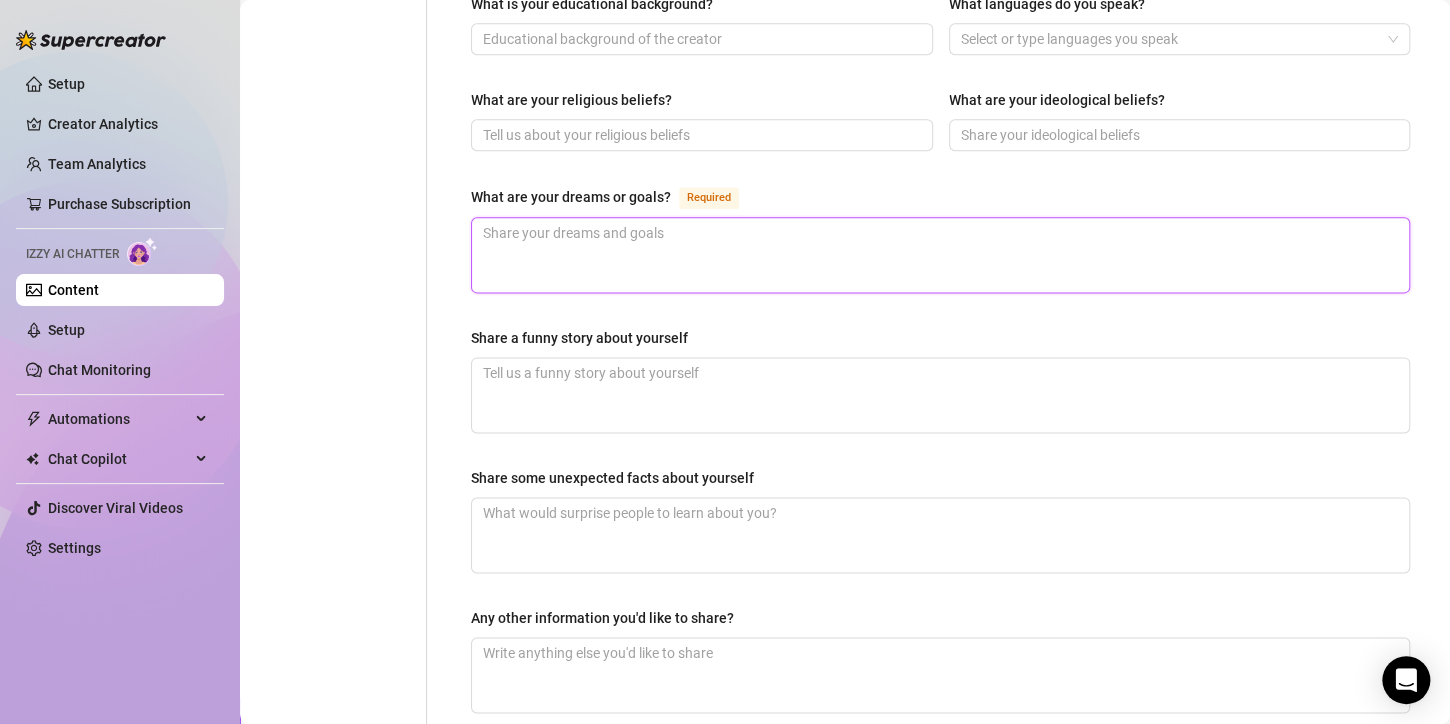 click on "What are your dreams or goals? Required" at bounding box center [940, 255] 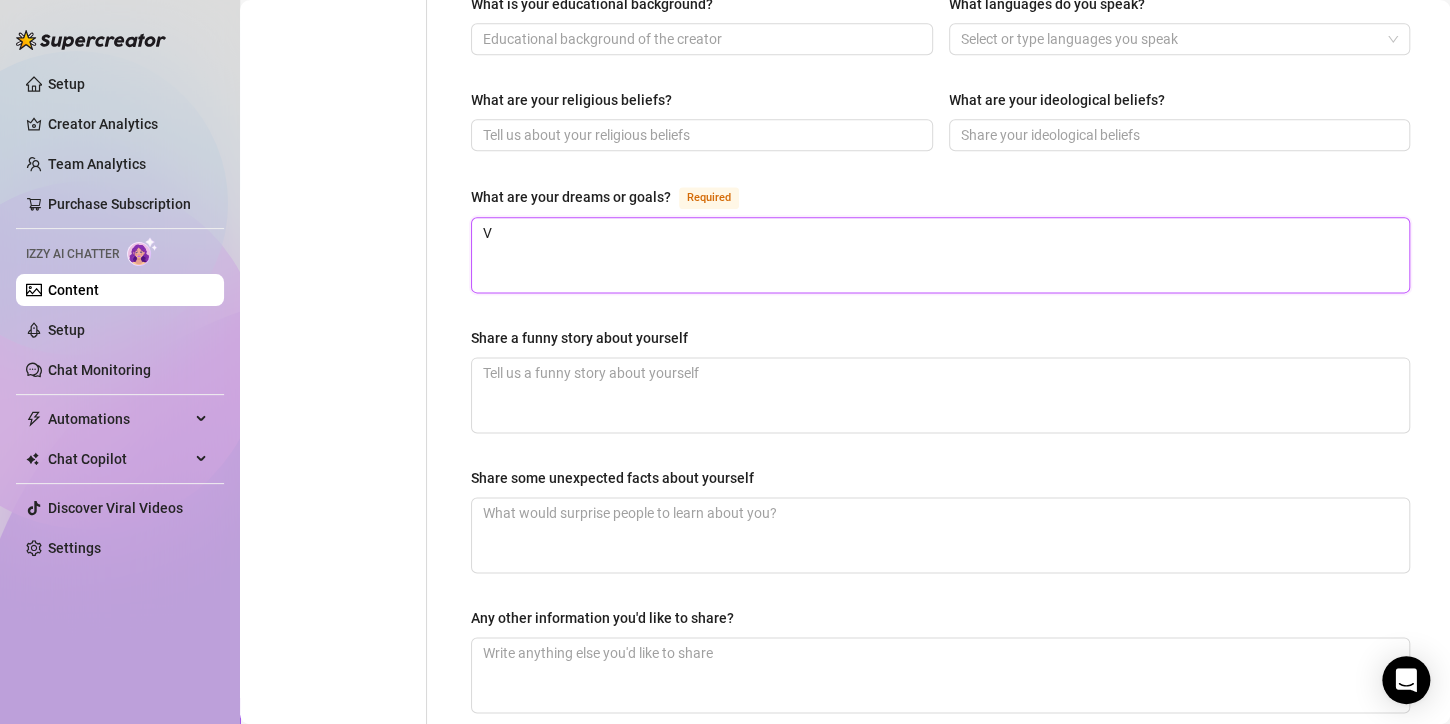 type on "Vi" 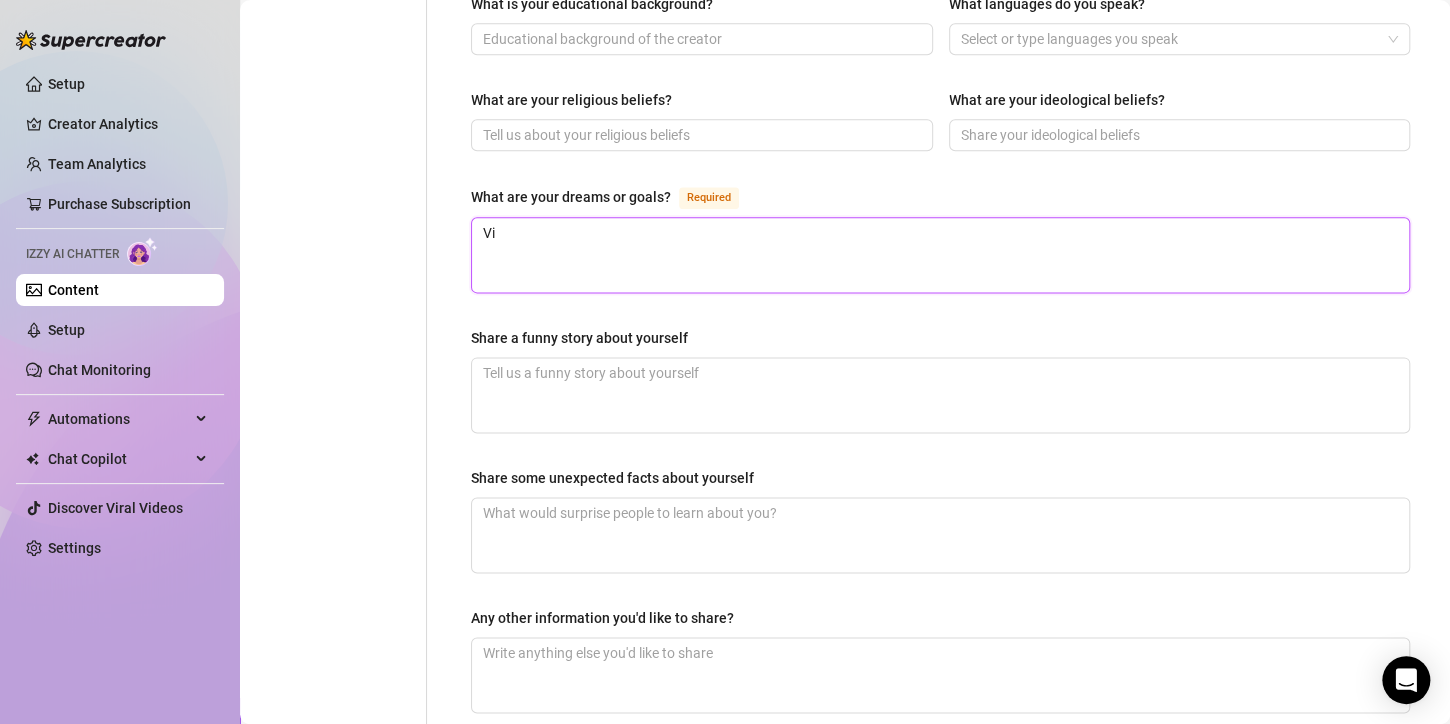 type 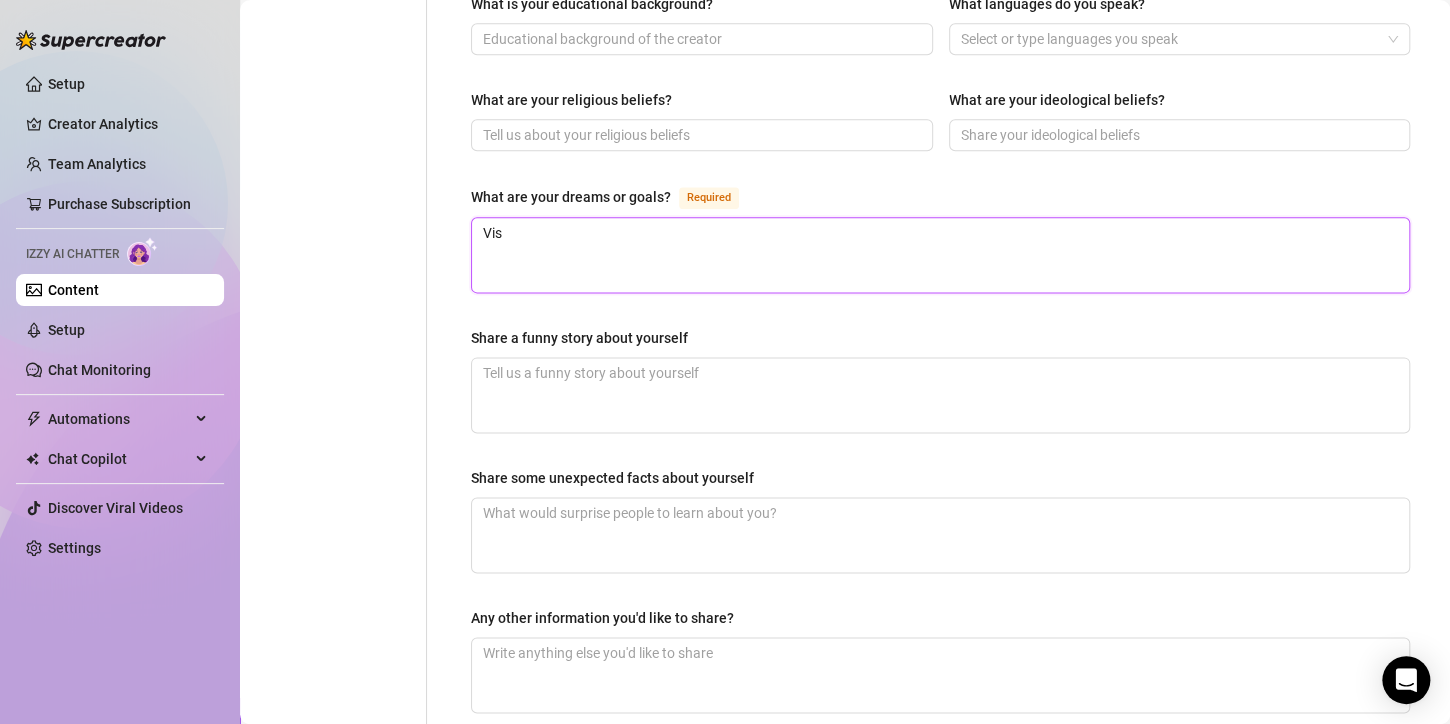 type 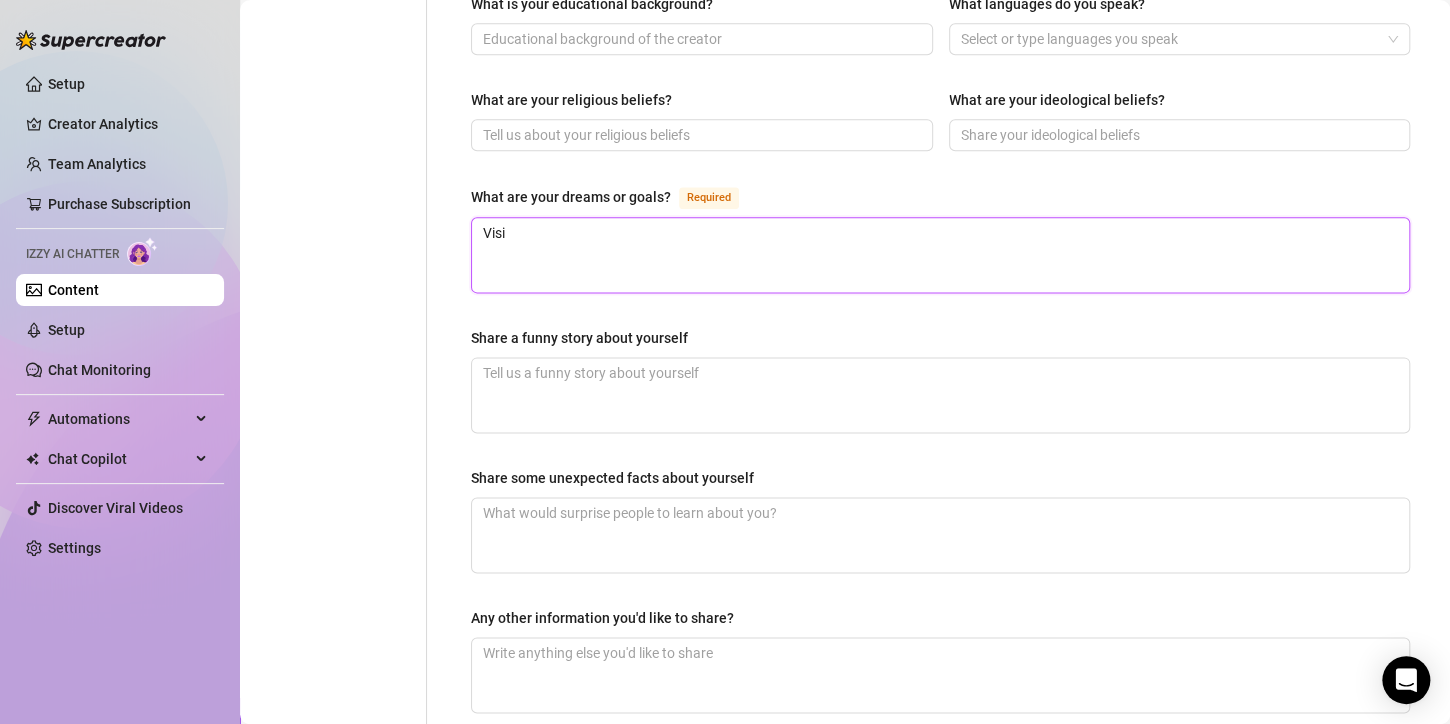 type 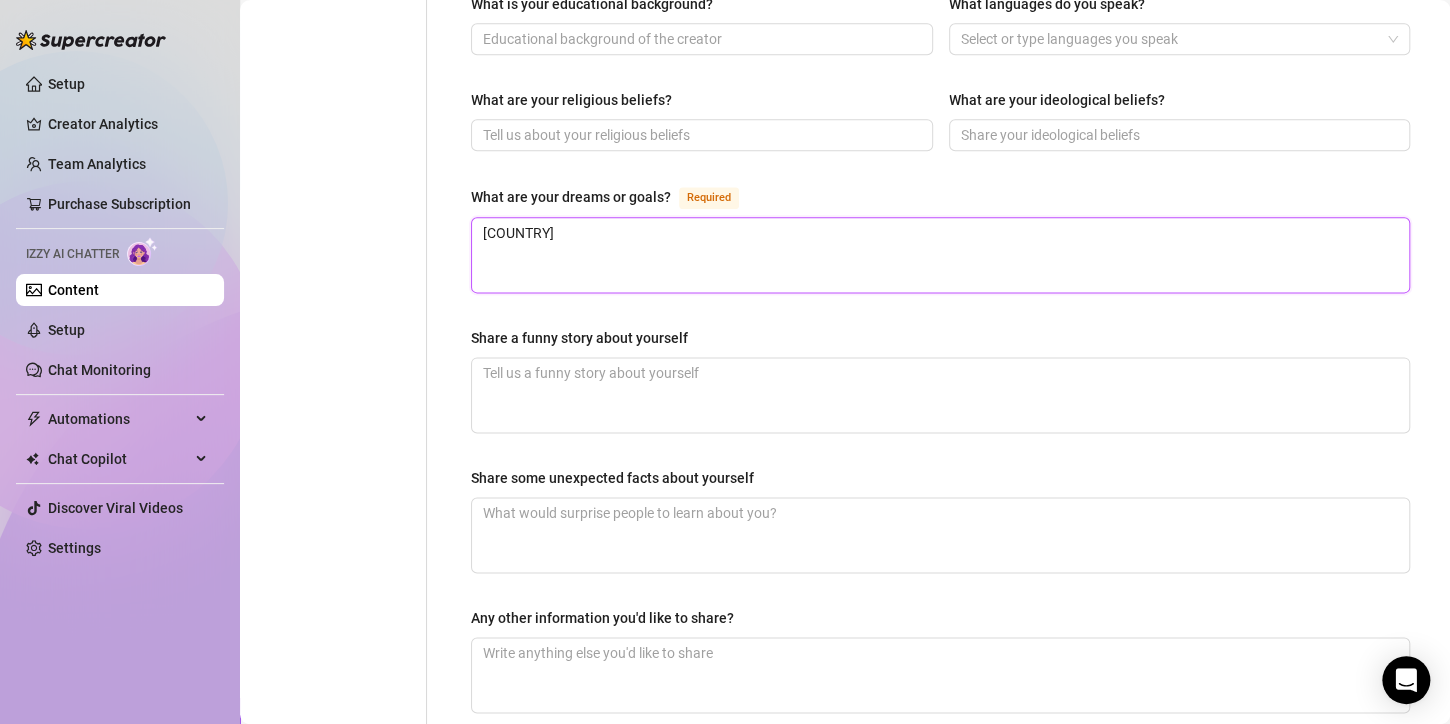 type on "[COUNTRY]" 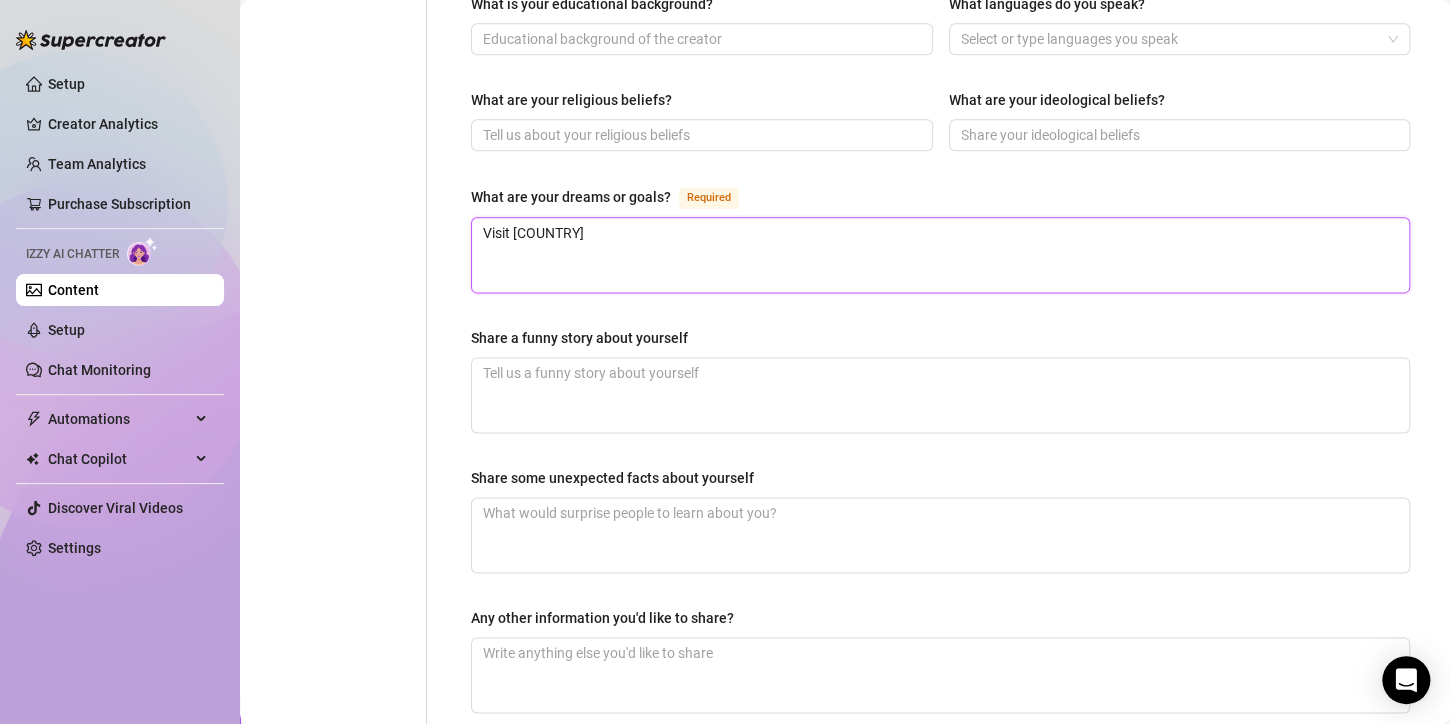 type 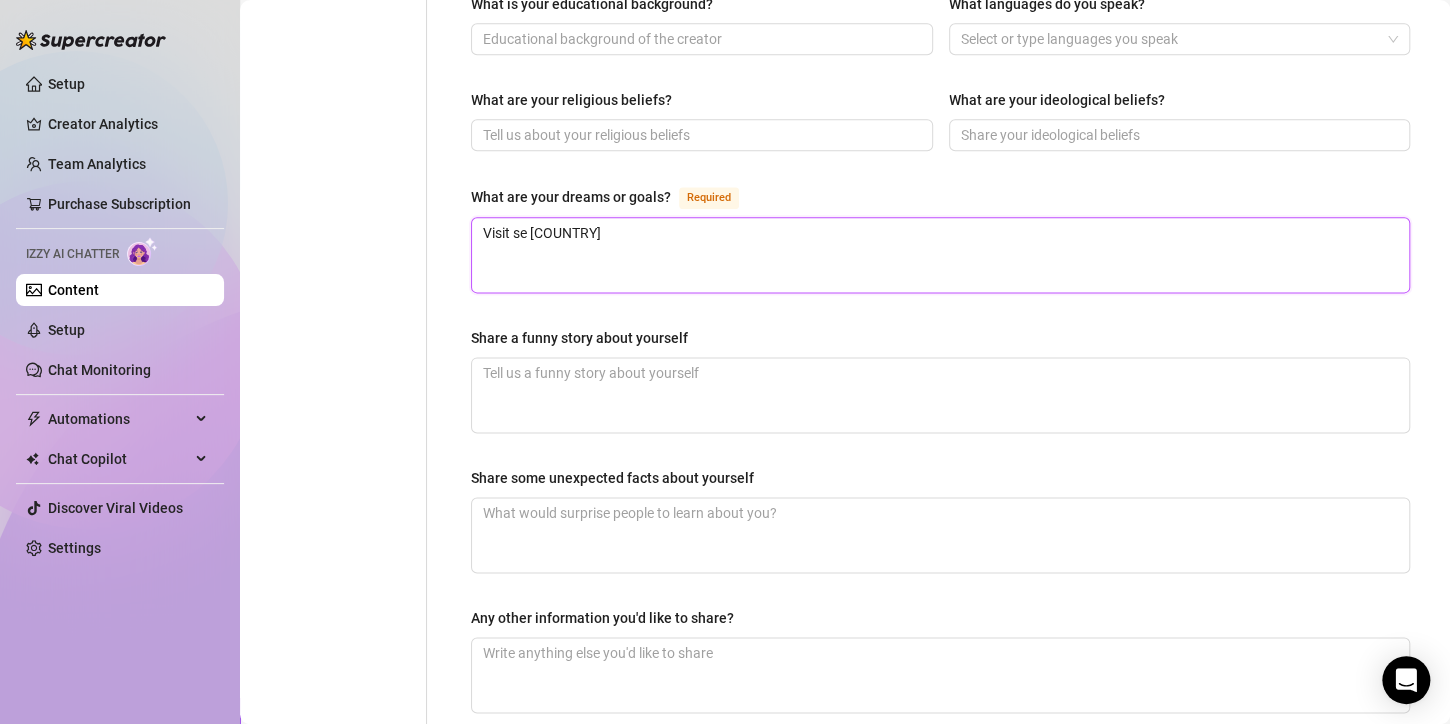 type 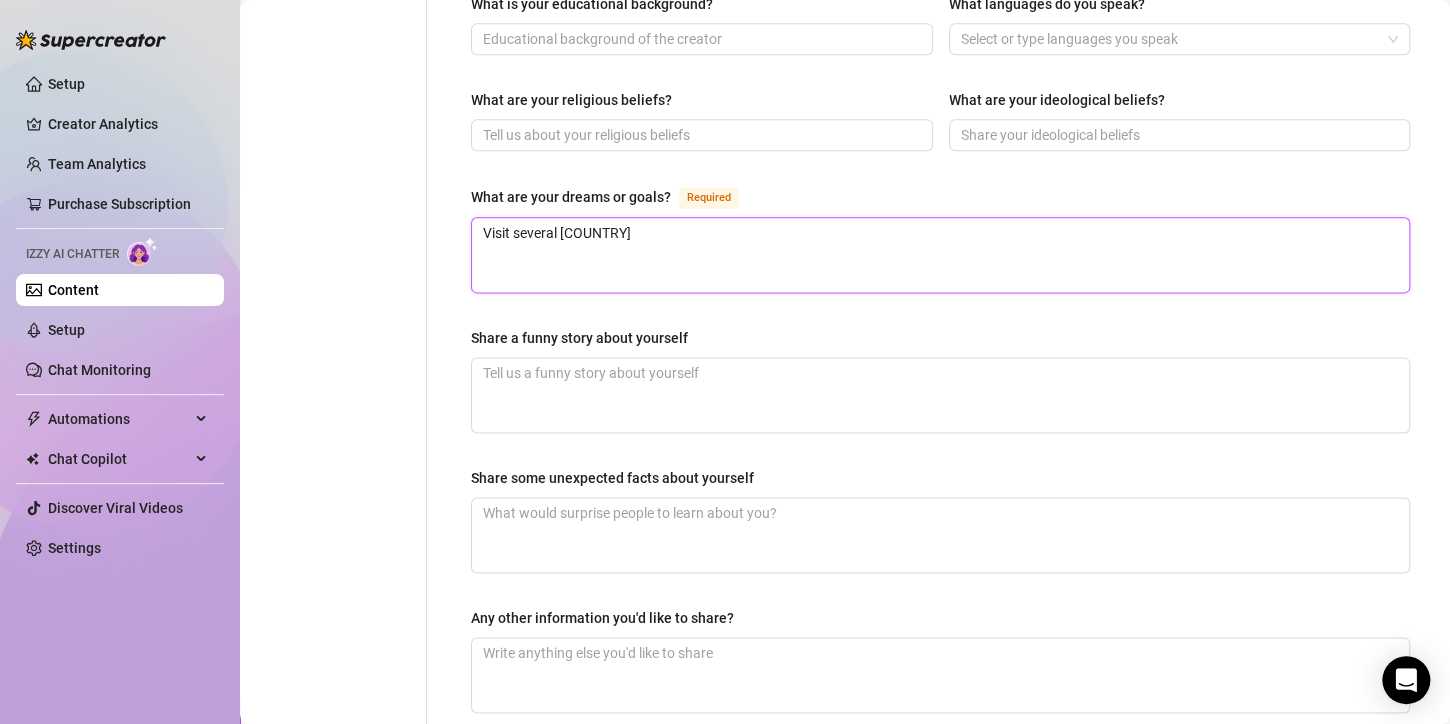 type 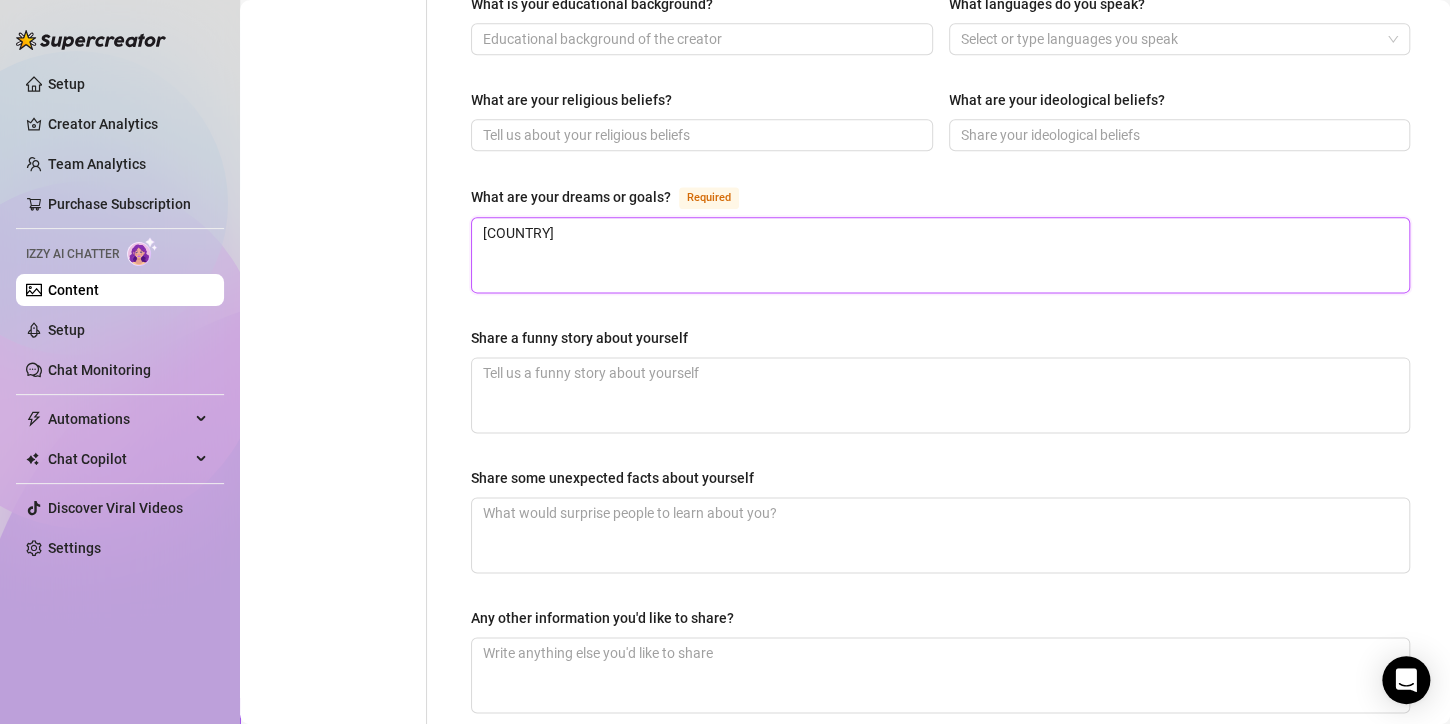 type 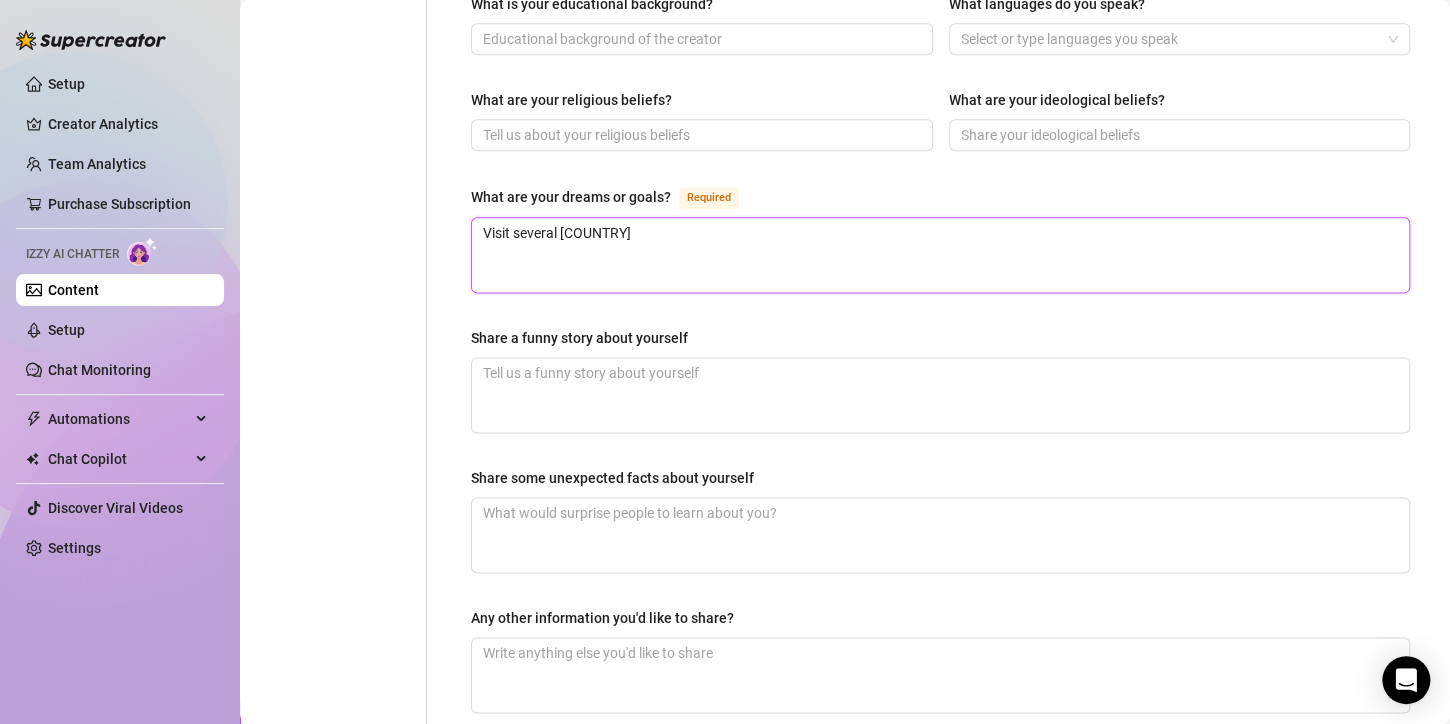 type 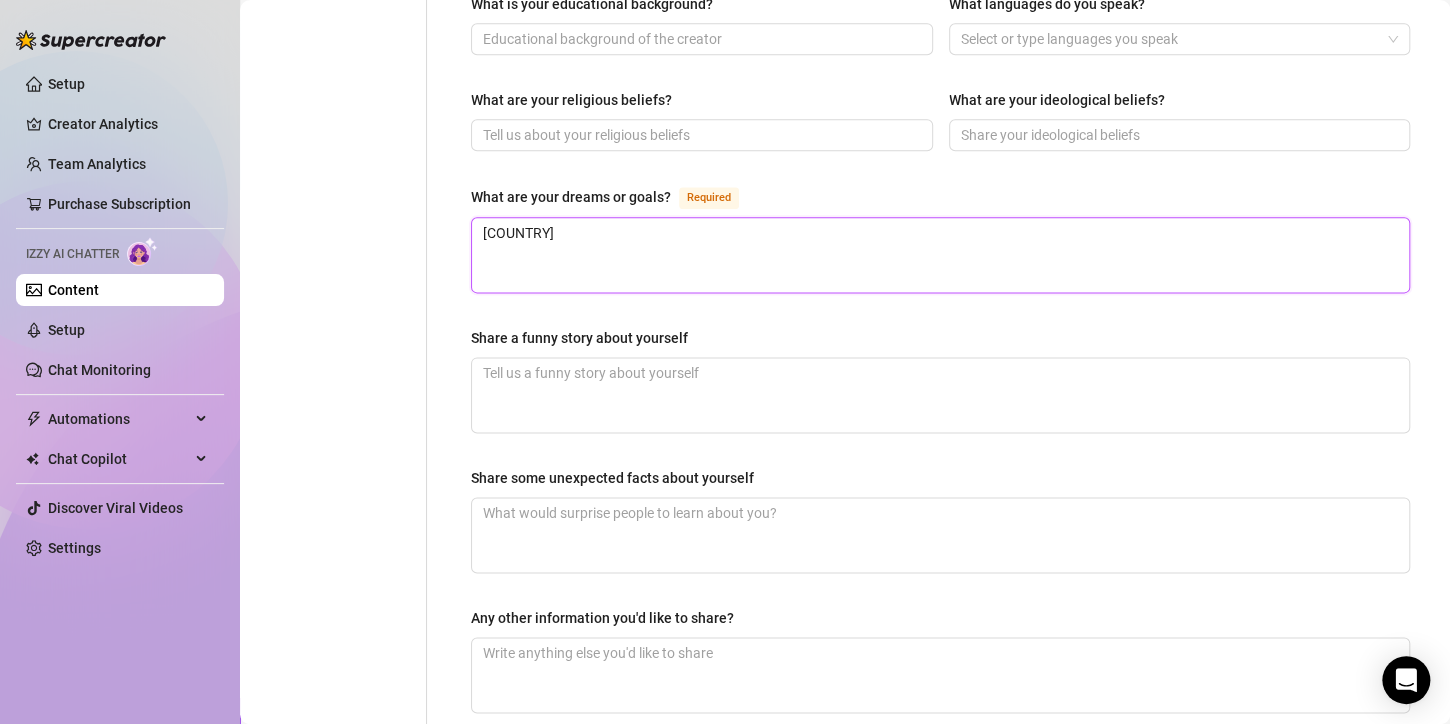 type 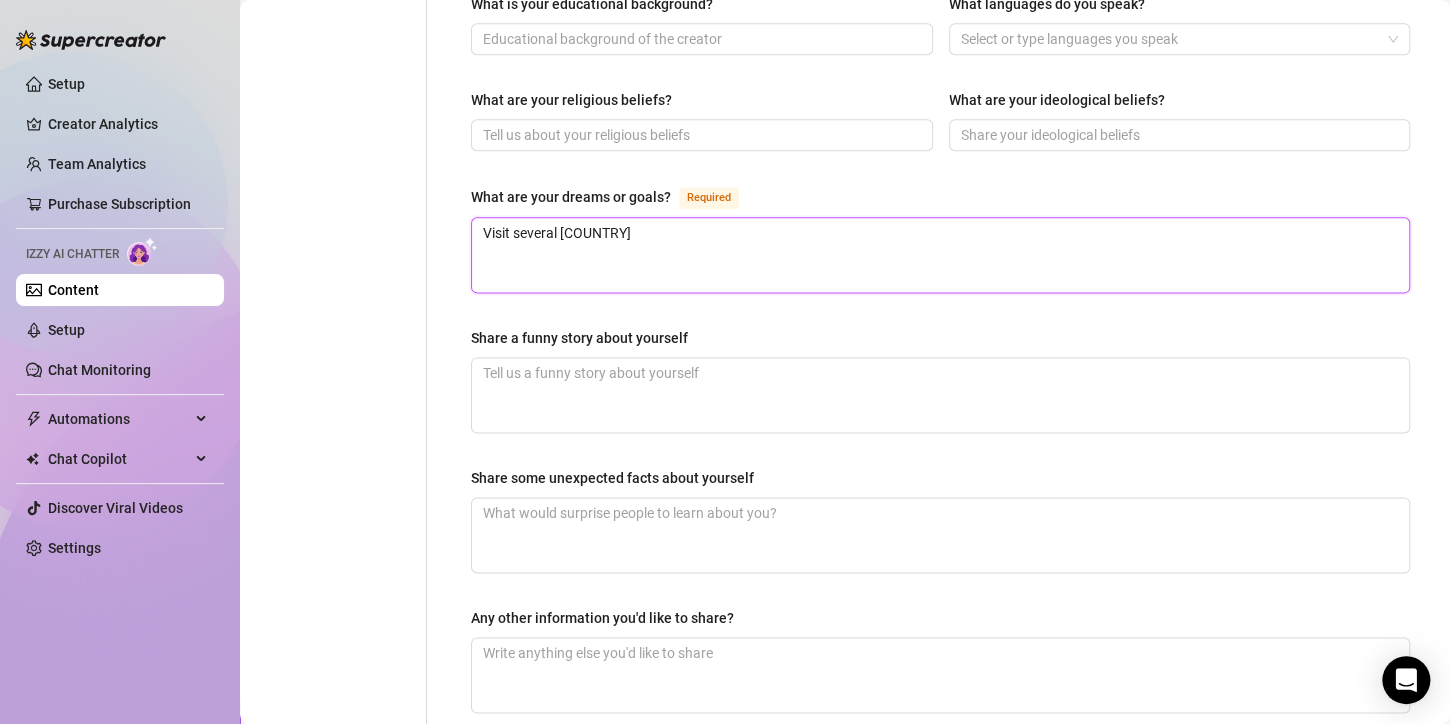 type 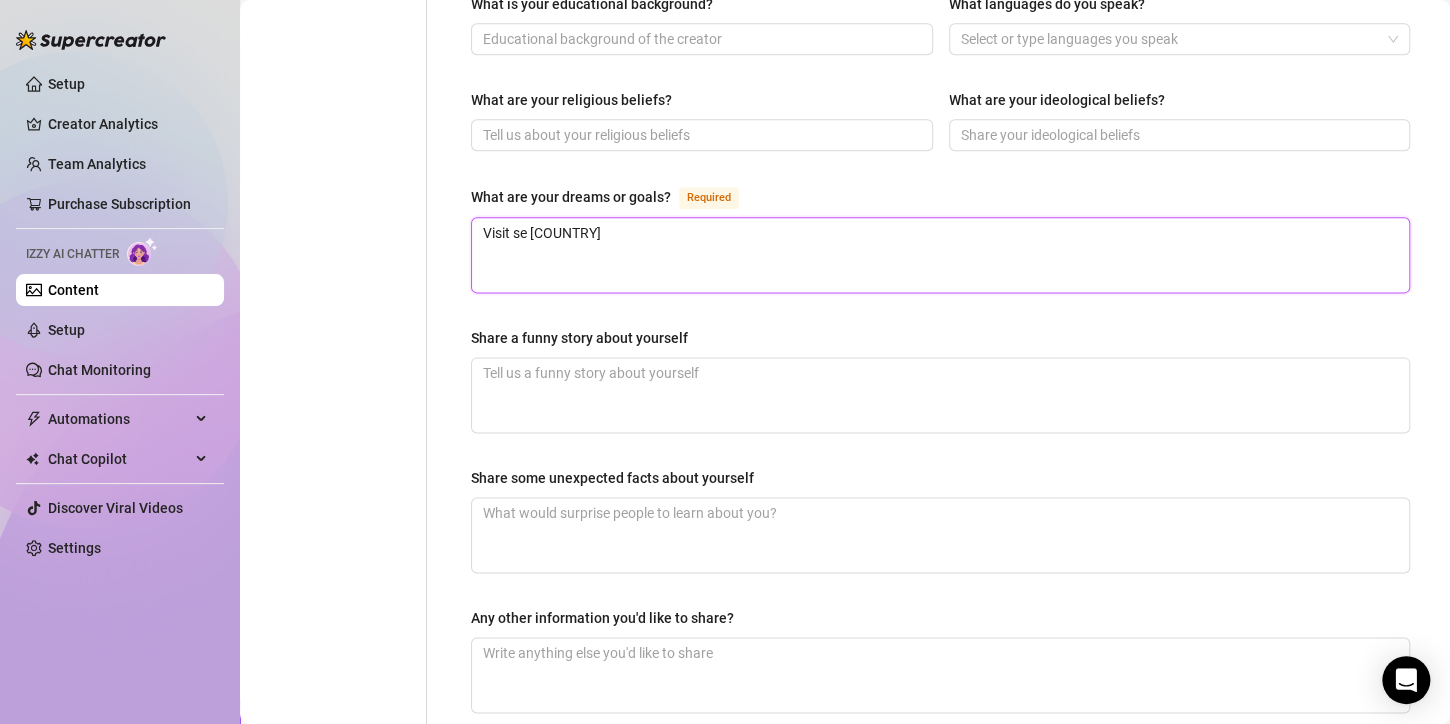 type 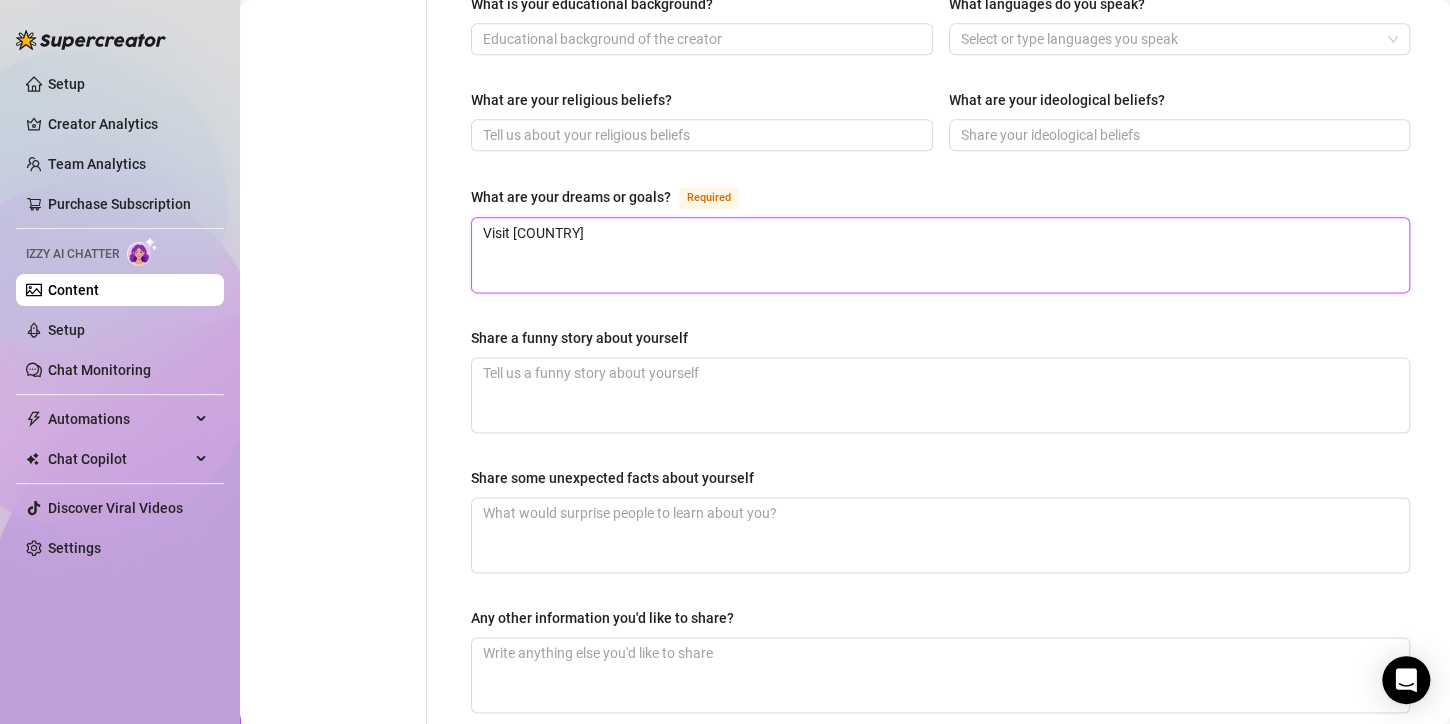 type 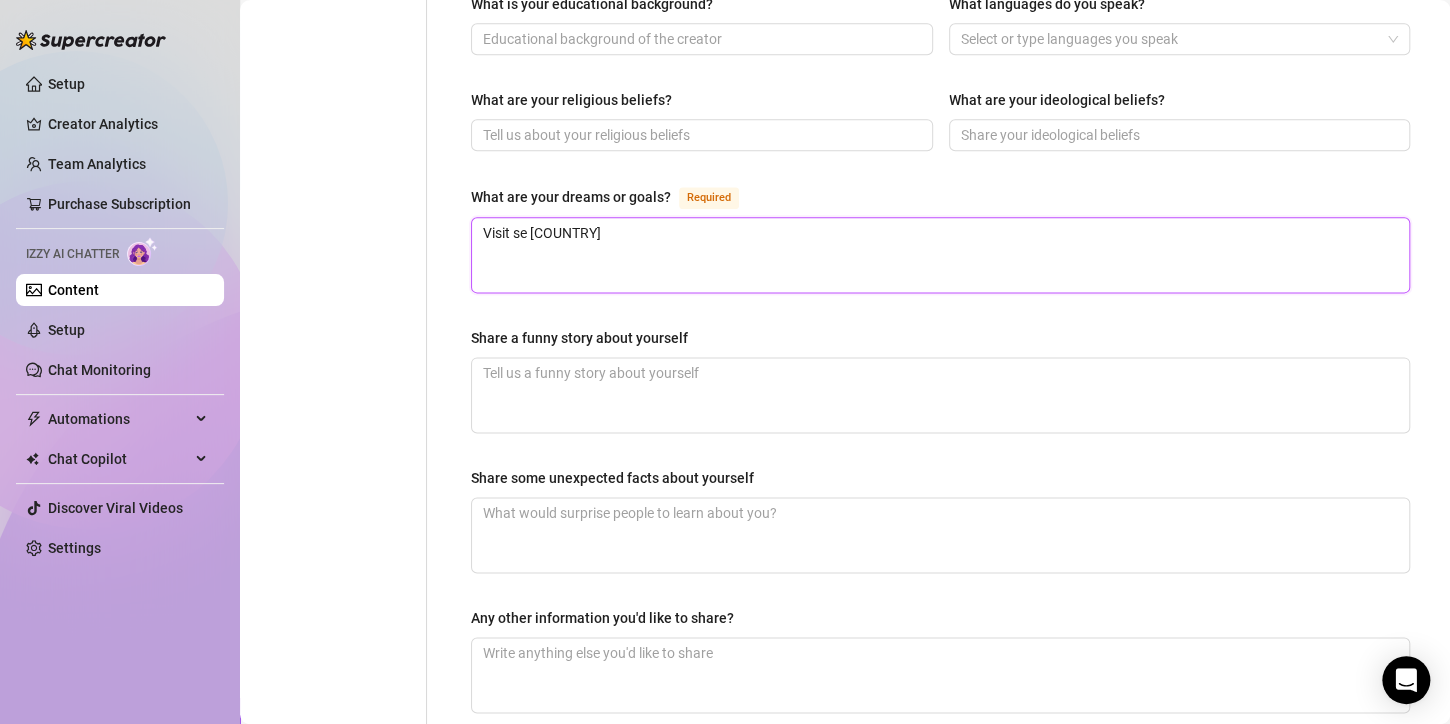 type 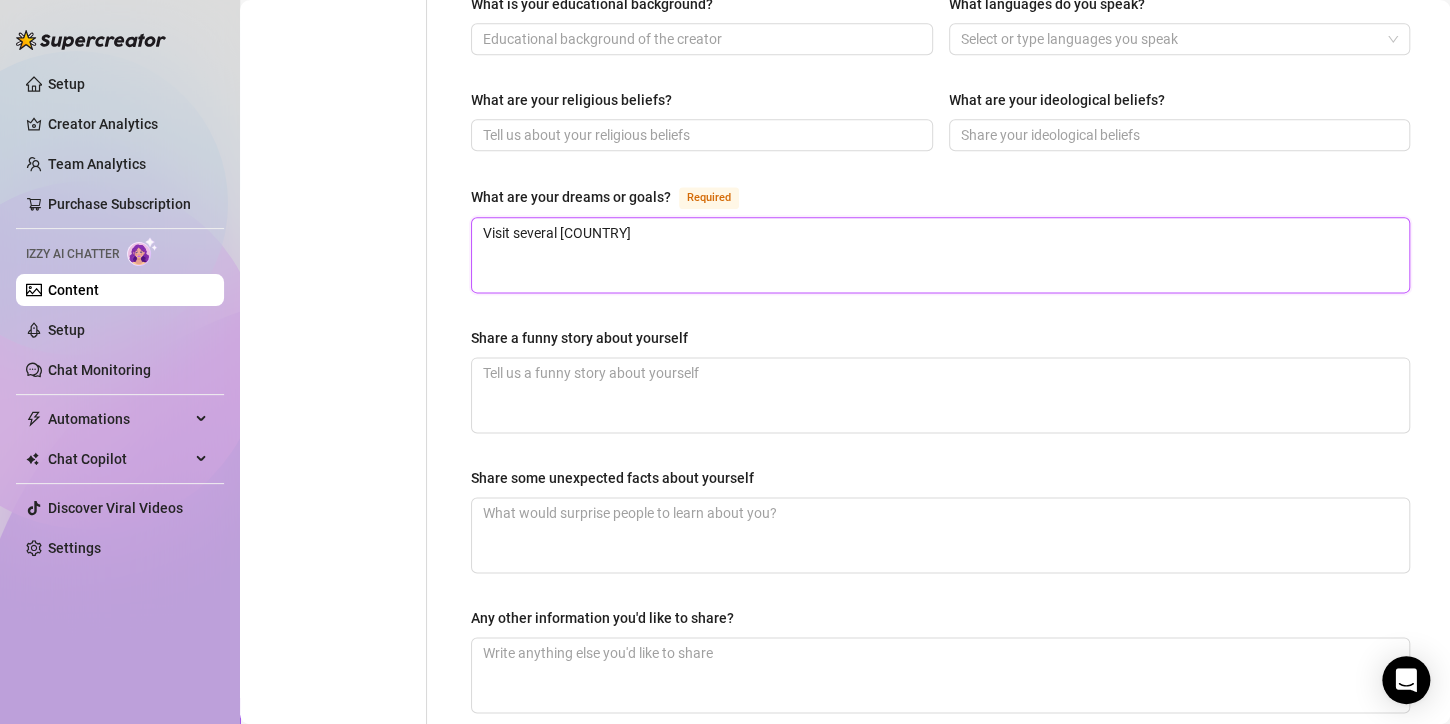 type 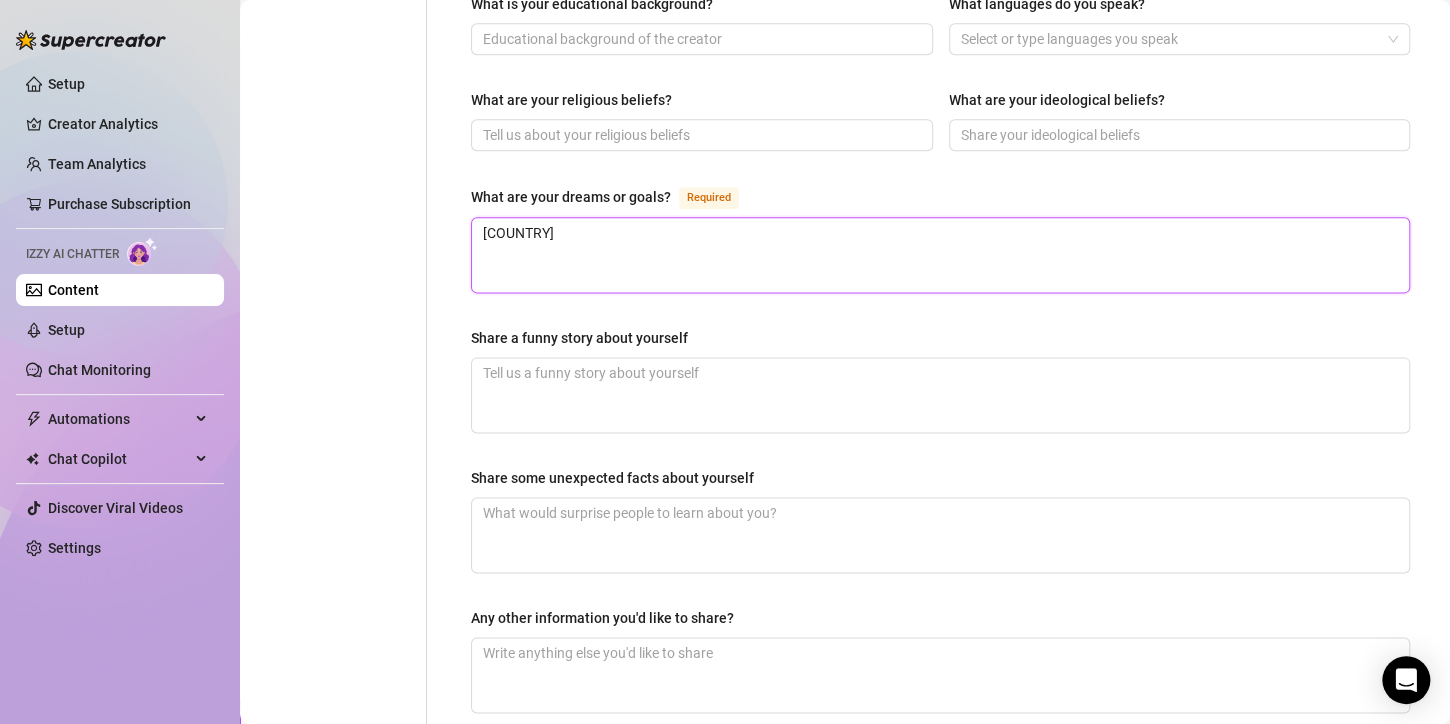 type 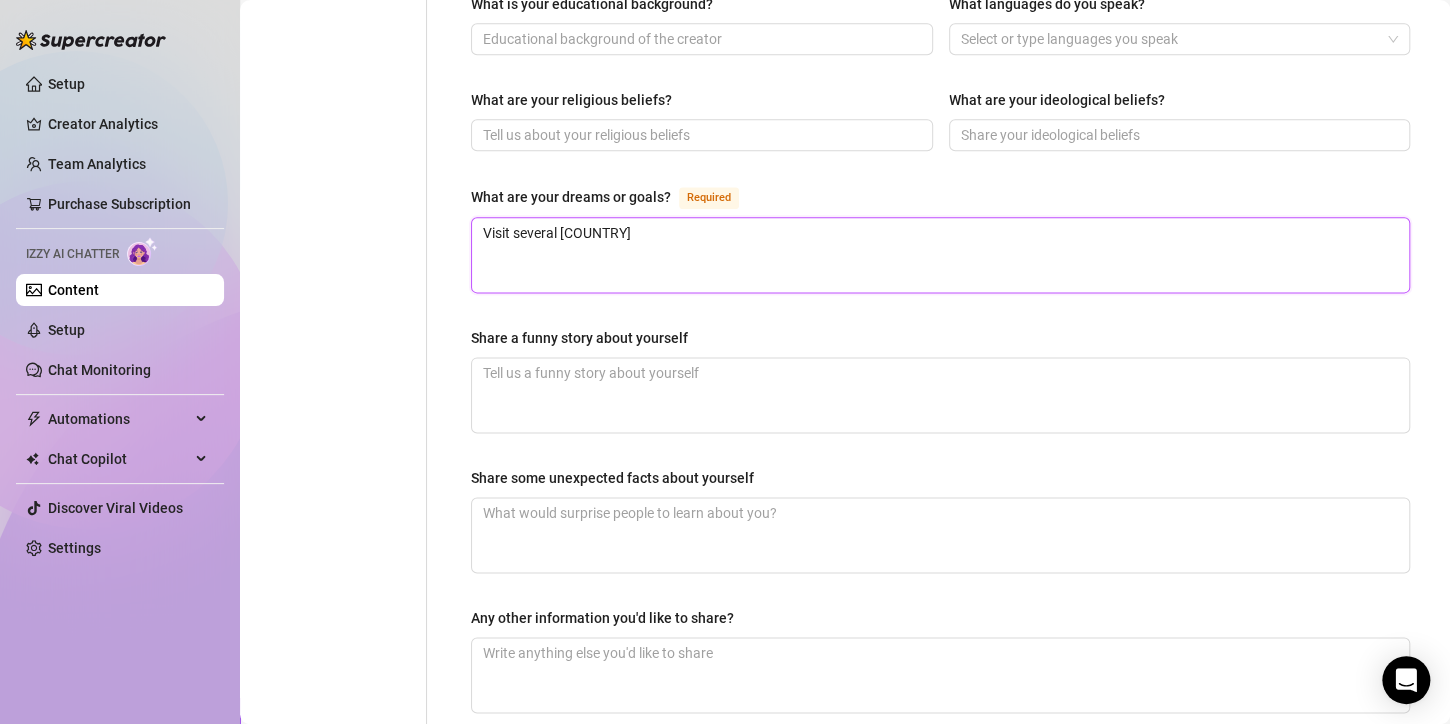 type on "[COUNTRY]" 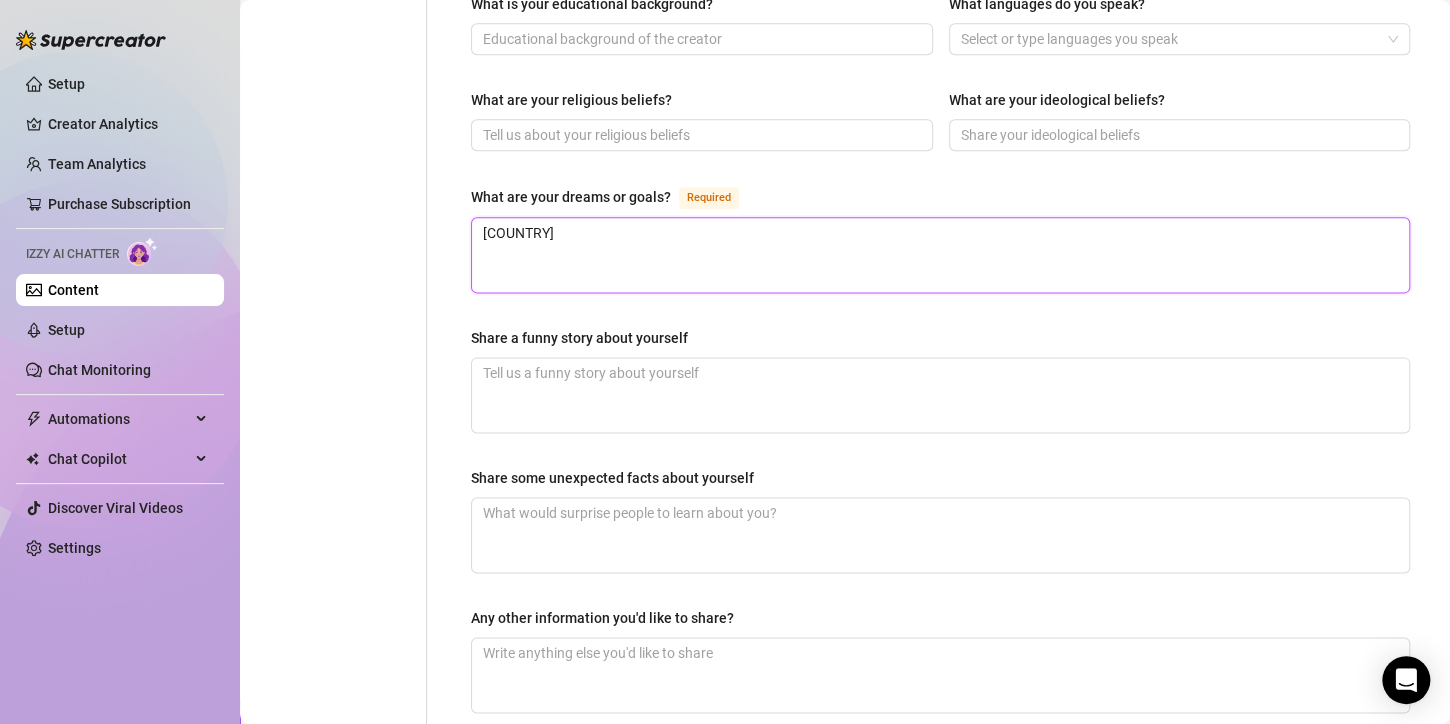 type 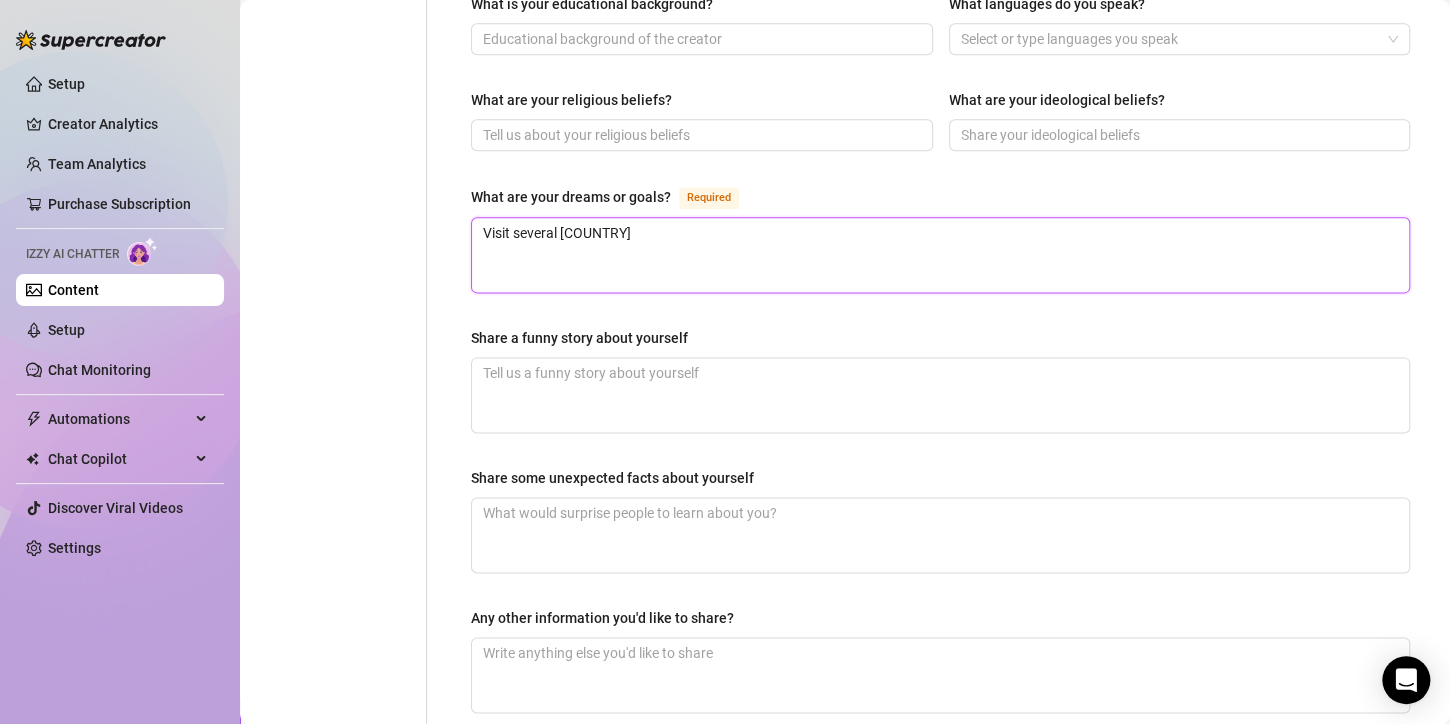 type 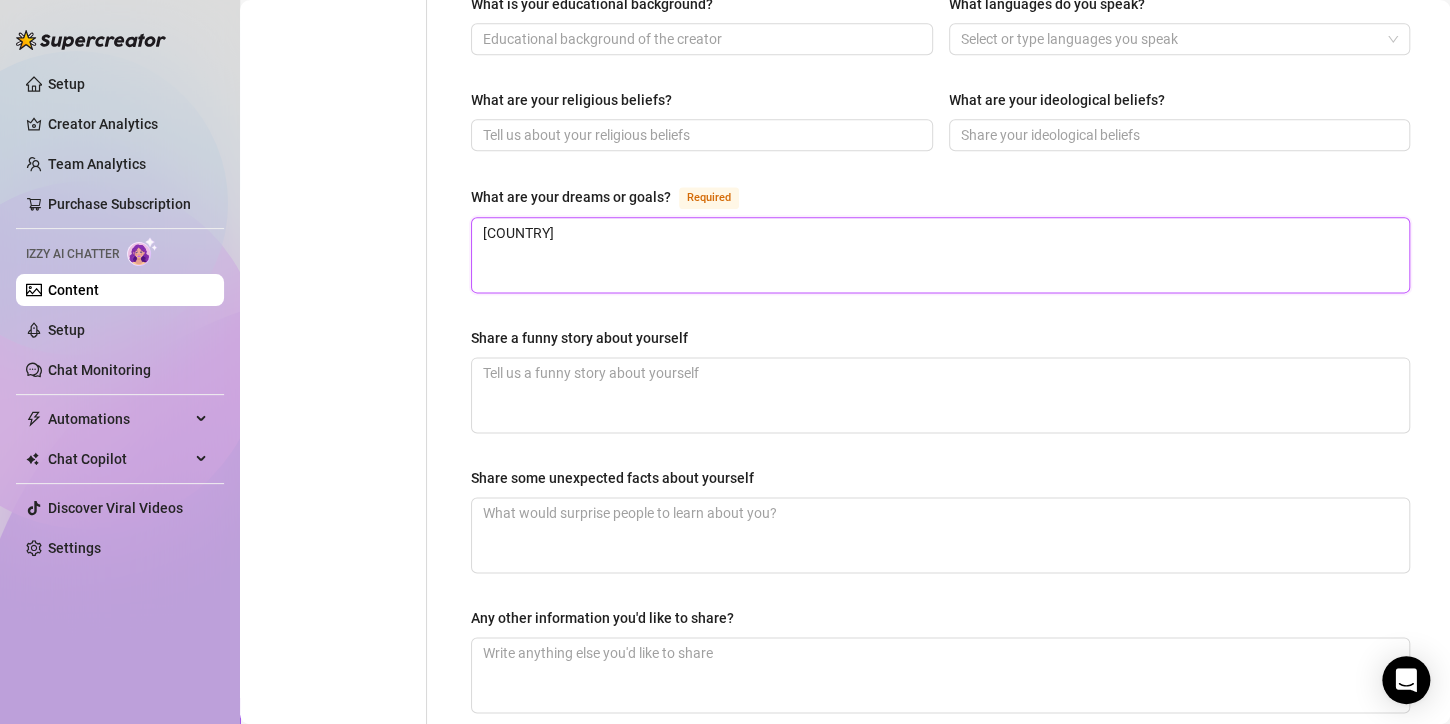 type 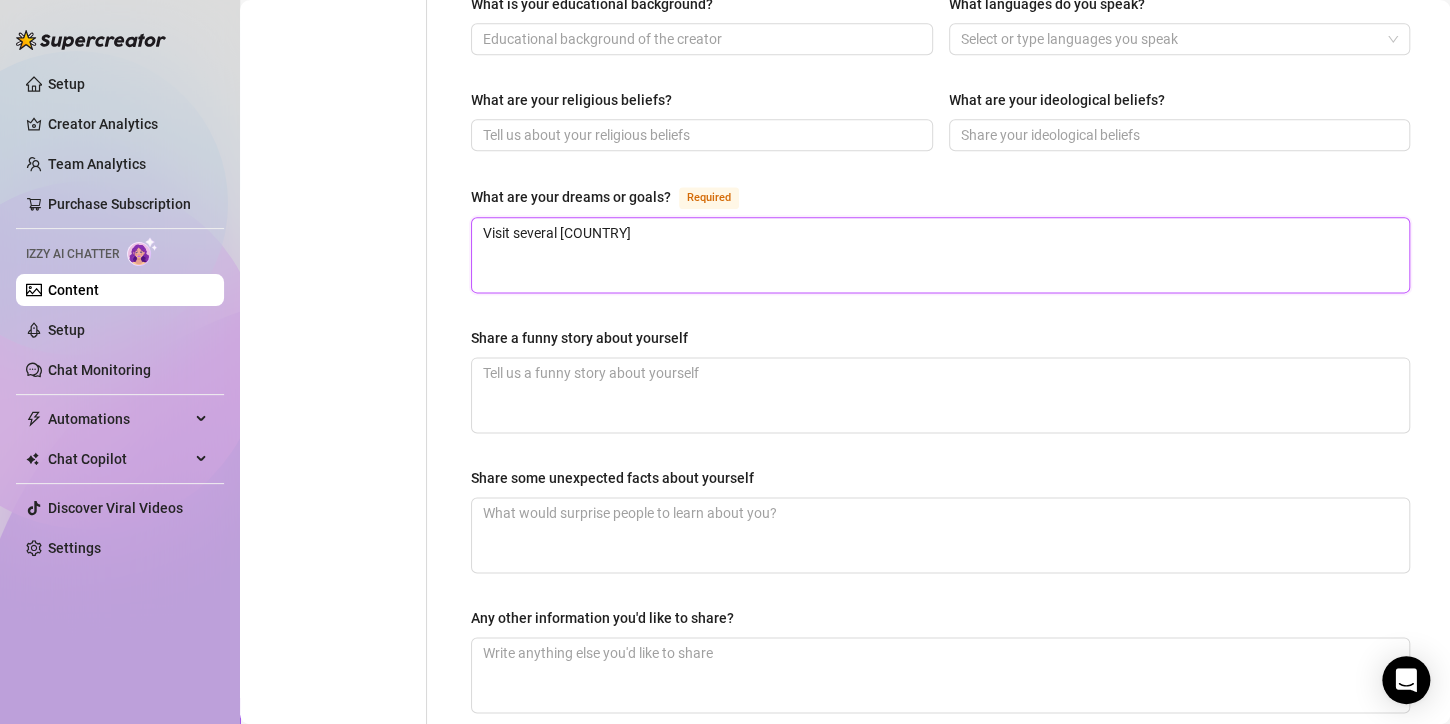 type 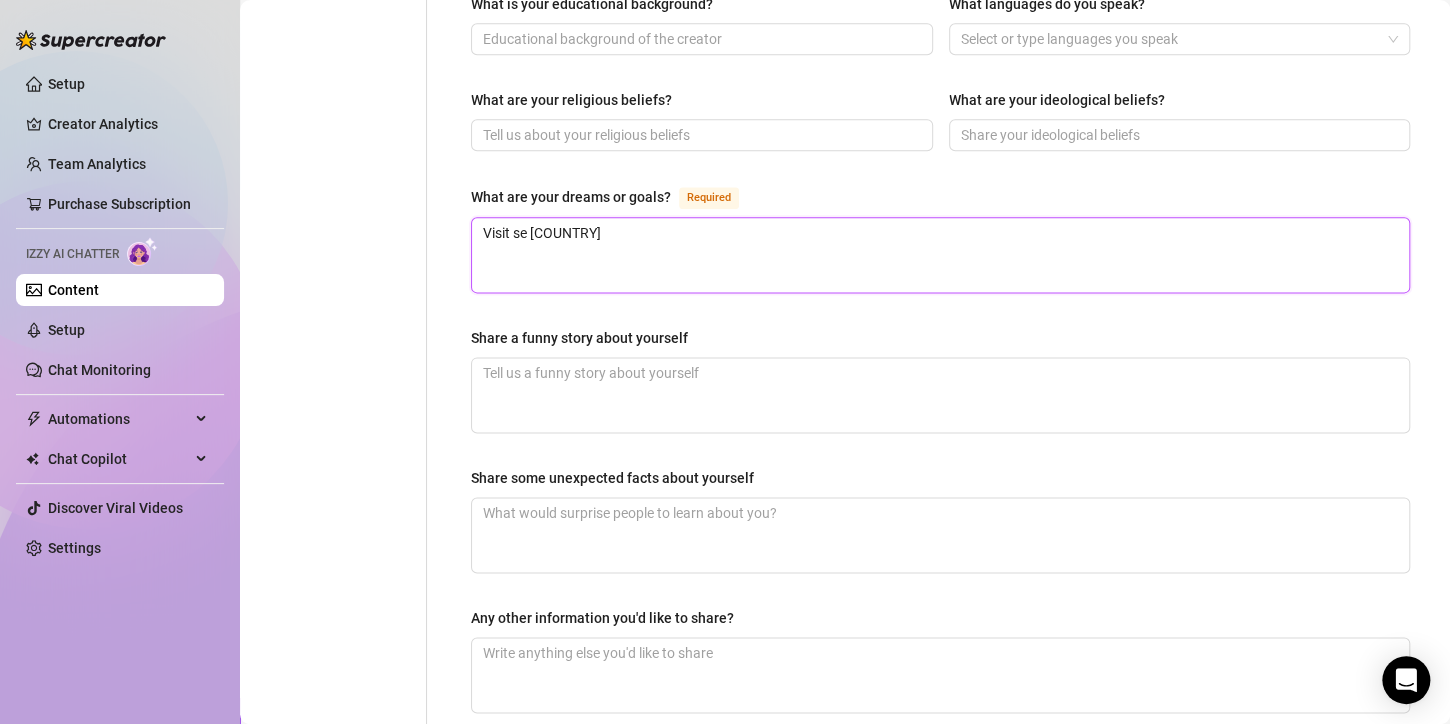 type 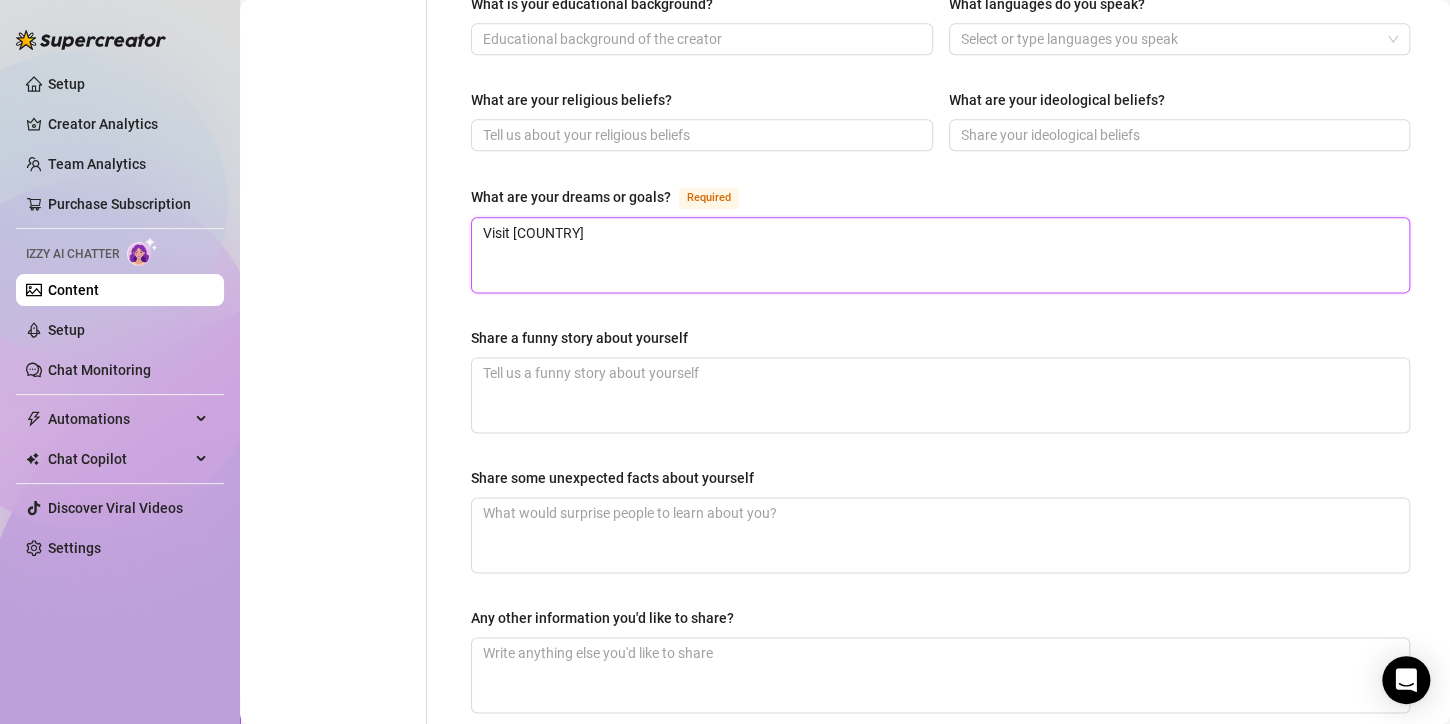 type on "Visit se [COUNTRY]" 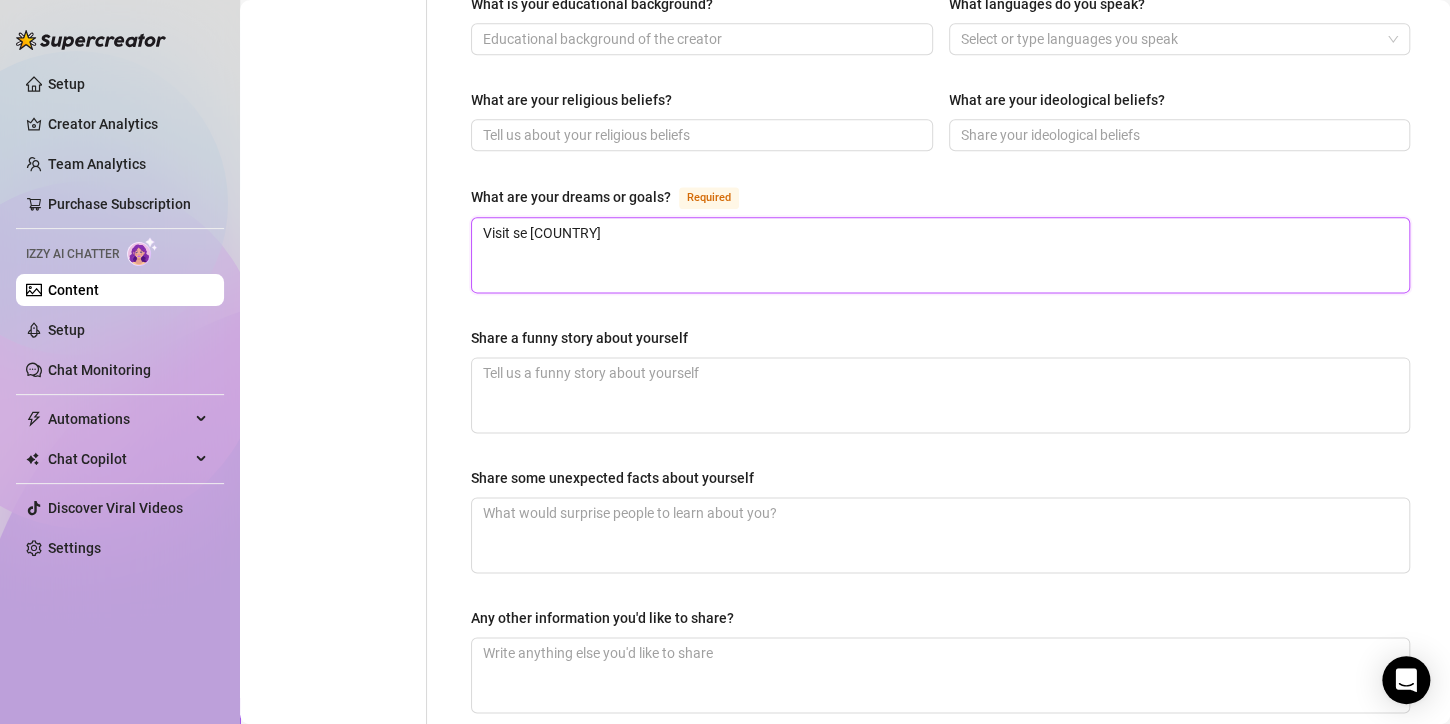 type 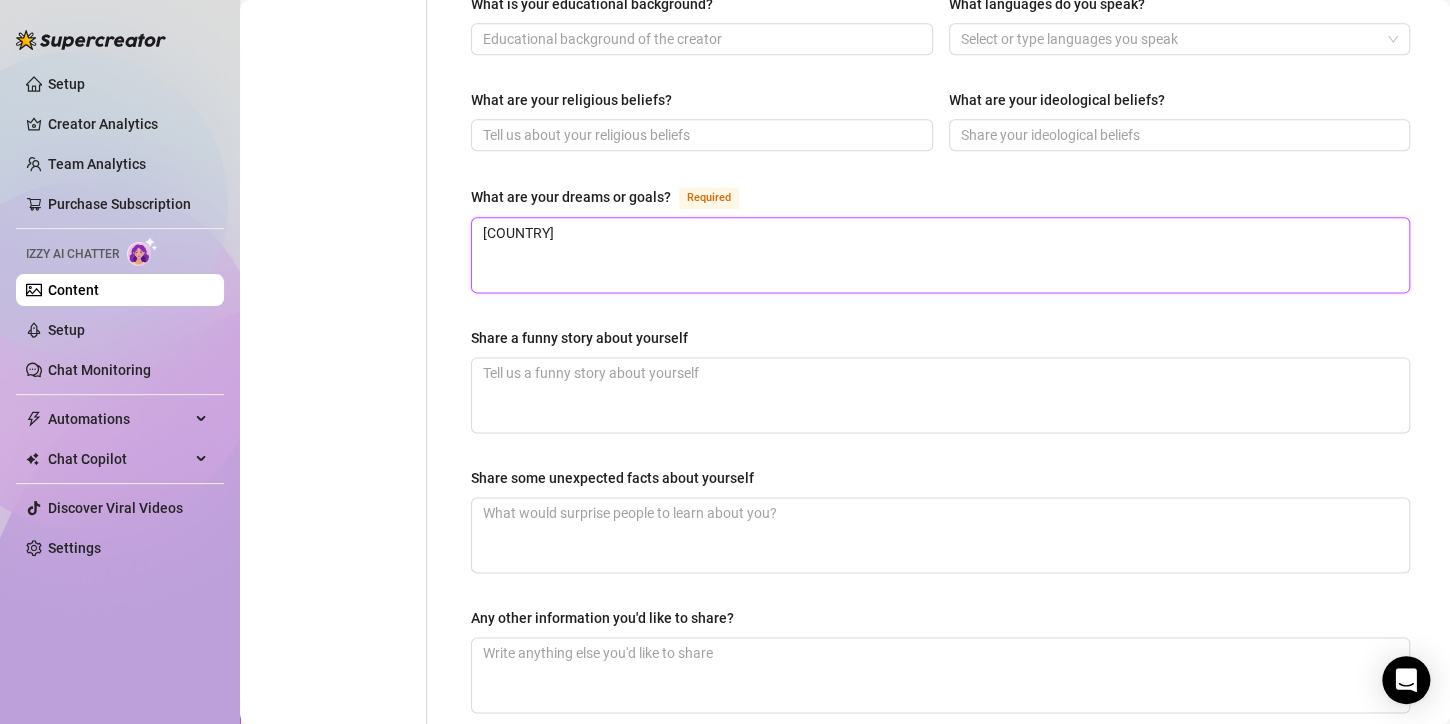 type 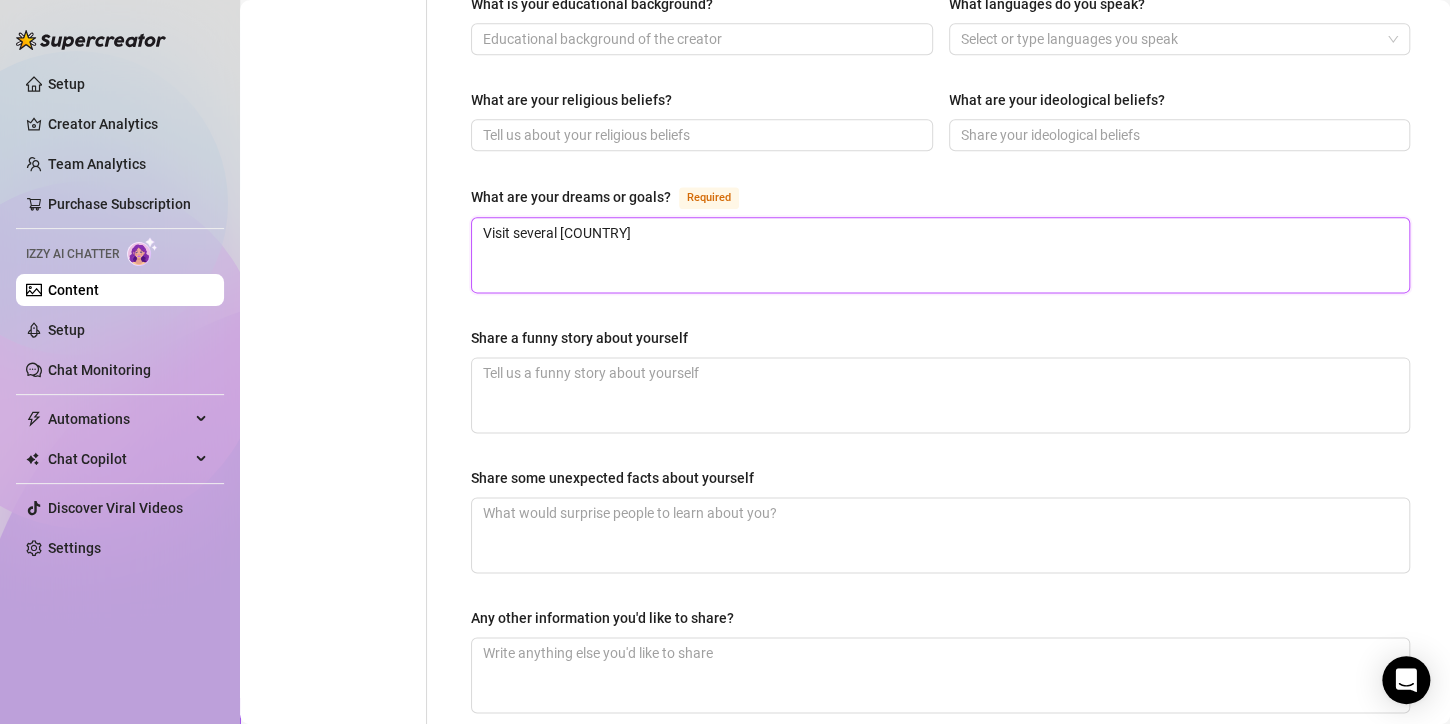 type on "Visit several [COUNTRY]" 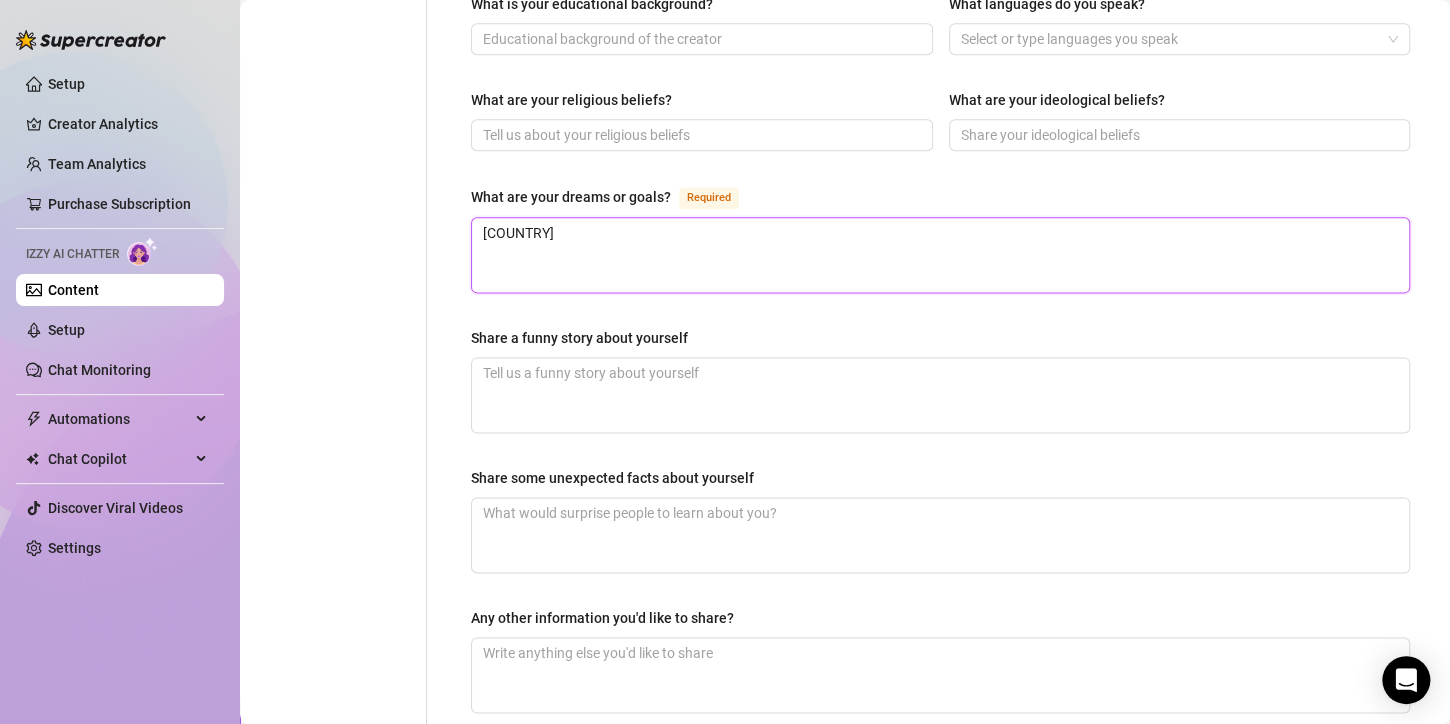 type 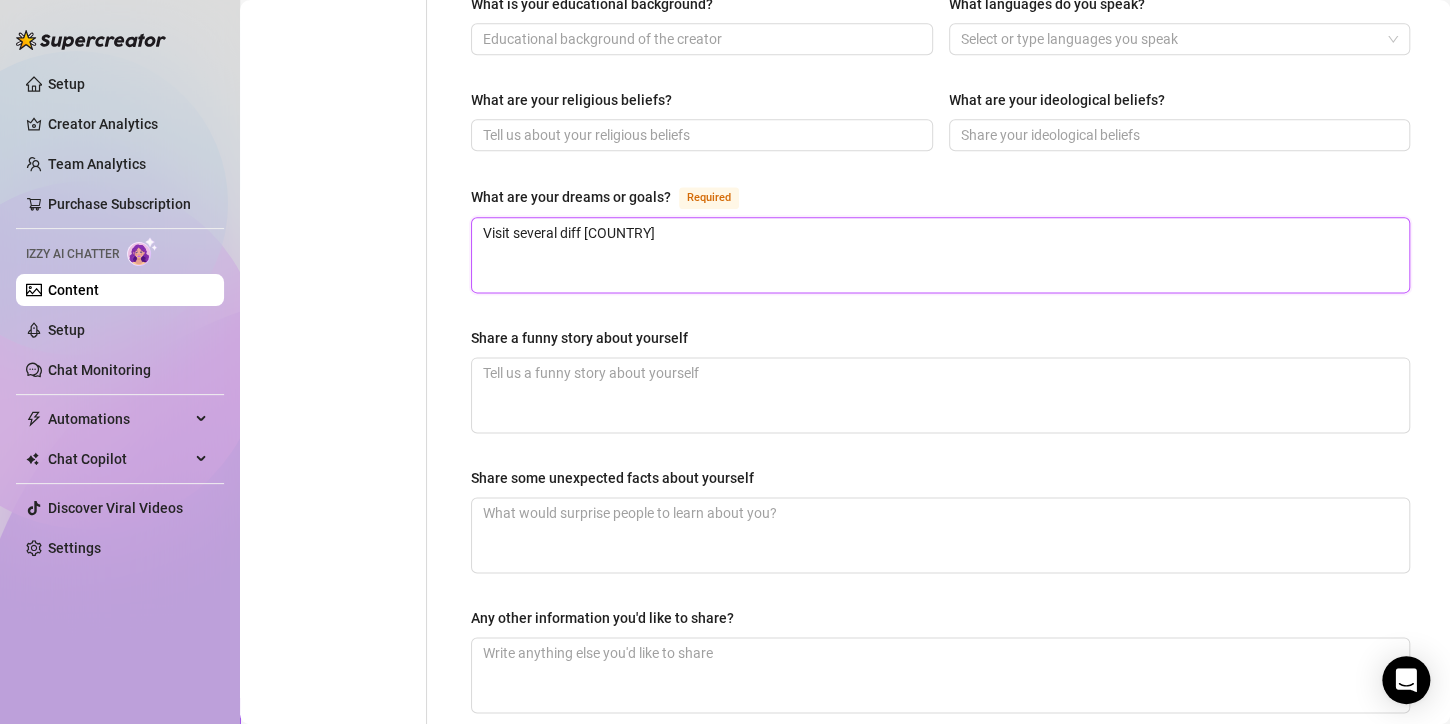 type 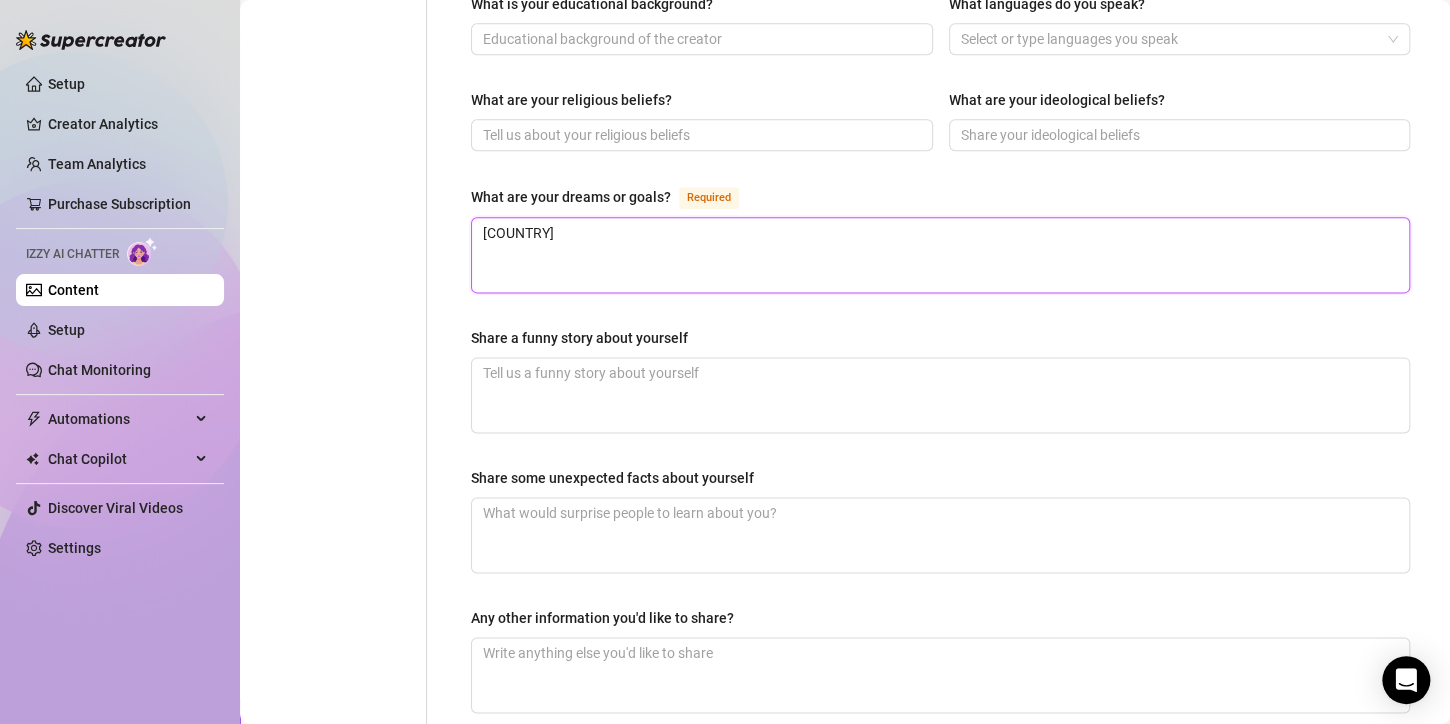 type 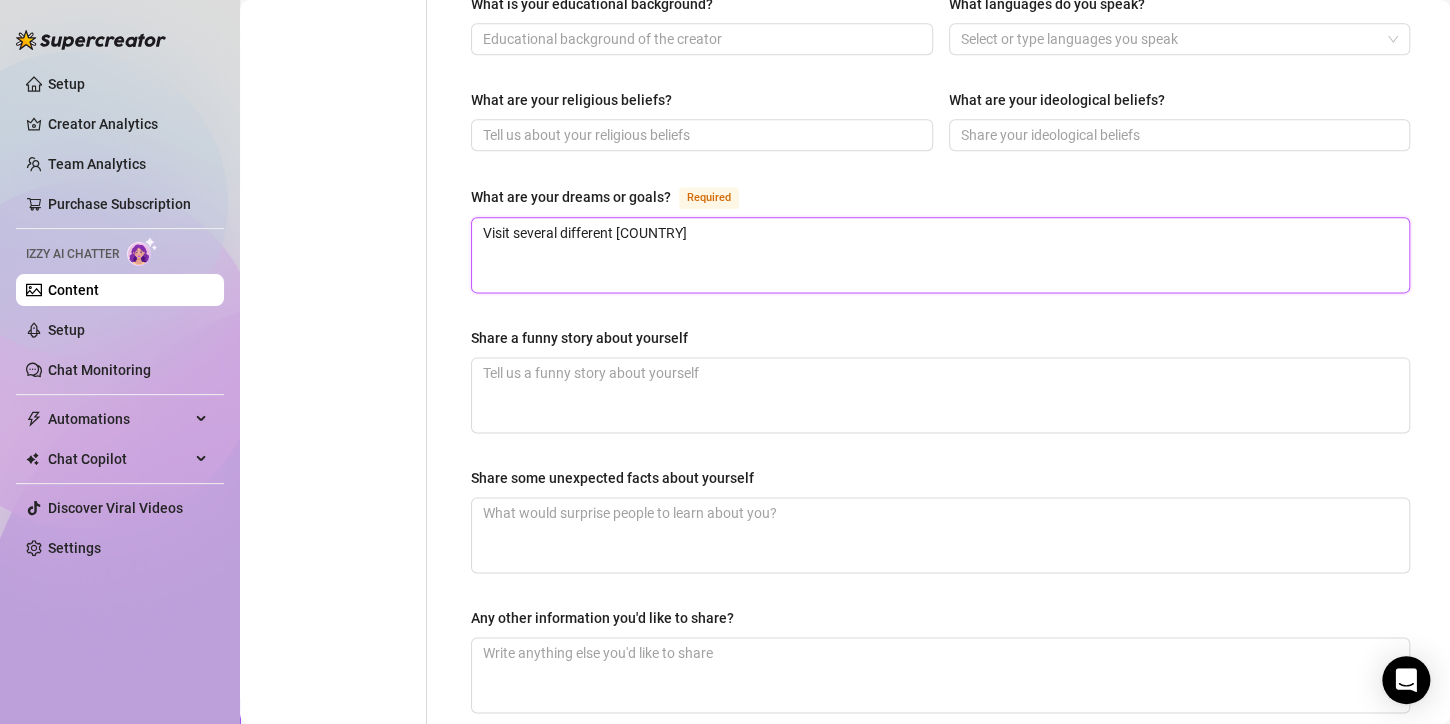type on "[COUNTRY]" 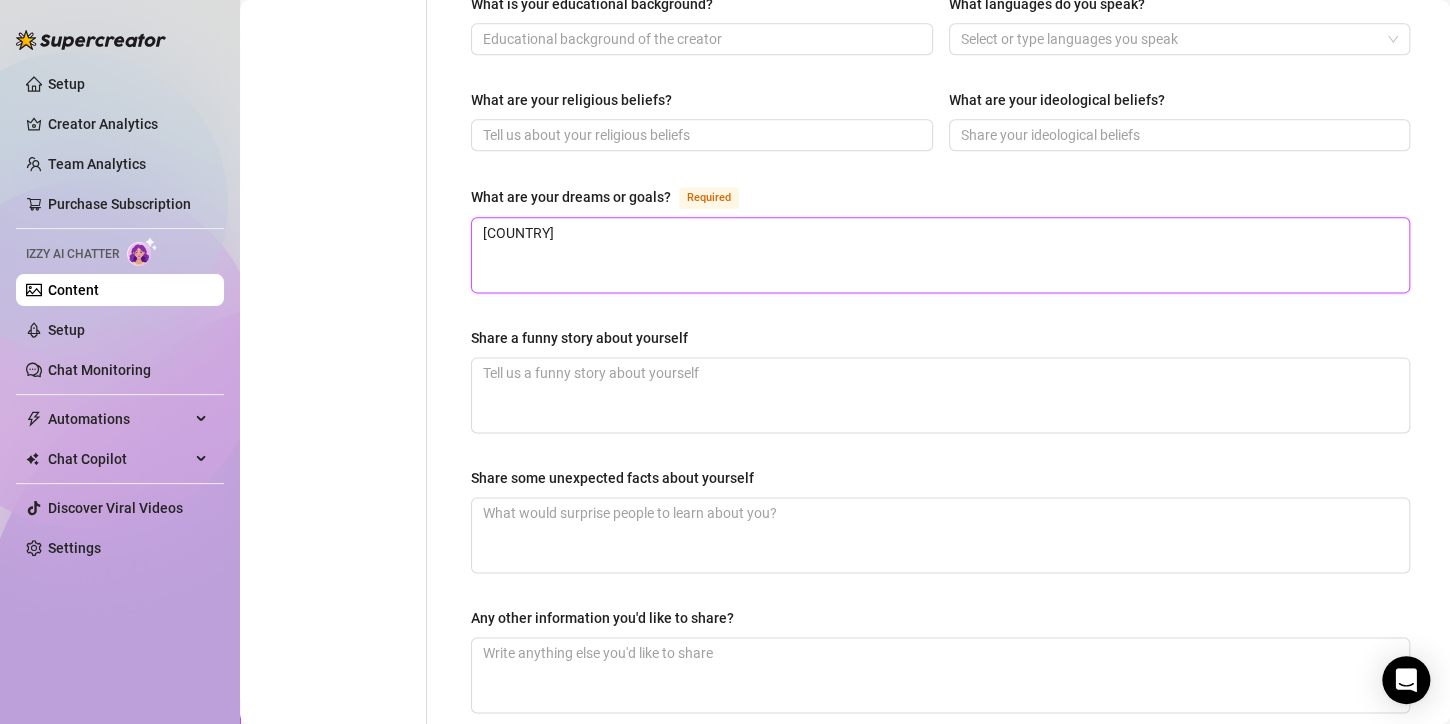 type 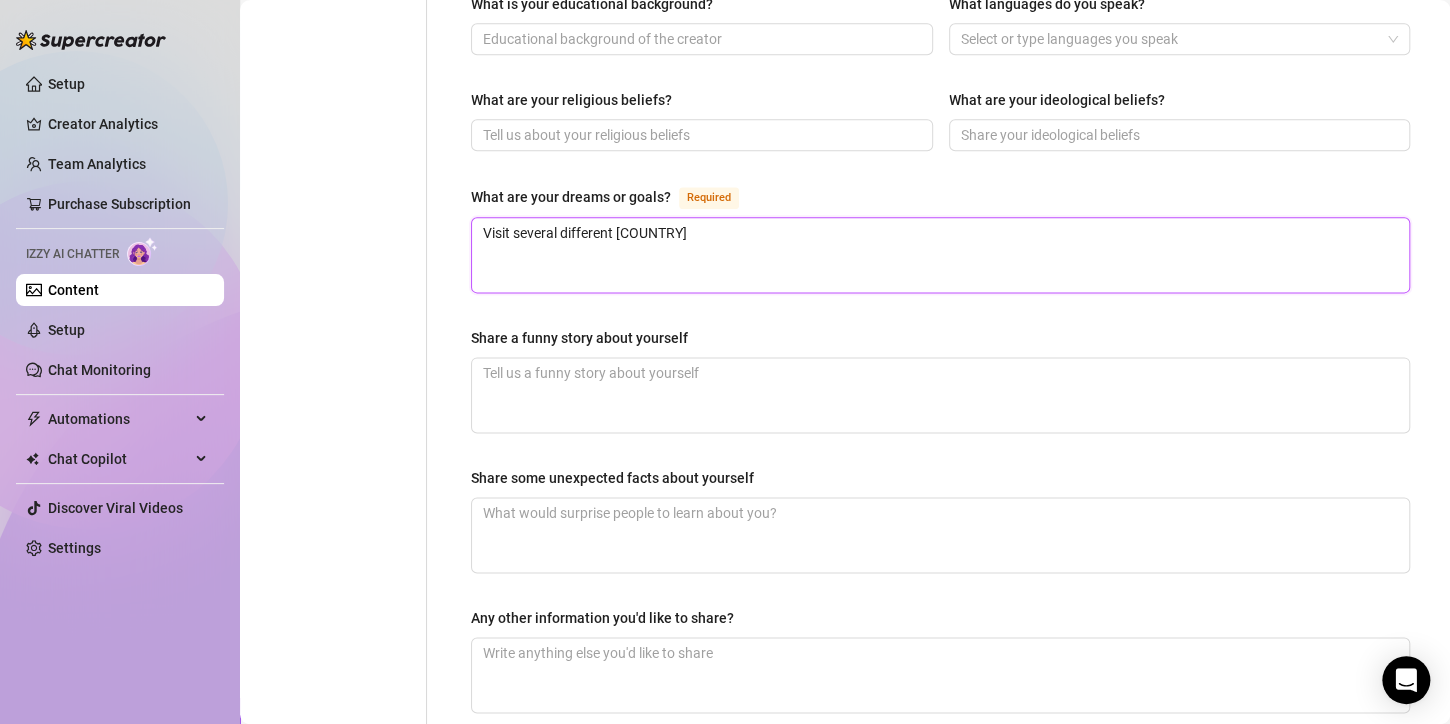 type 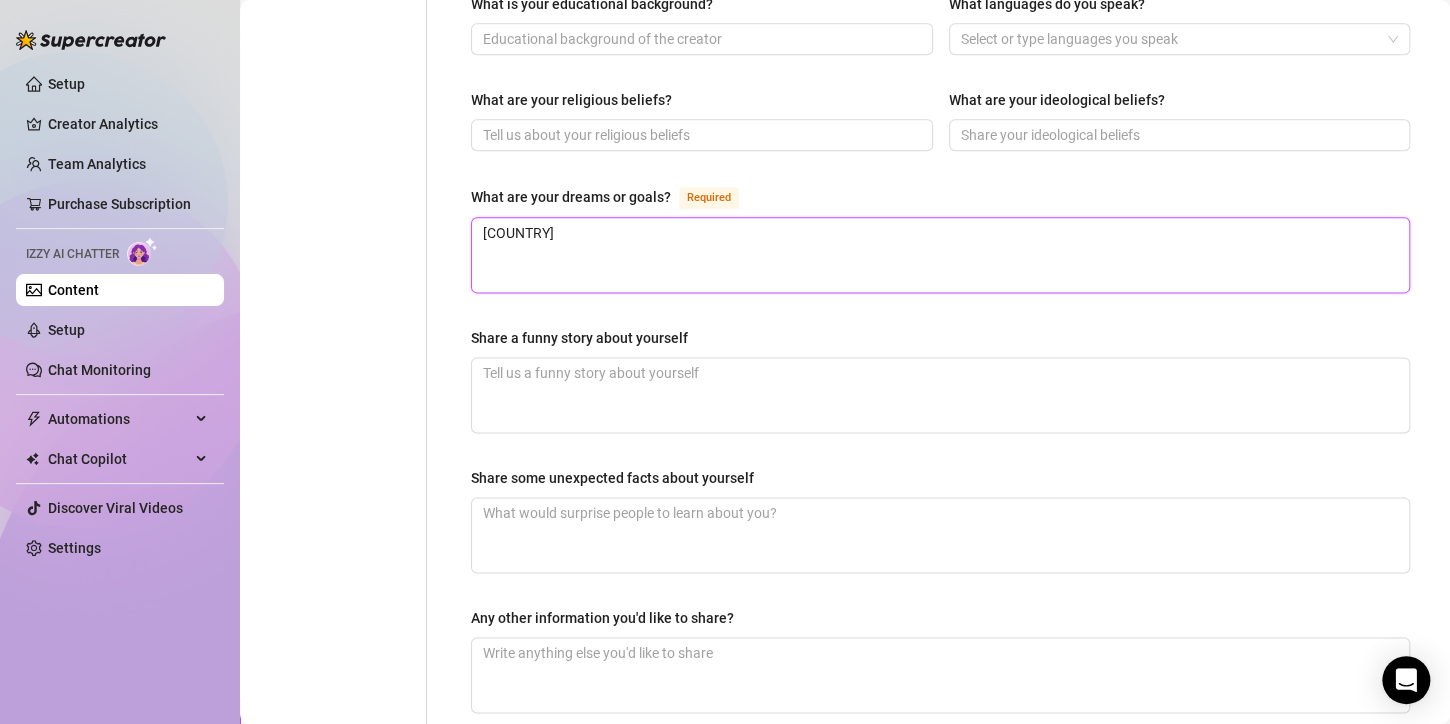 type on "[COUNTRY]" 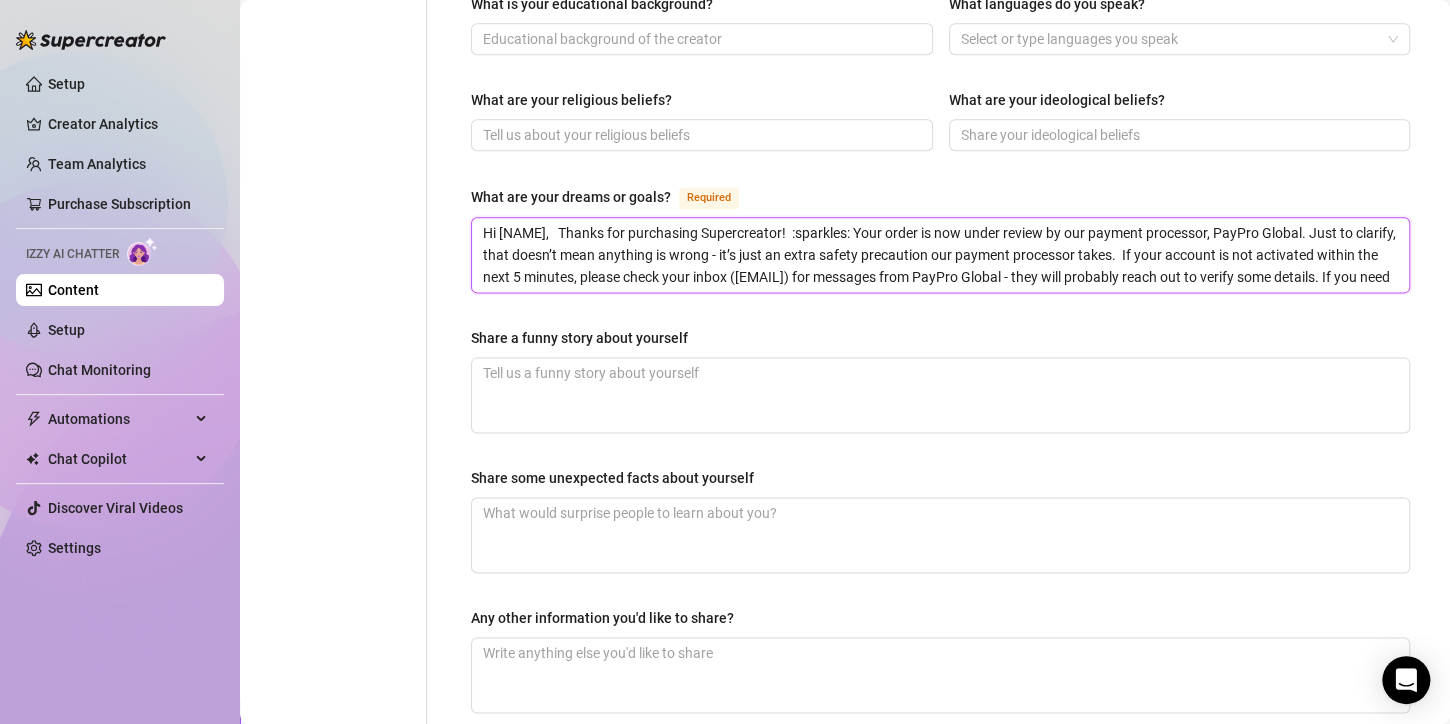 type 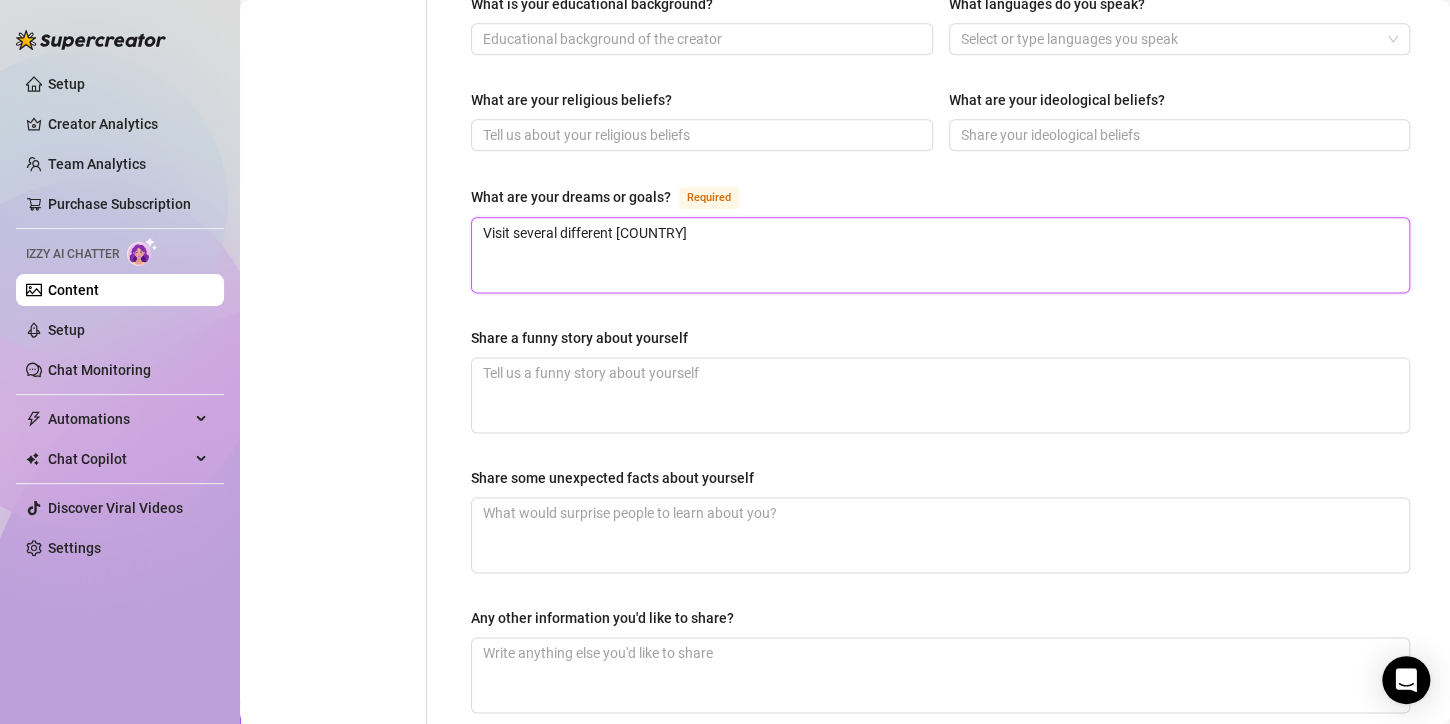 type 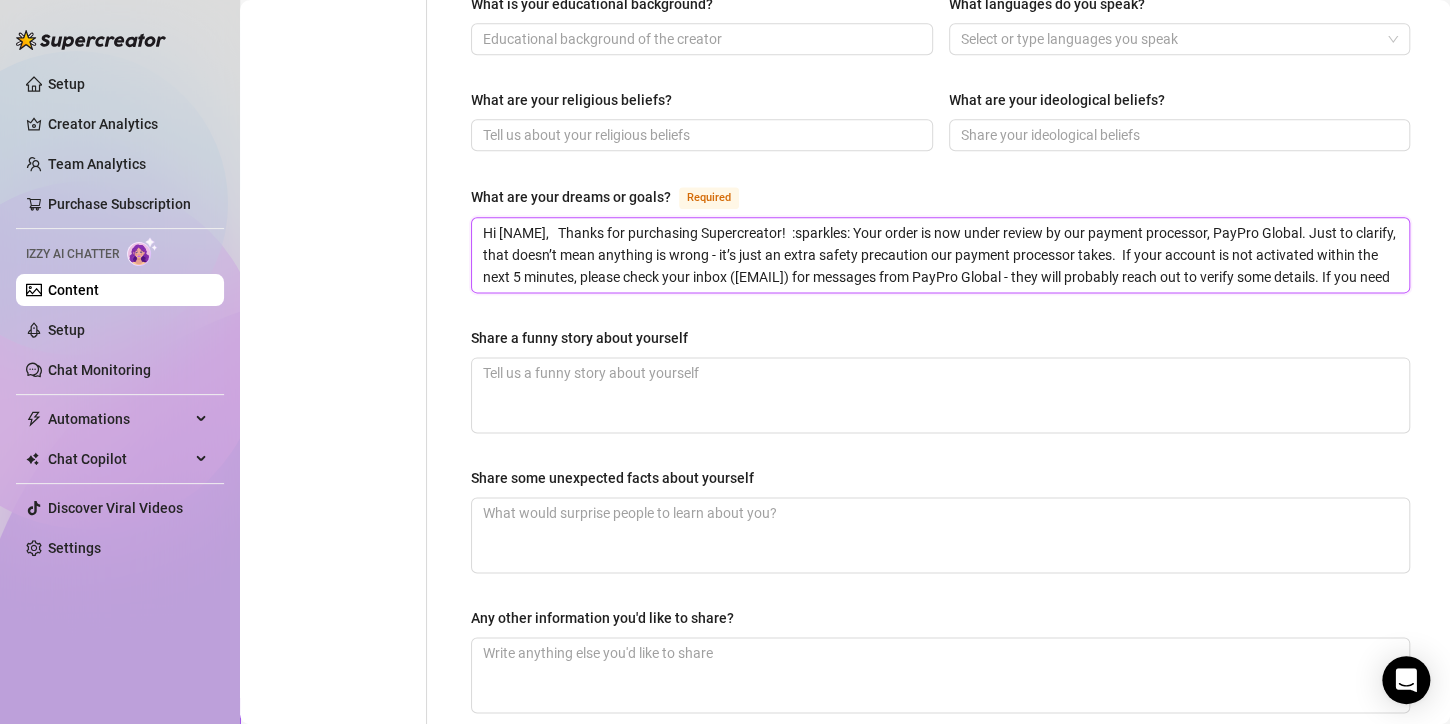 type 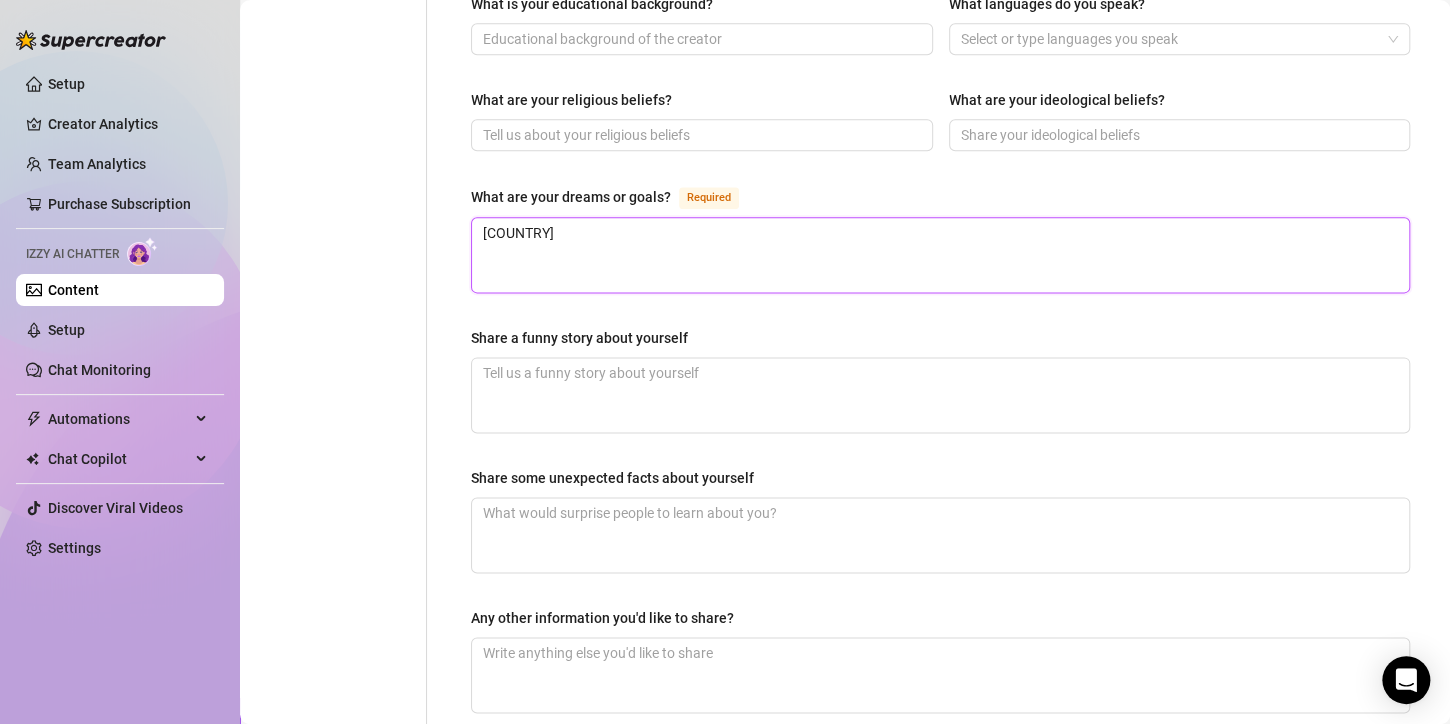 type 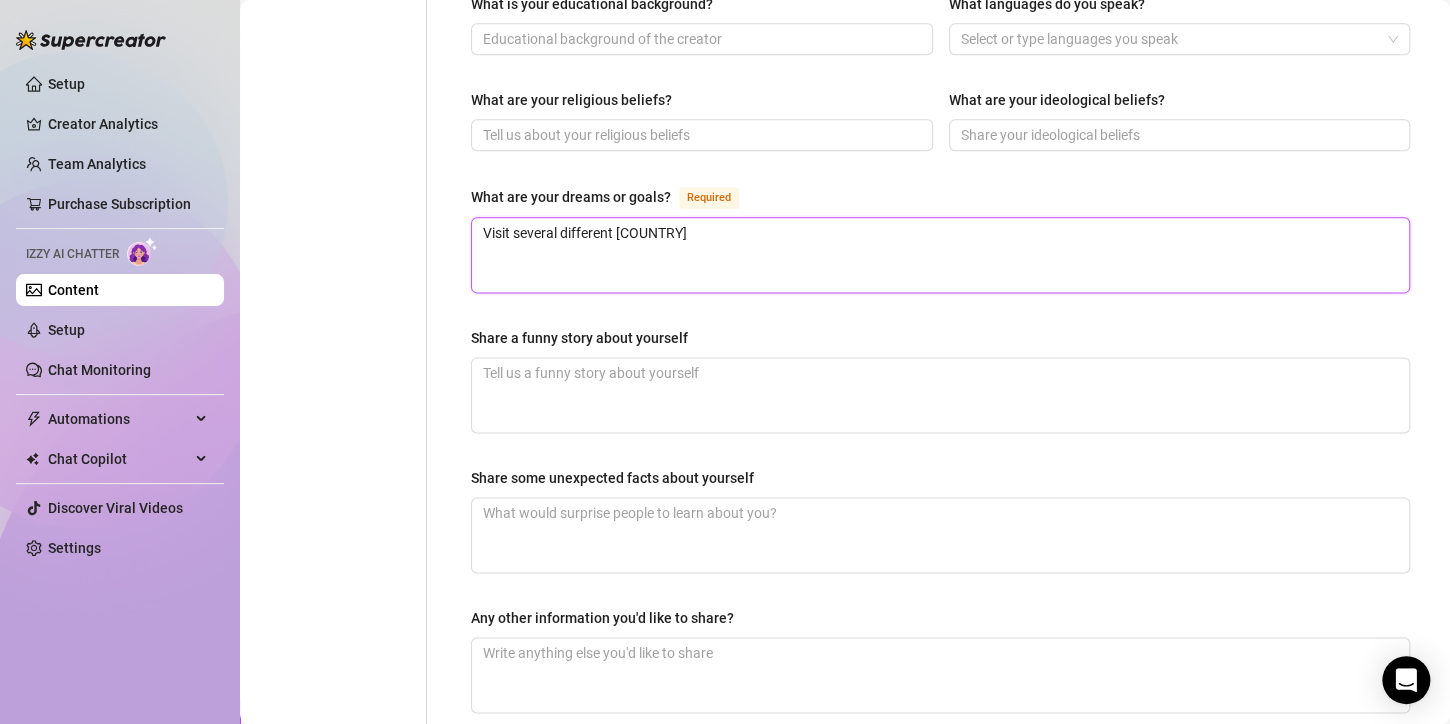type on "[COUNTRY]" 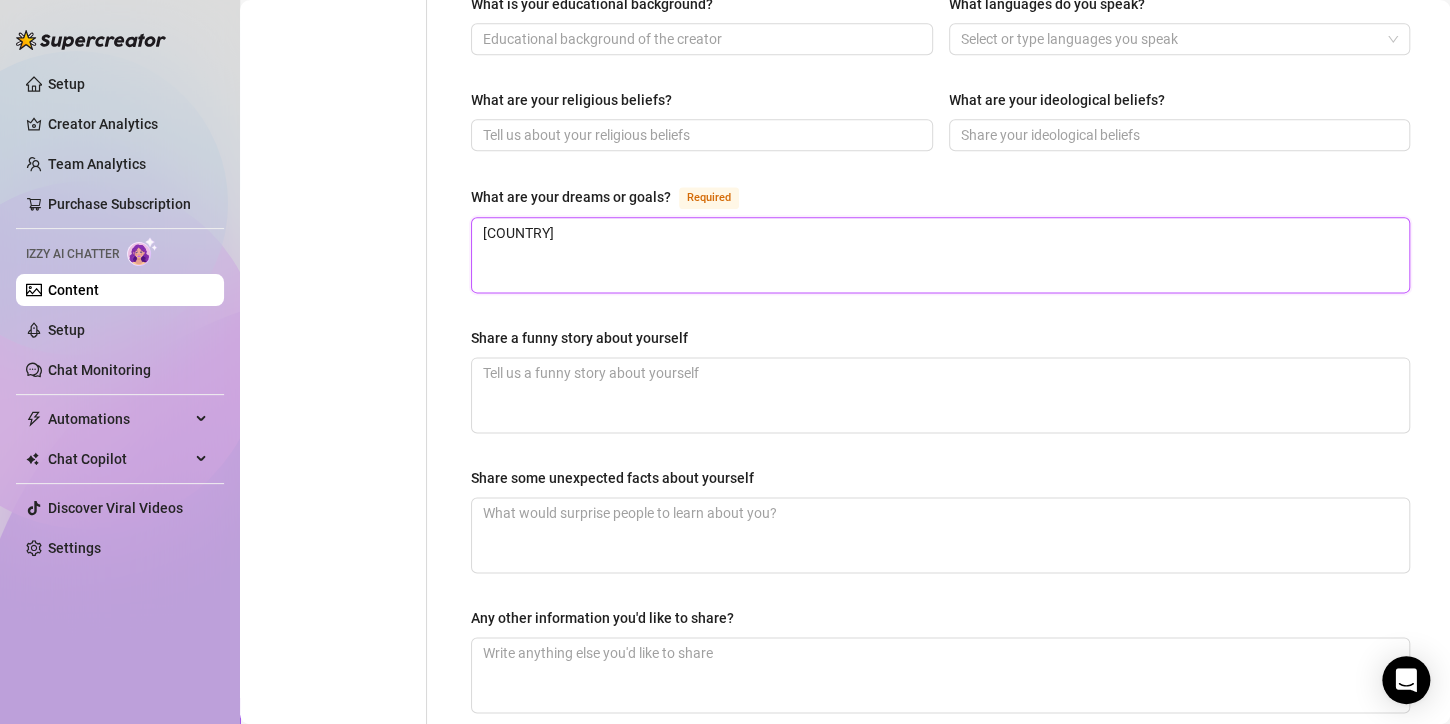 type 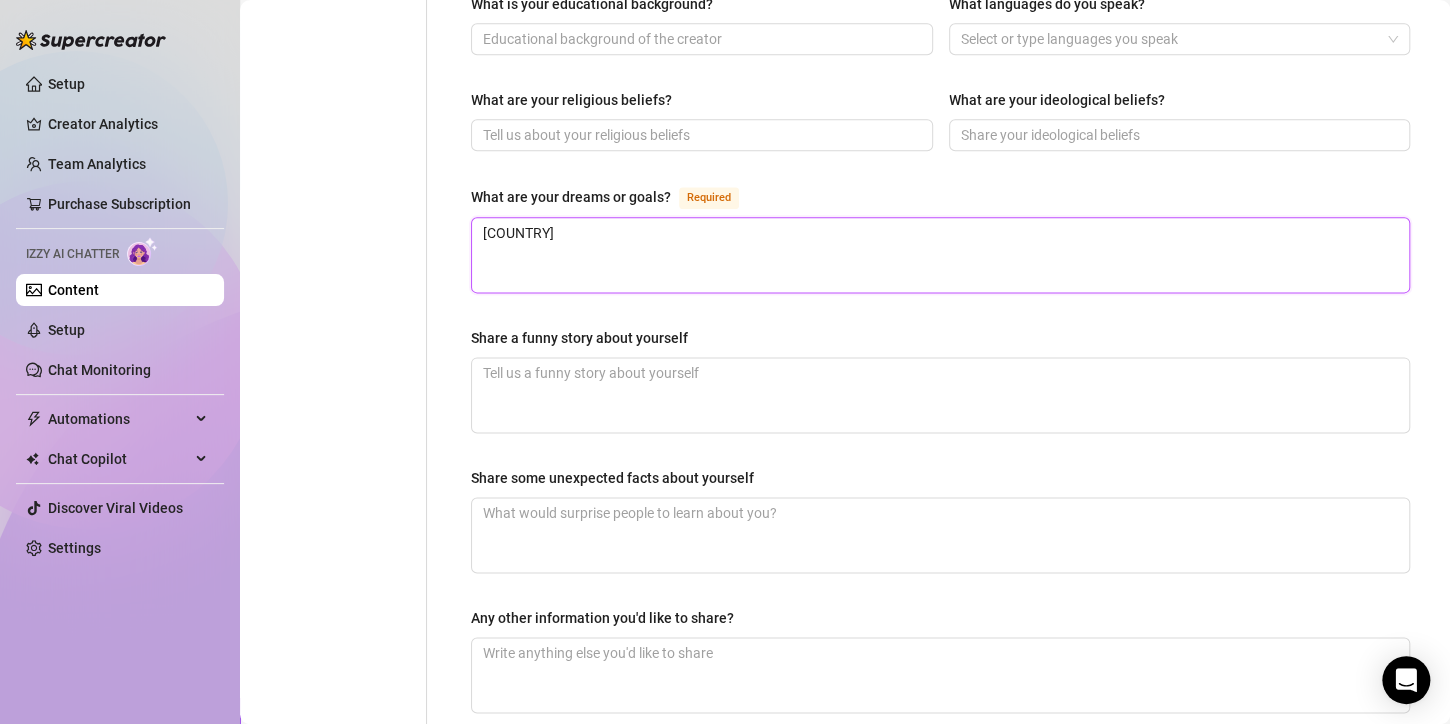 type on "[COUNTRY]" 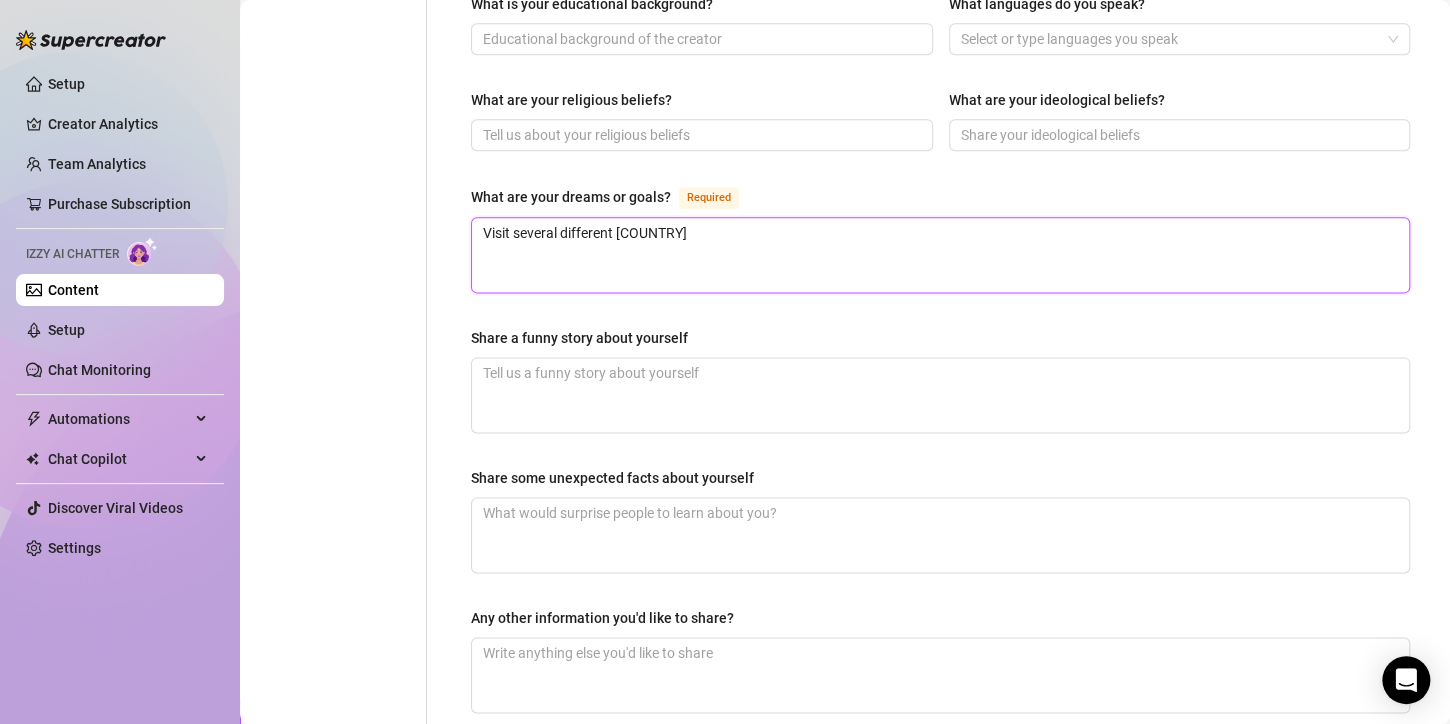 type 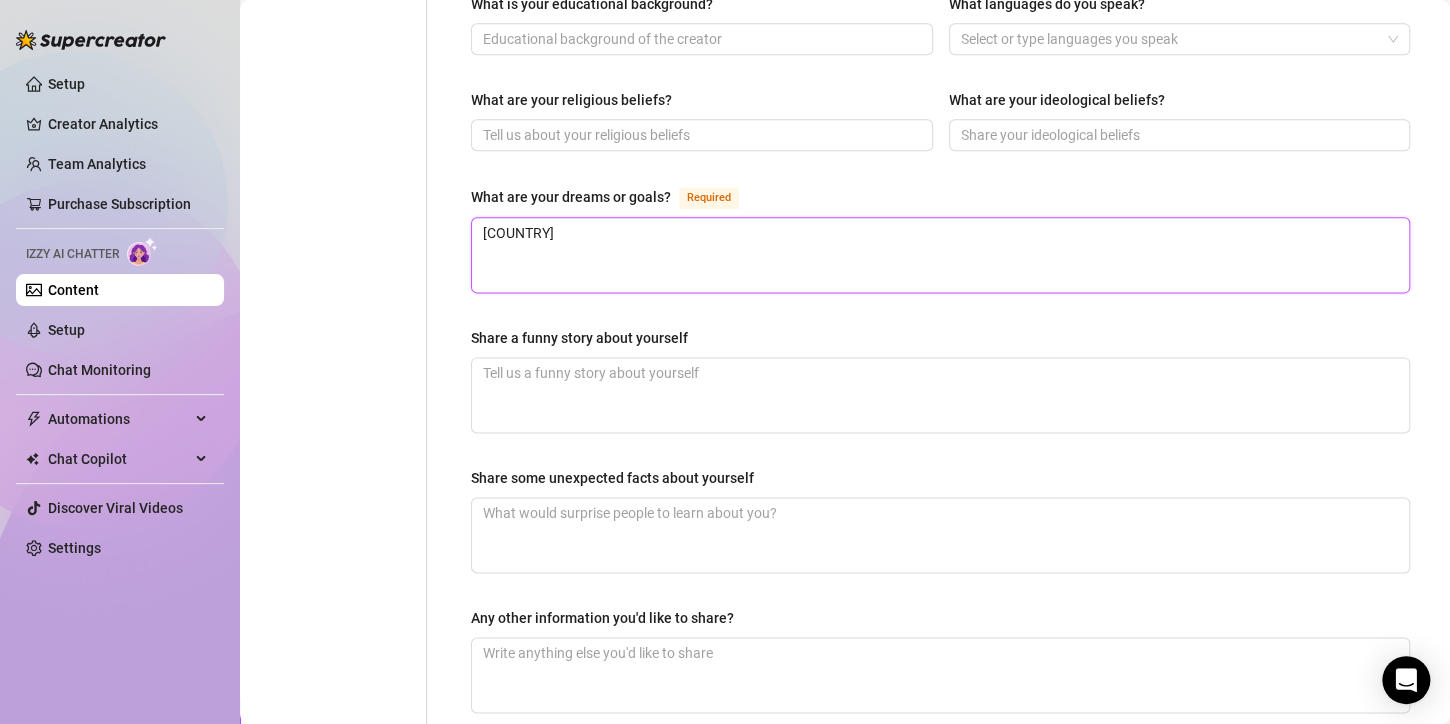 type 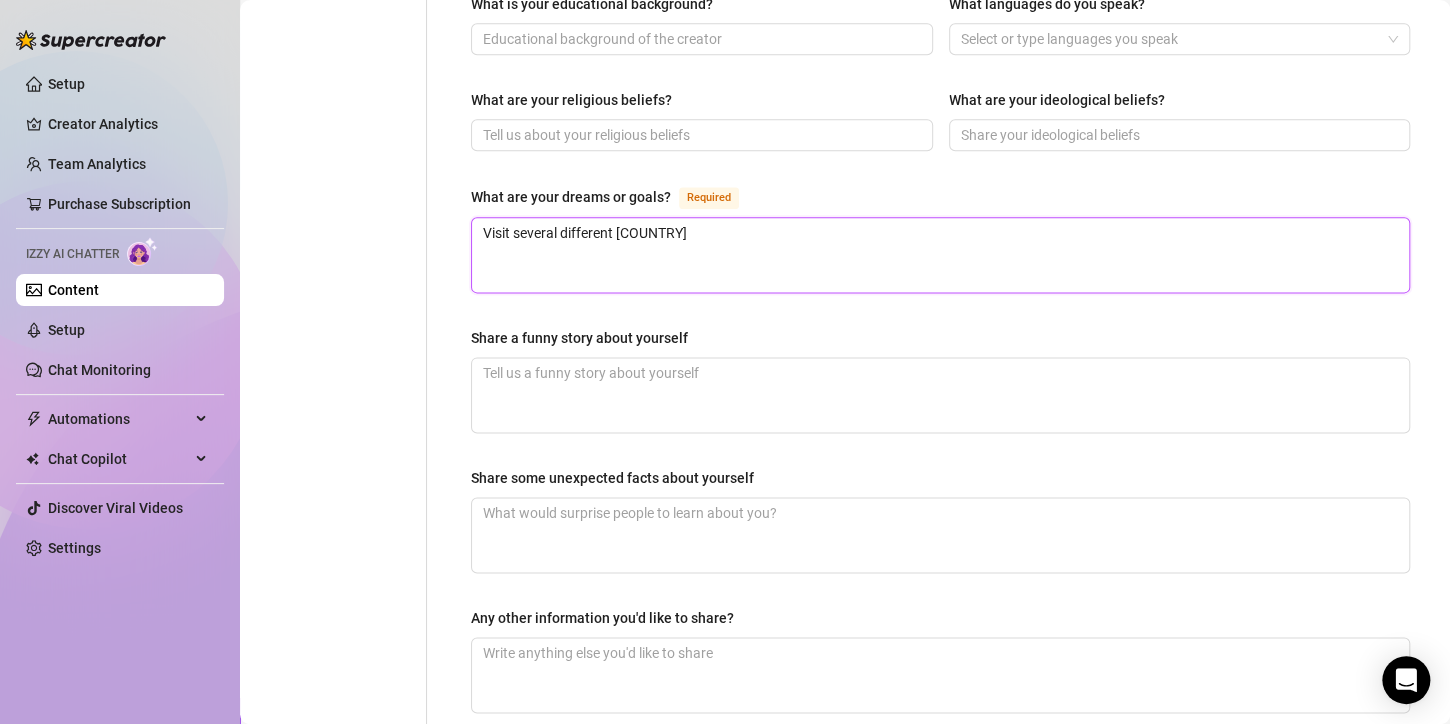 type on "[COUNTRY]" 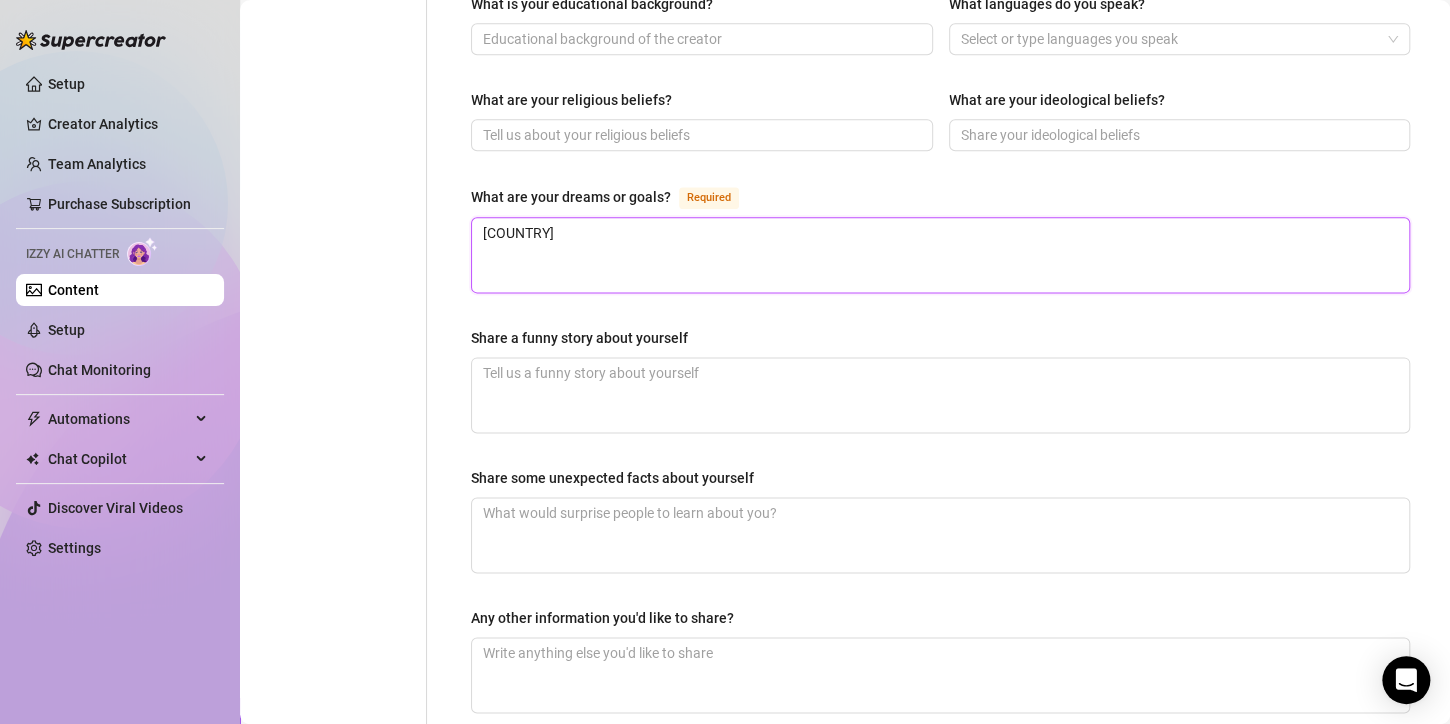 type 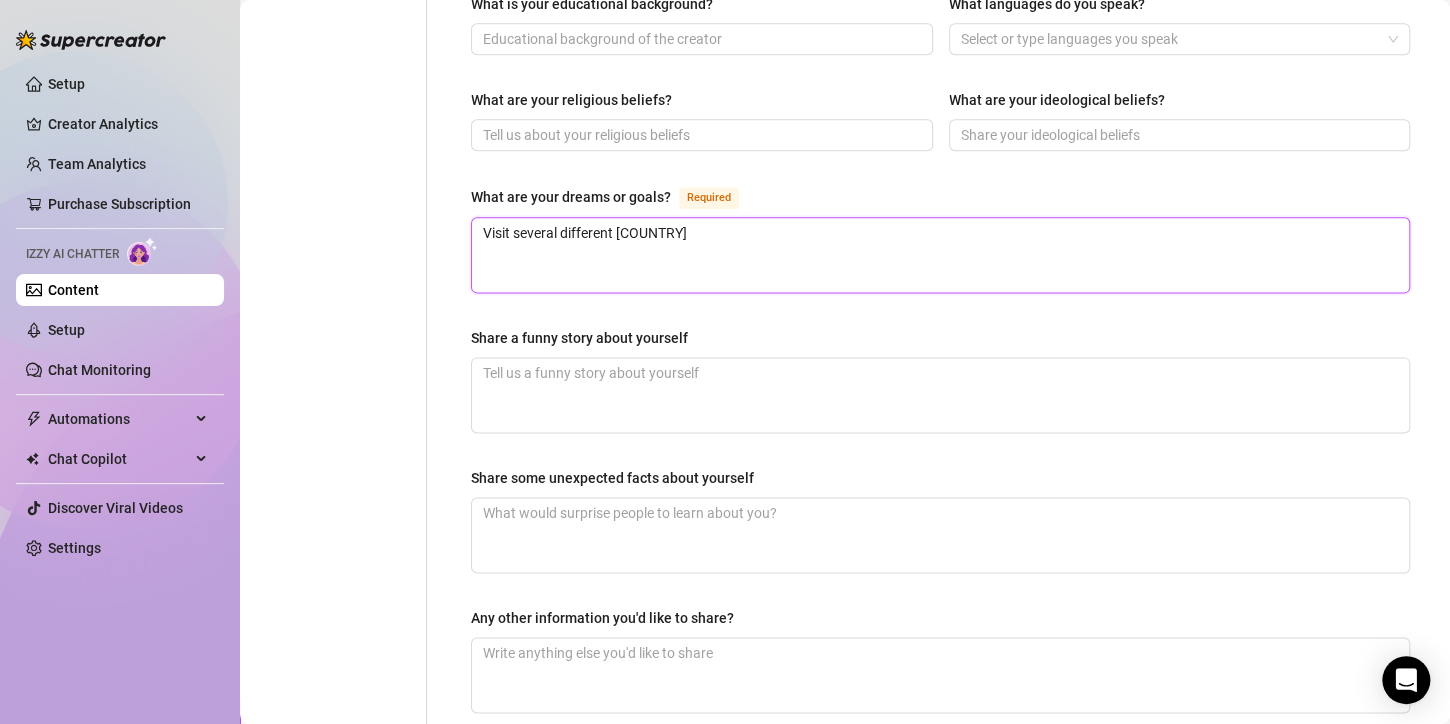 type 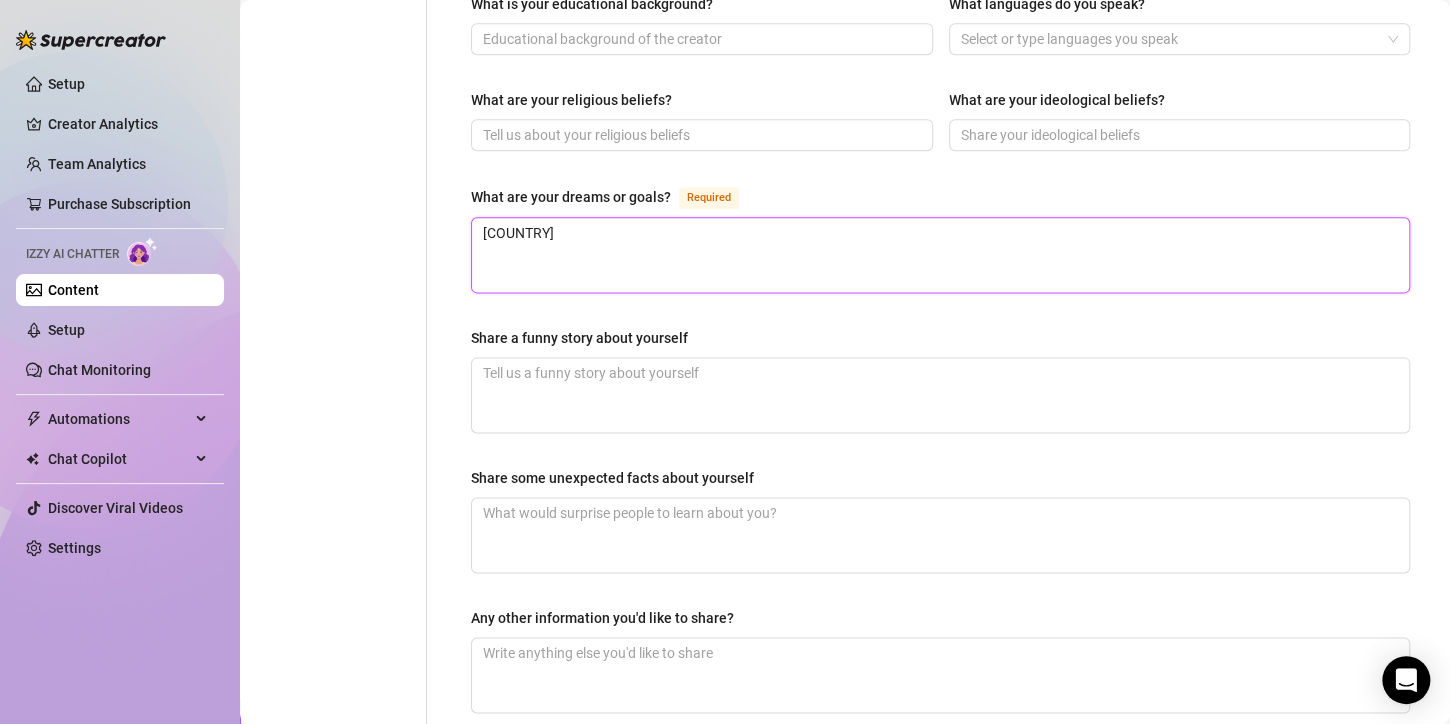 type 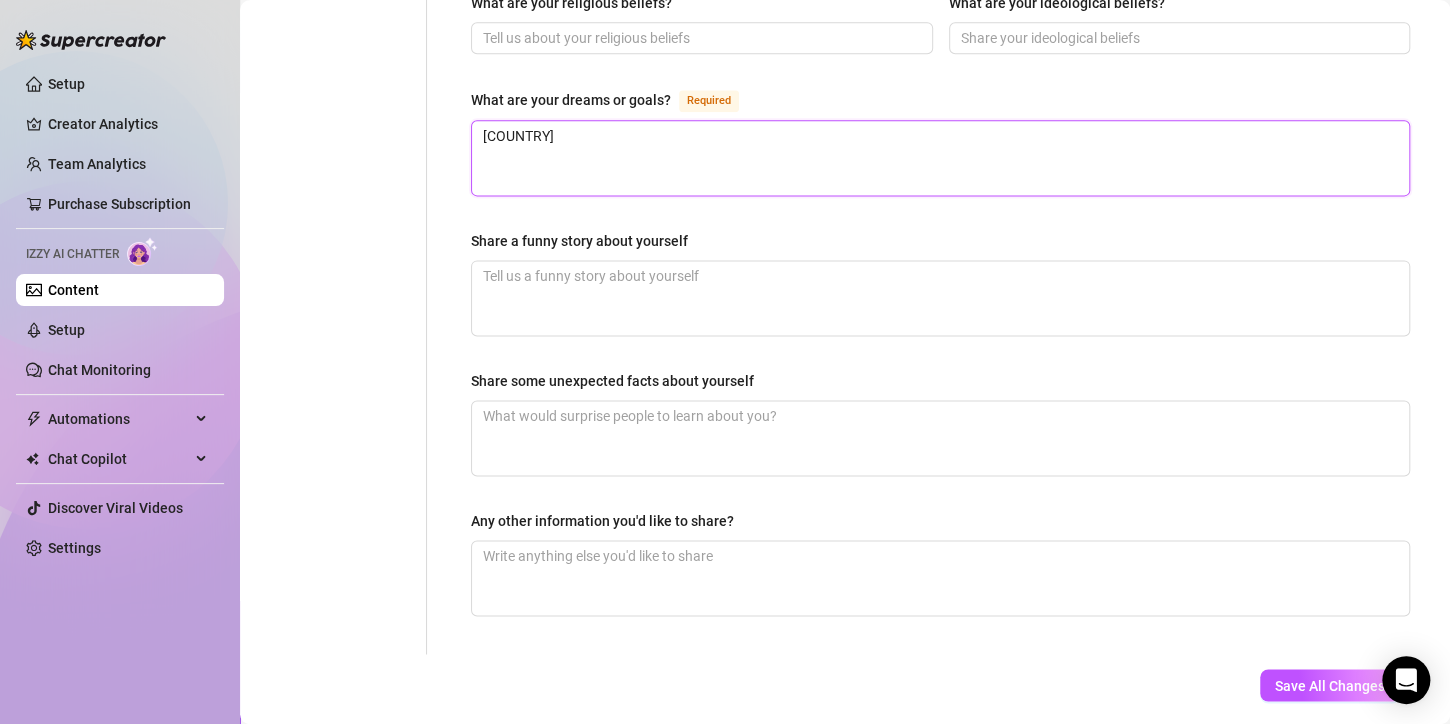 scroll, scrollTop: 1244, scrollLeft: 0, axis: vertical 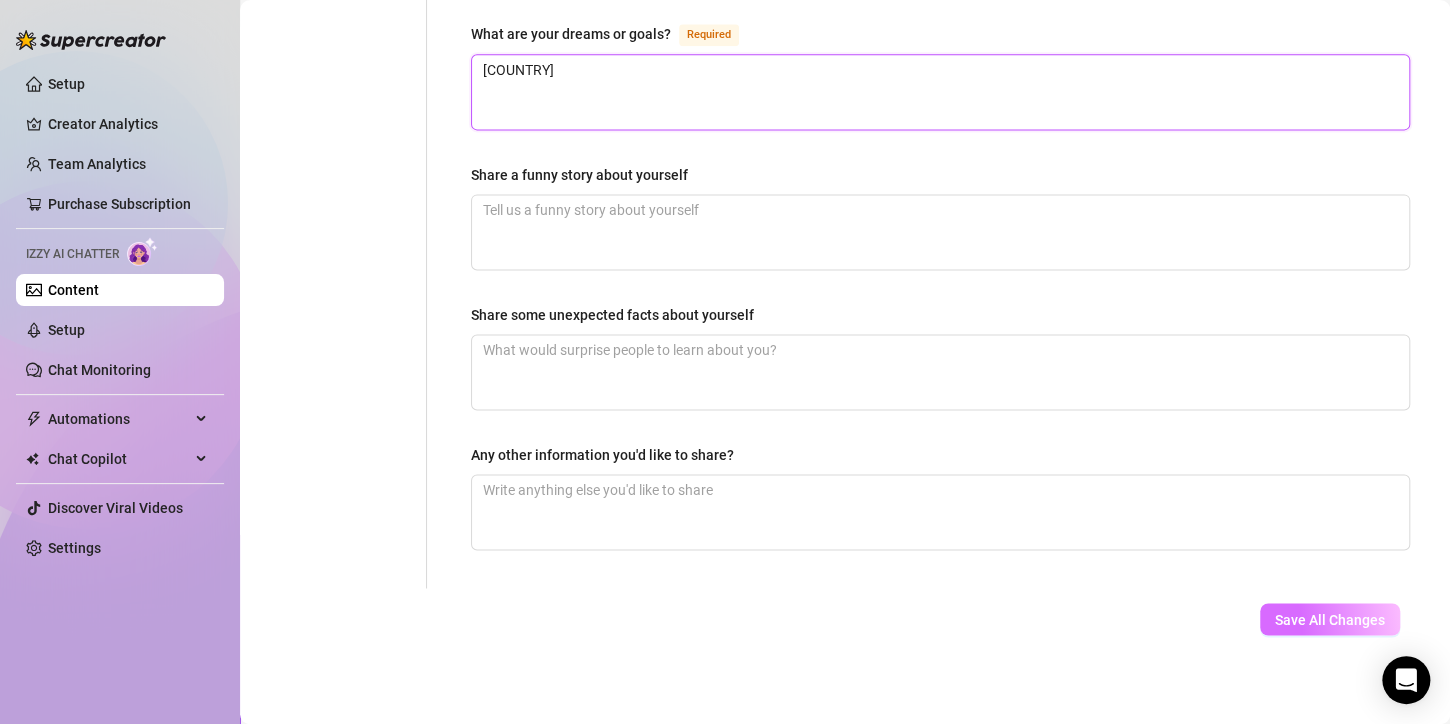 type on "[COUNTRY]" 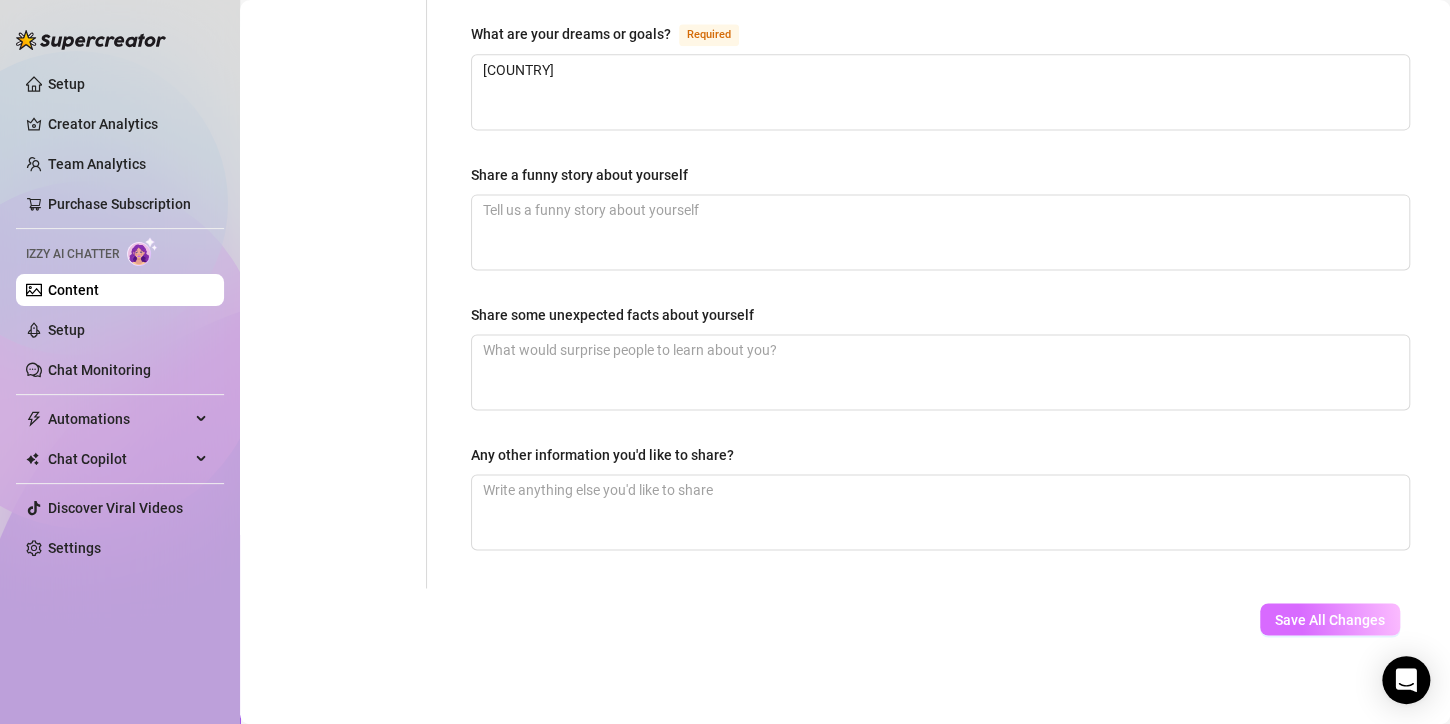 click on "Save All Changes" at bounding box center (1330, 619) 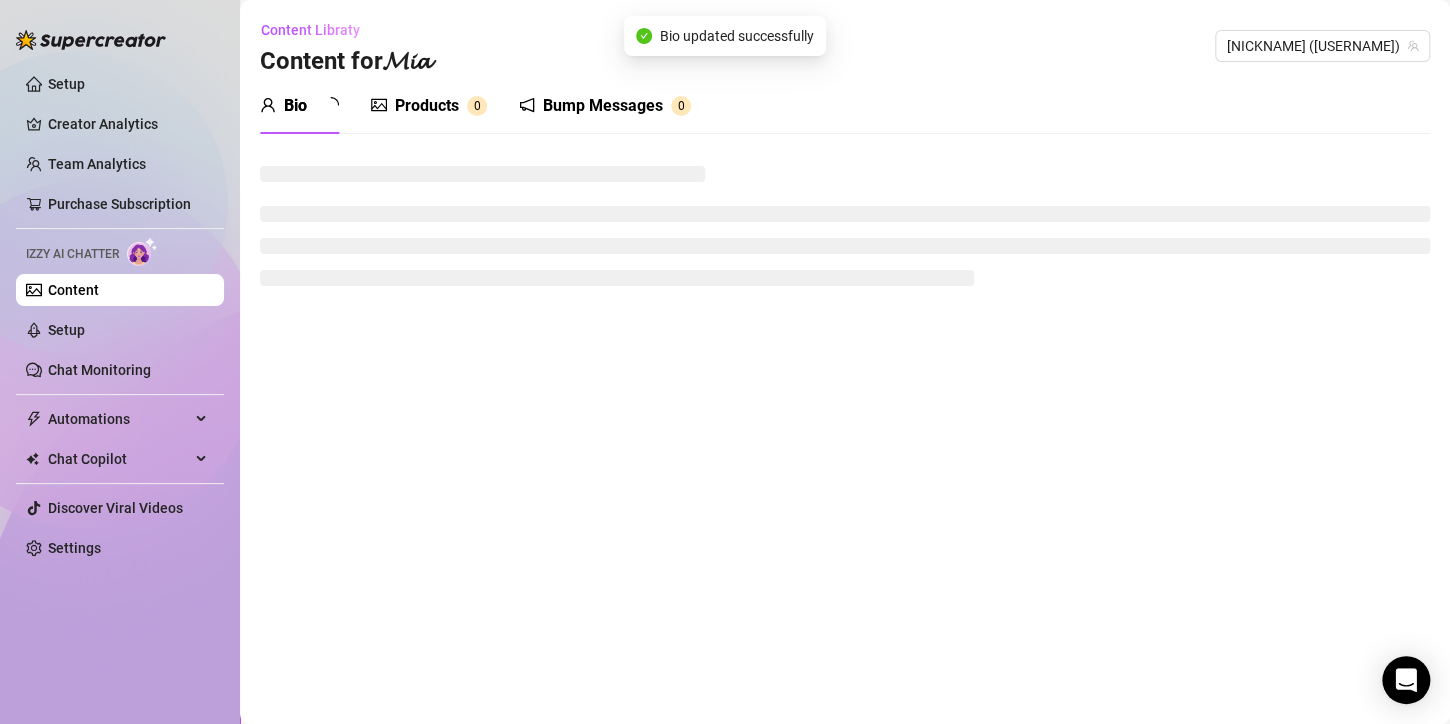scroll, scrollTop: 0, scrollLeft: 0, axis: both 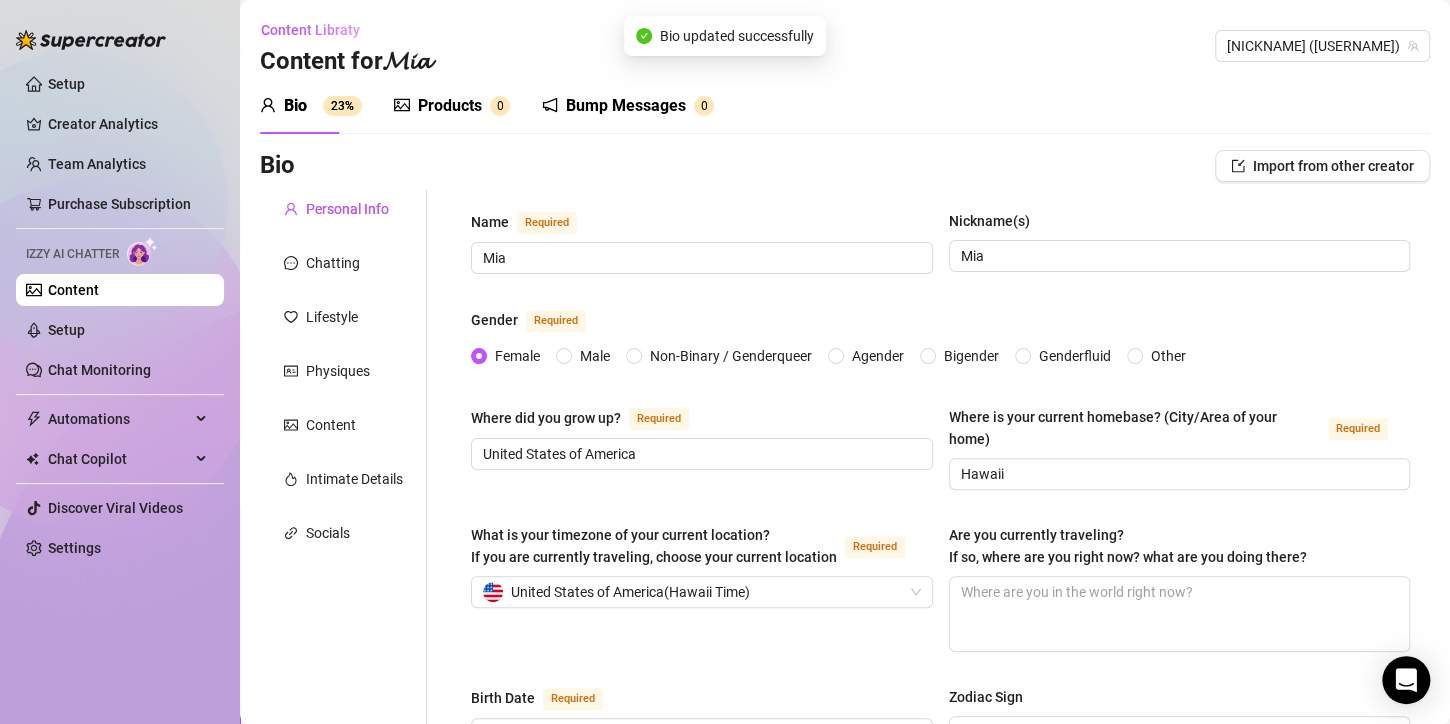 type 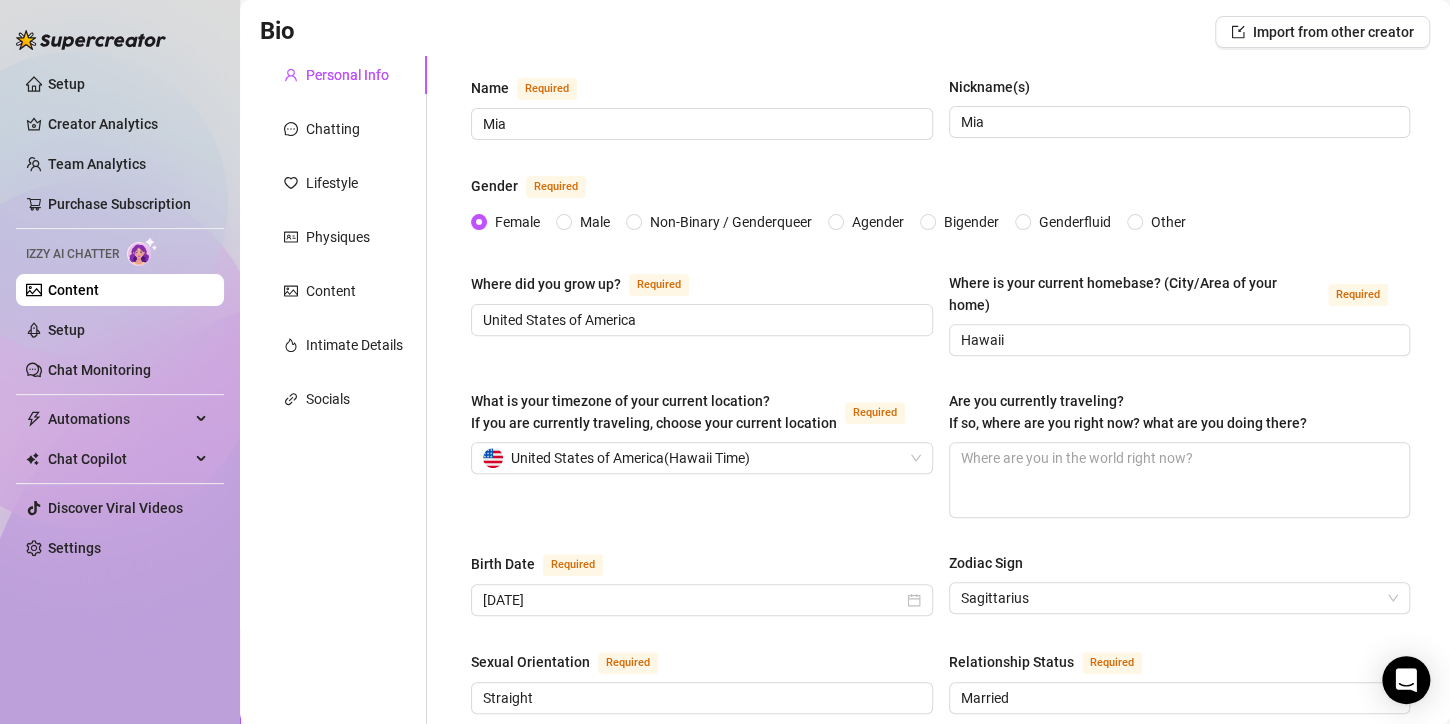 scroll, scrollTop: 128, scrollLeft: 0, axis: vertical 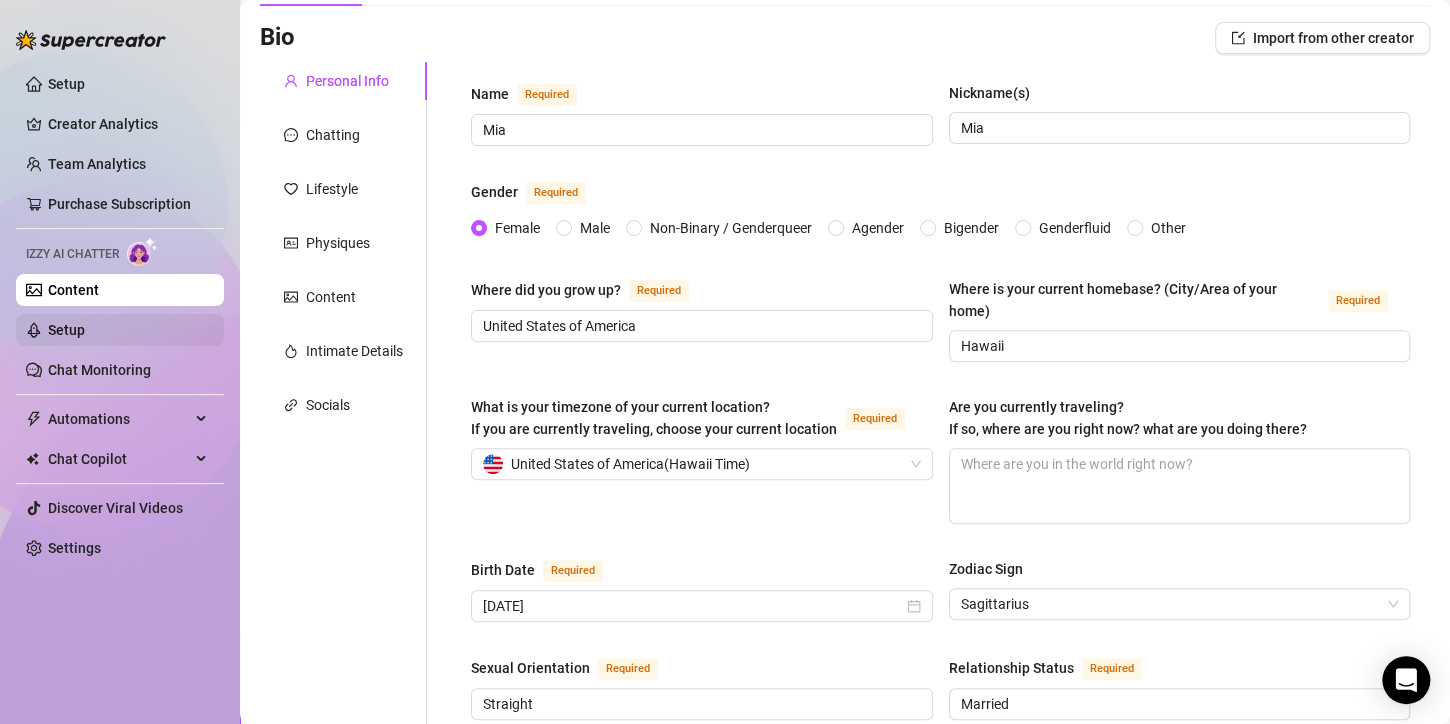 click on "Setup" at bounding box center [66, 330] 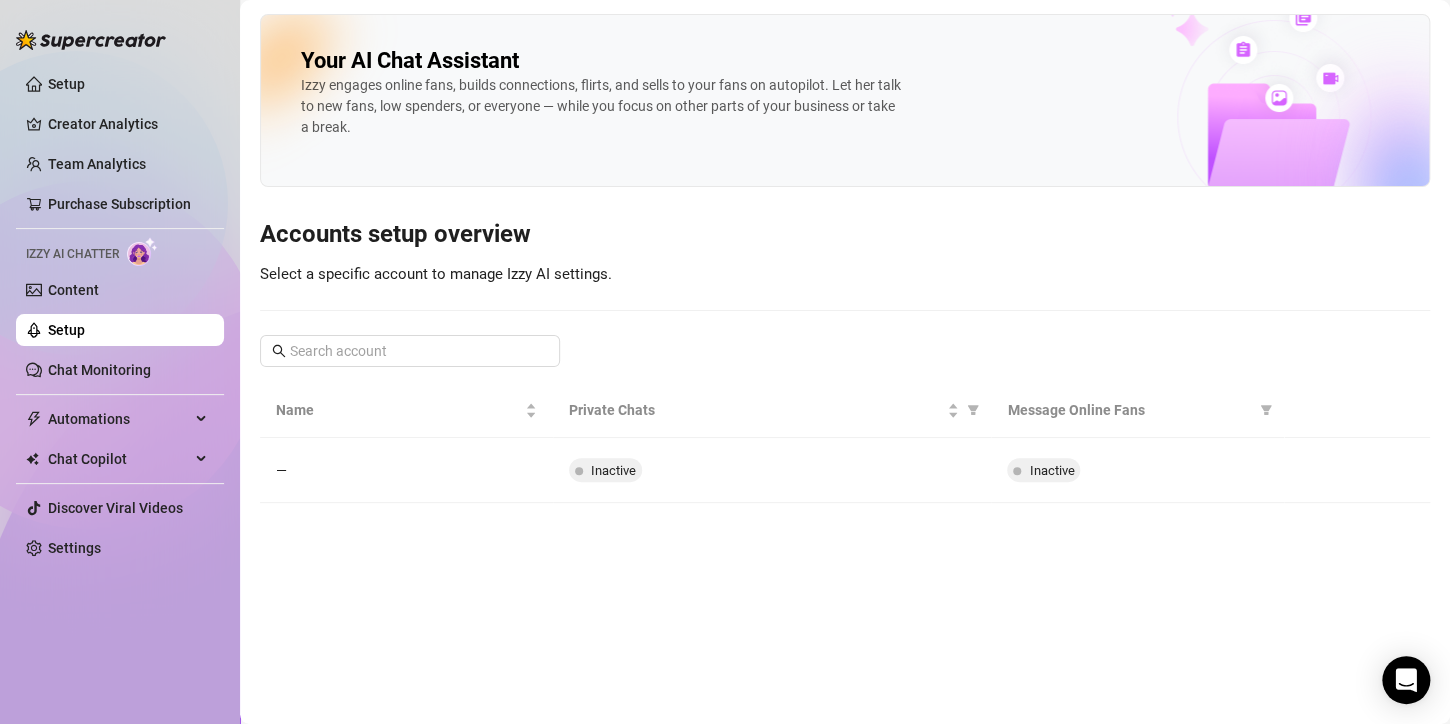 scroll, scrollTop: 0, scrollLeft: 0, axis: both 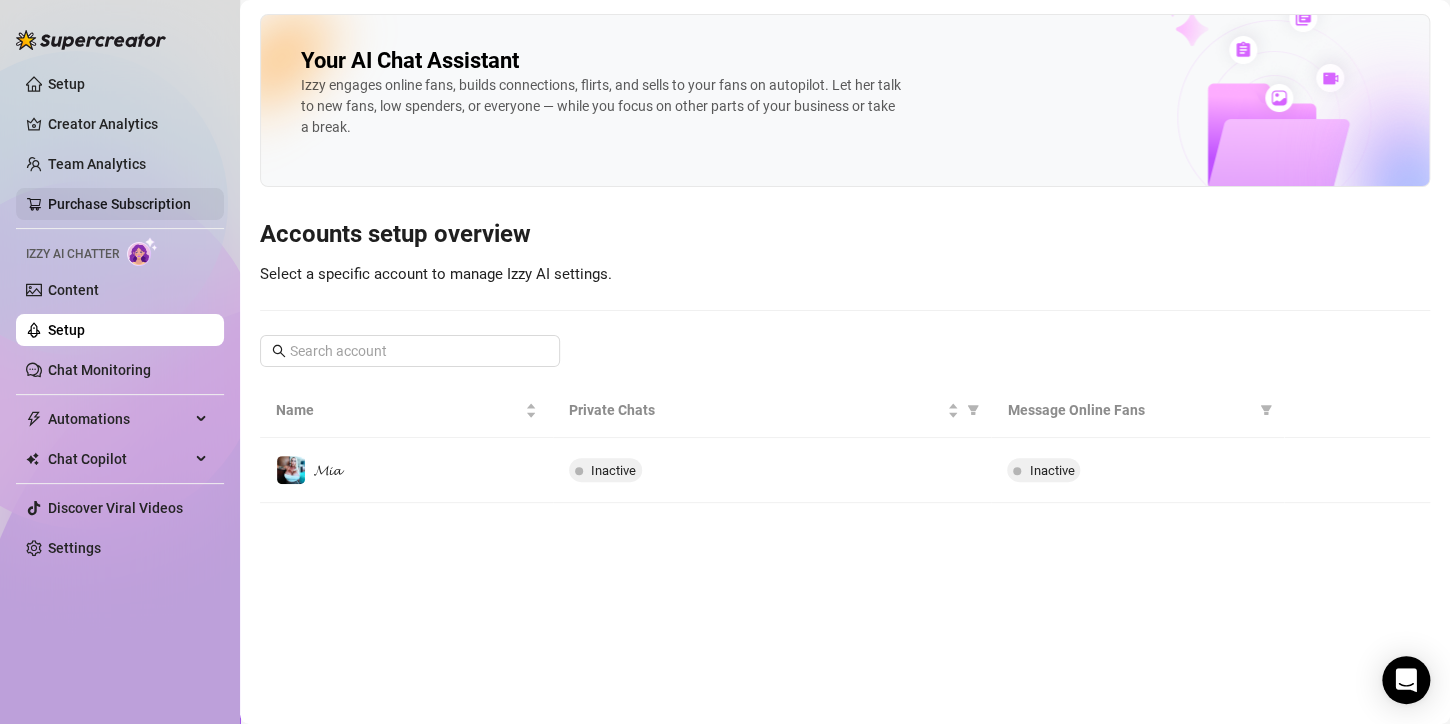 click on "Purchase Subscription" at bounding box center (119, 204) 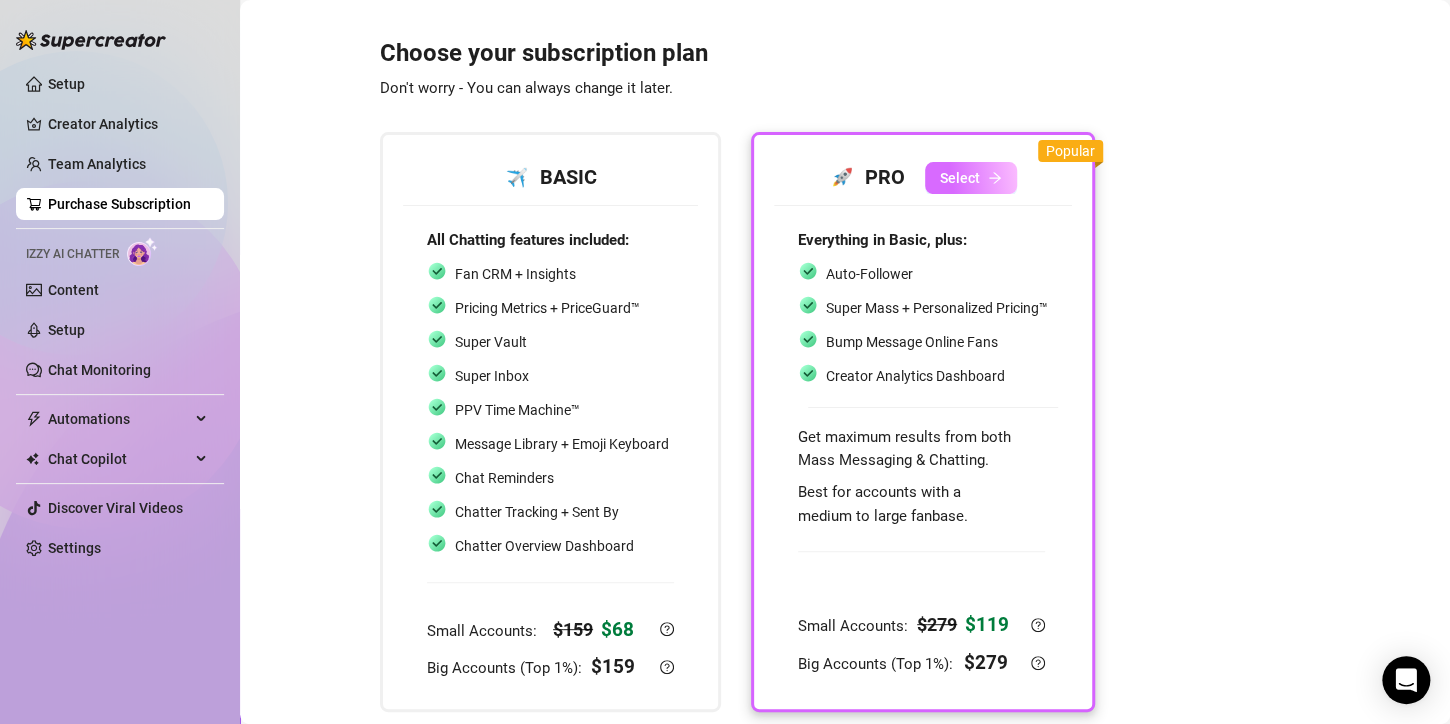 click on "Select" at bounding box center (971, 178) 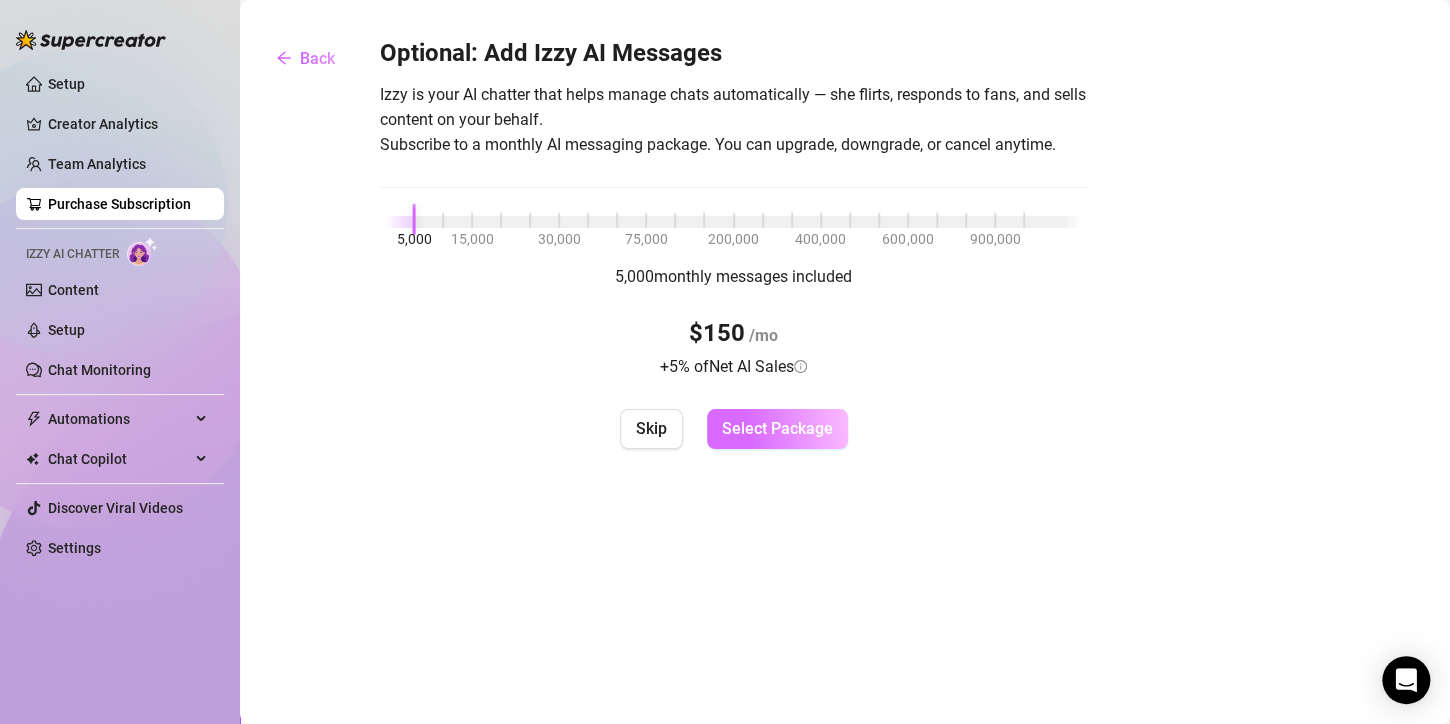 click on "Select Package" at bounding box center [777, 429] 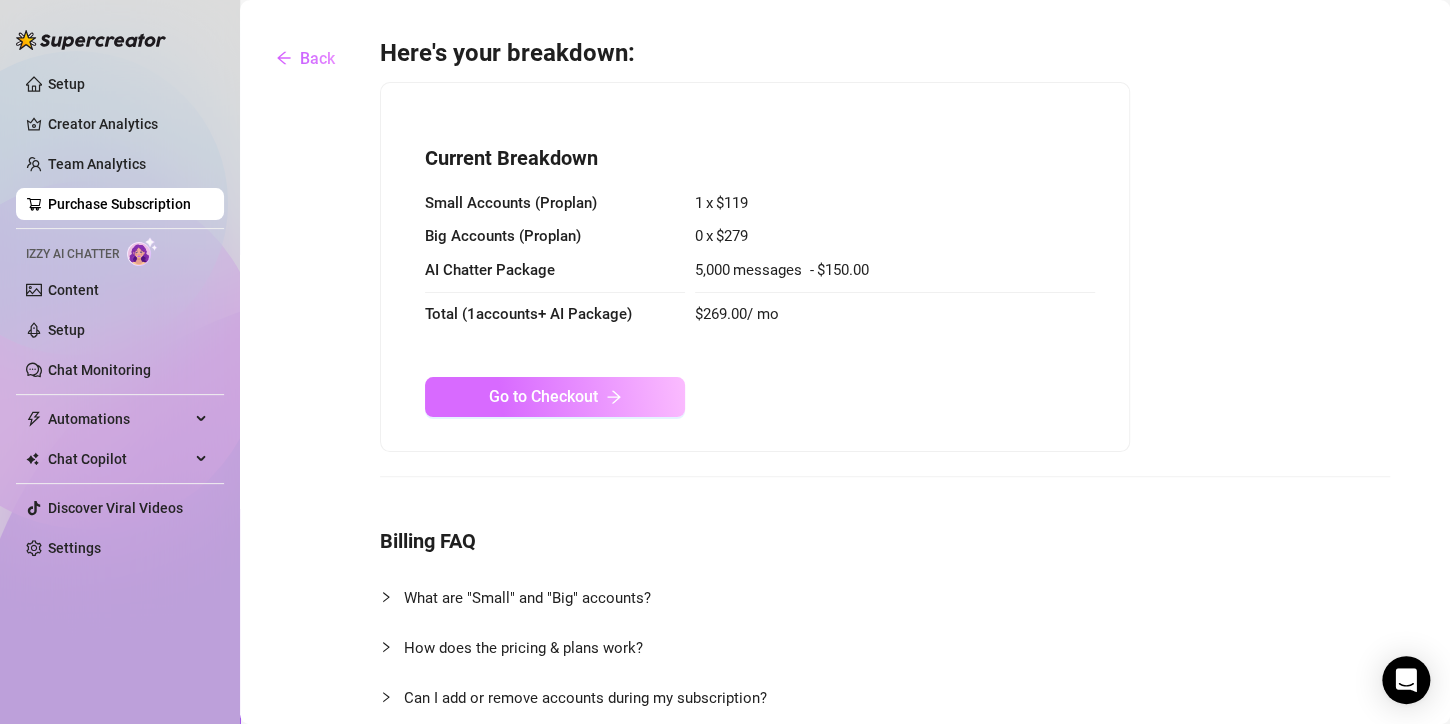 click on "Go to Checkout" at bounding box center [543, 396] 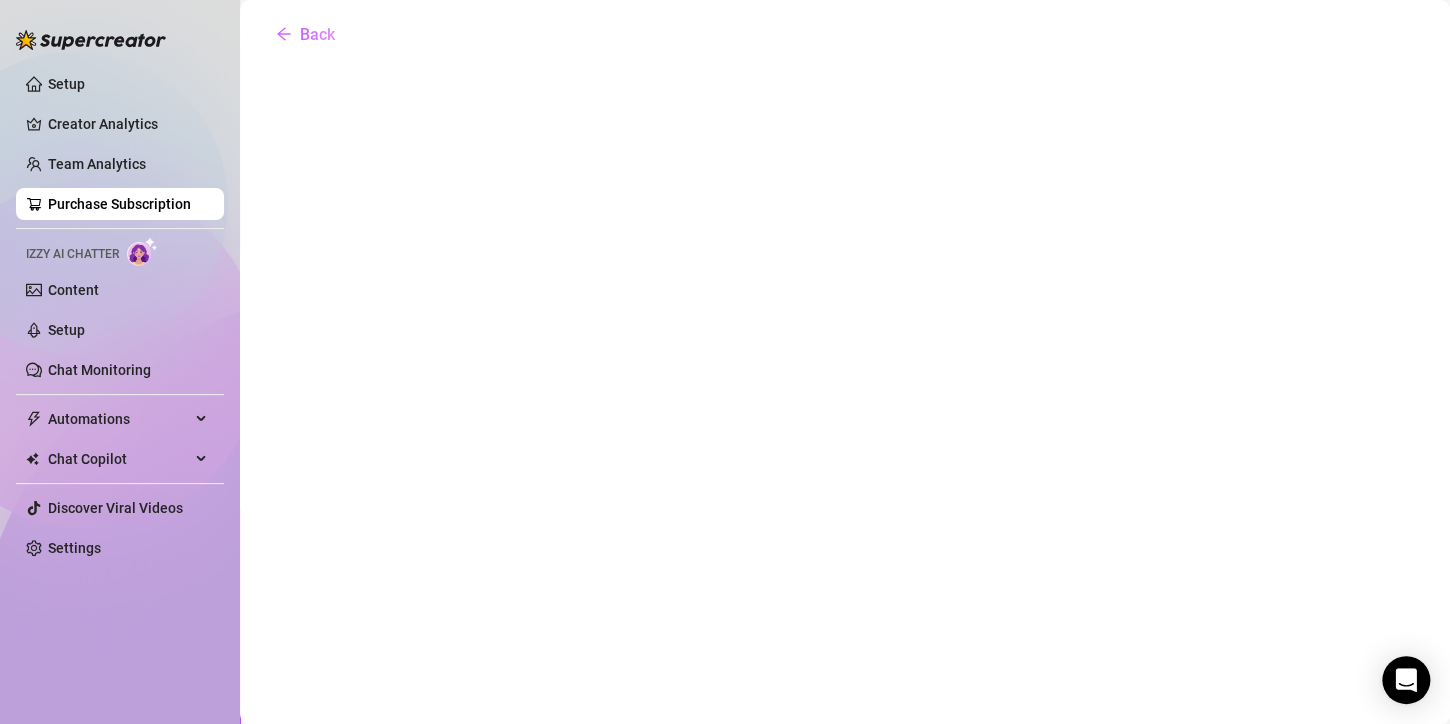 scroll, scrollTop: 0, scrollLeft: 0, axis: both 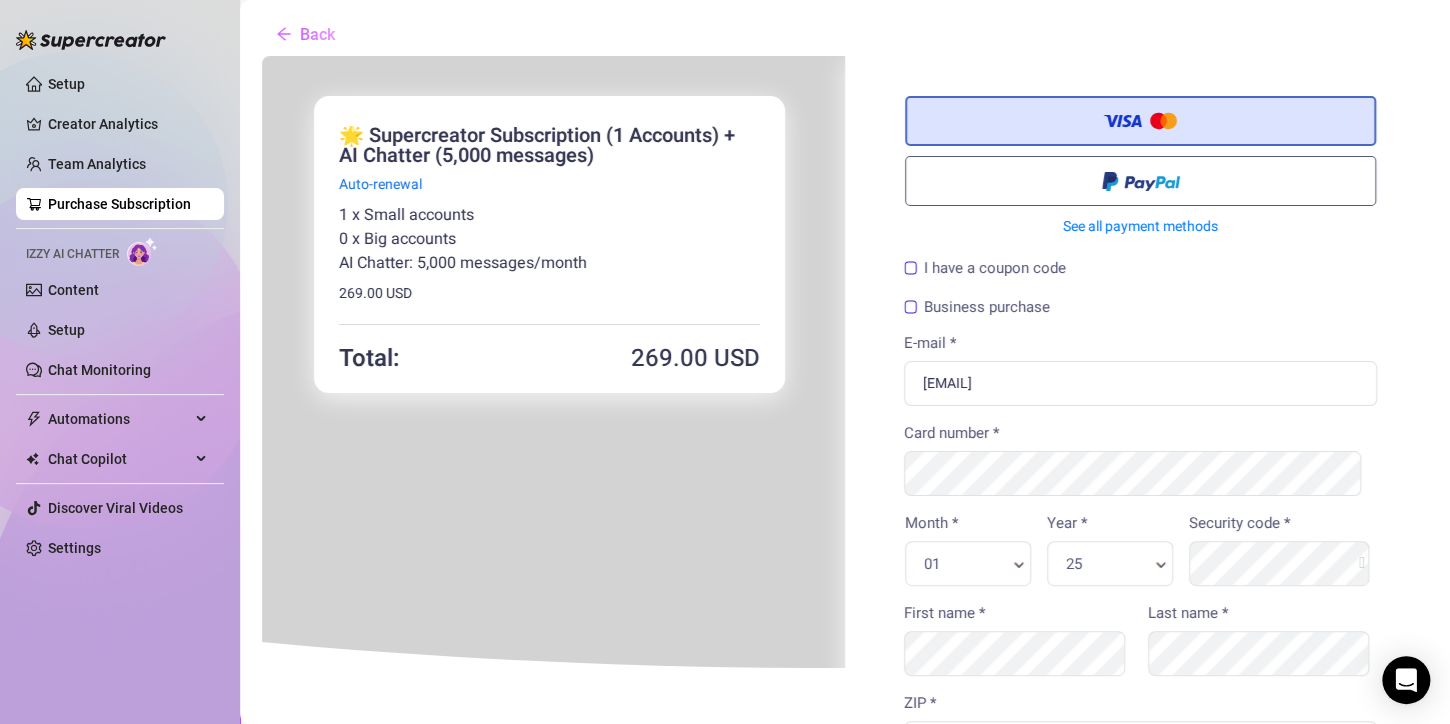 click on "You're buying
×" at bounding box center [843, 669] 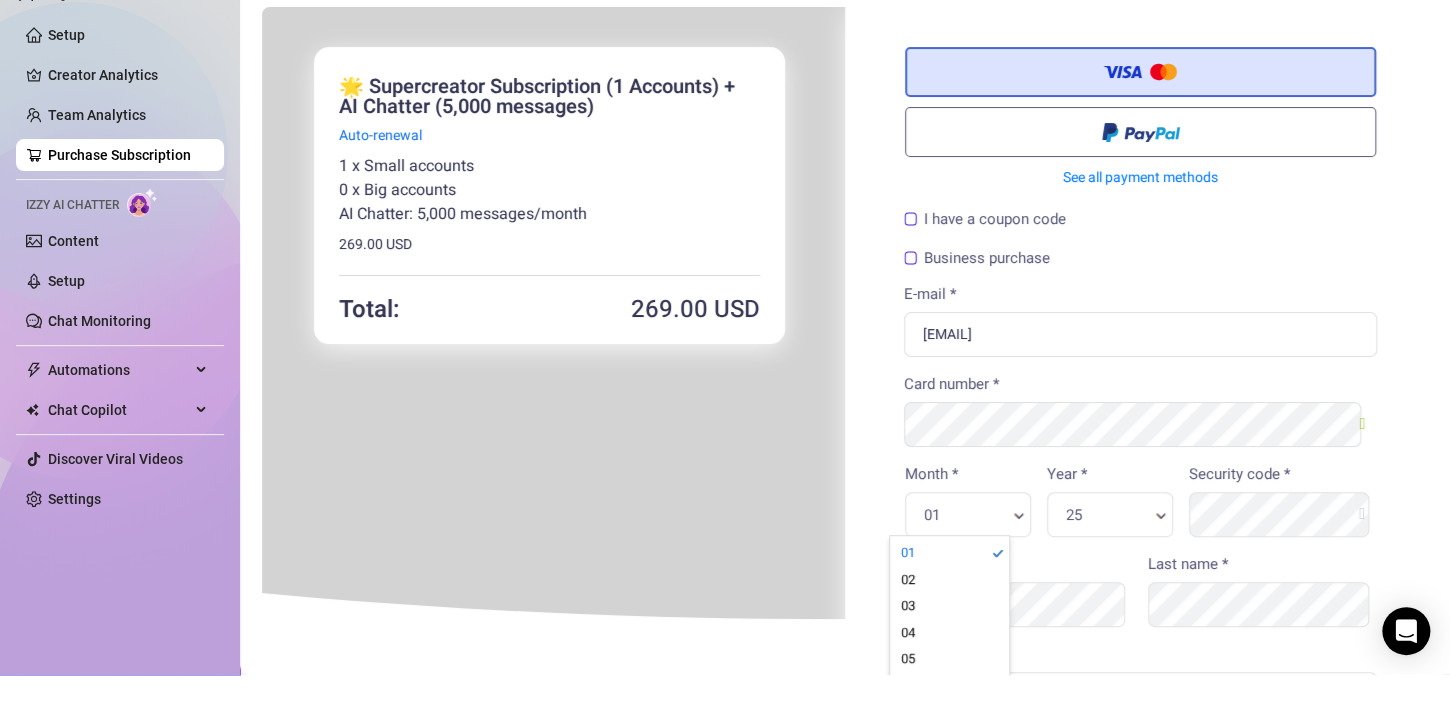 scroll, scrollTop: 0, scrollLeft: 5, axis: horizontal 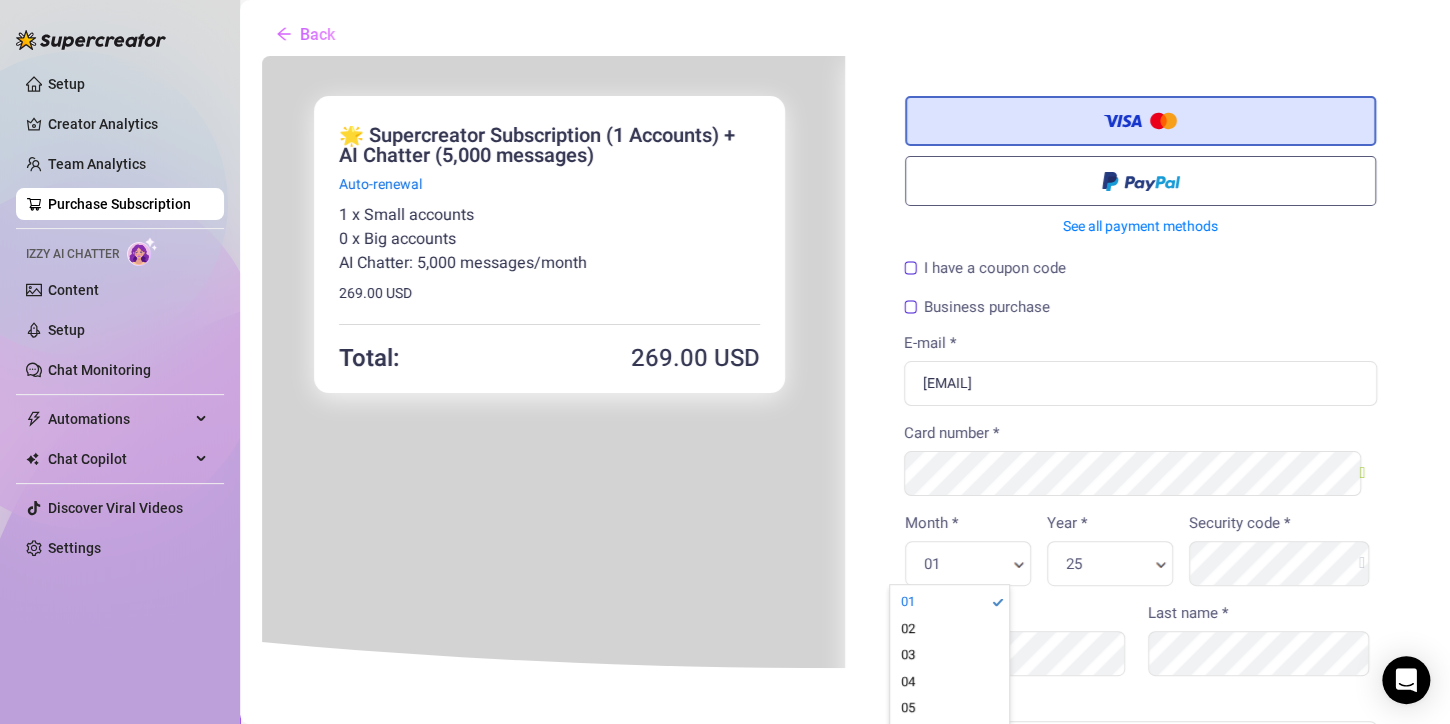 type on "10" 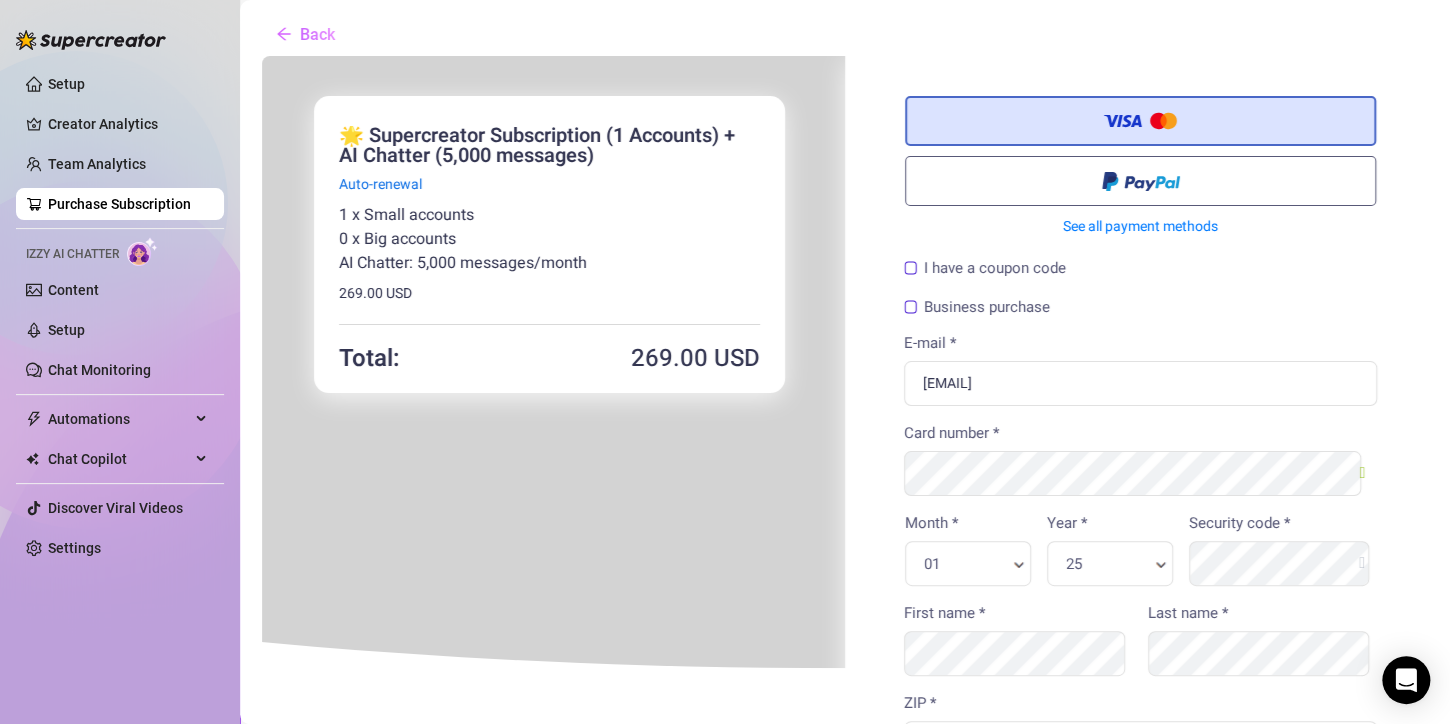 click on "You're buying
×" at bounding box center (843, 669) 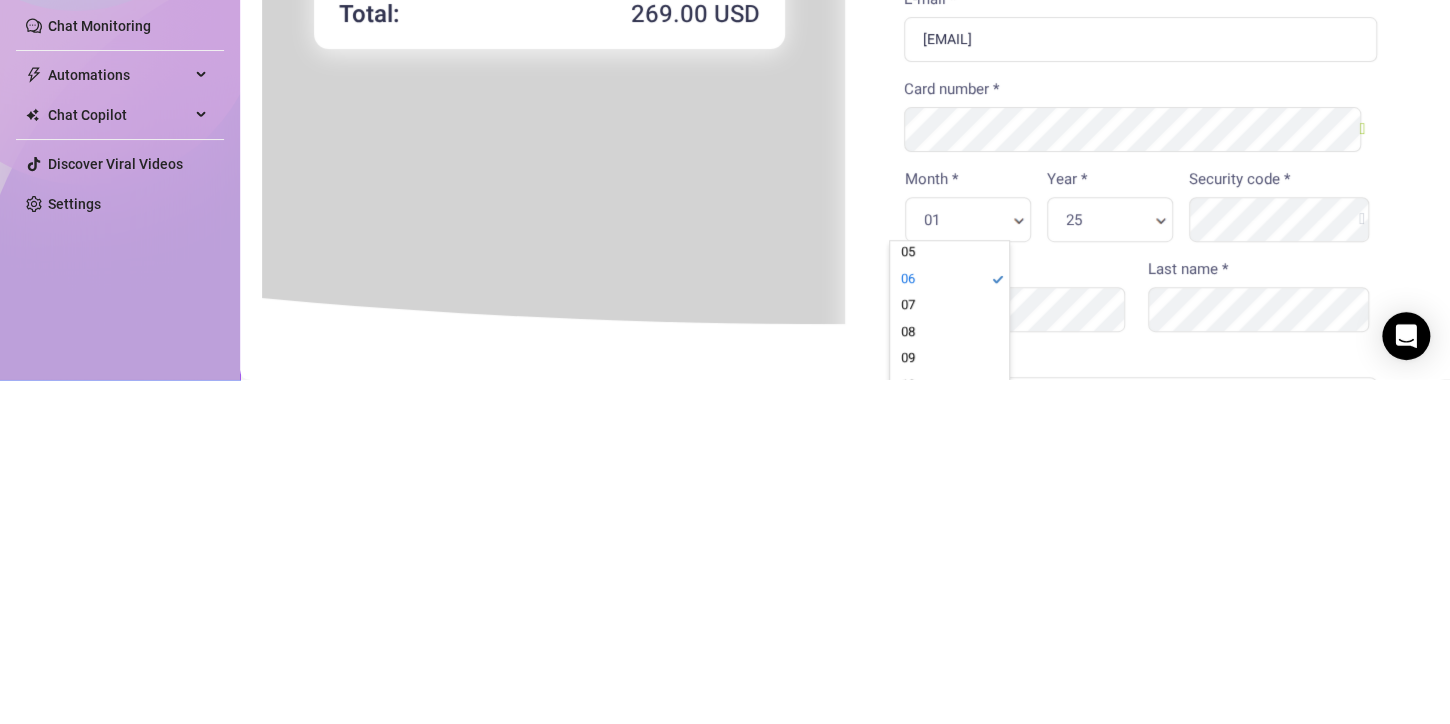 scroll, scrollTop: 118, scrollLeft: 0, axis: vertical 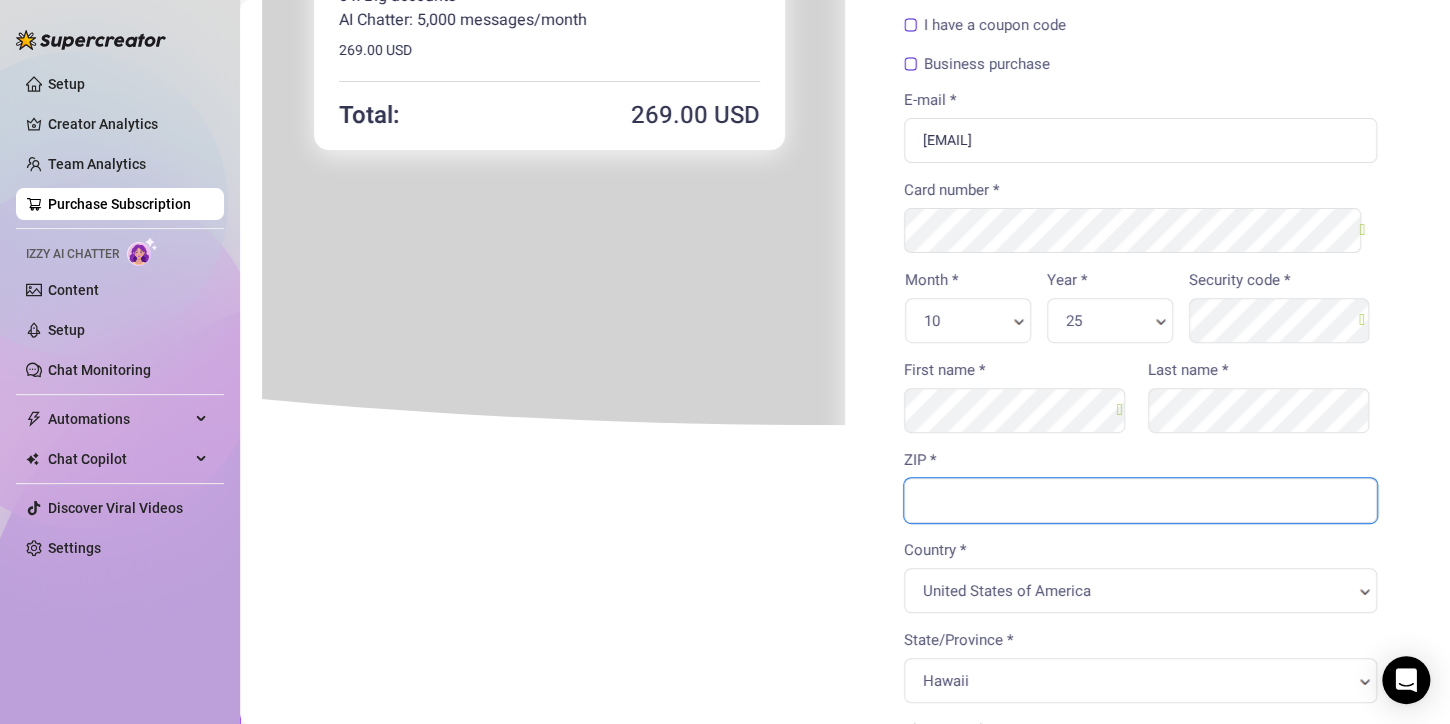 click on "ZIP *" at bounding box center [1138, 498] 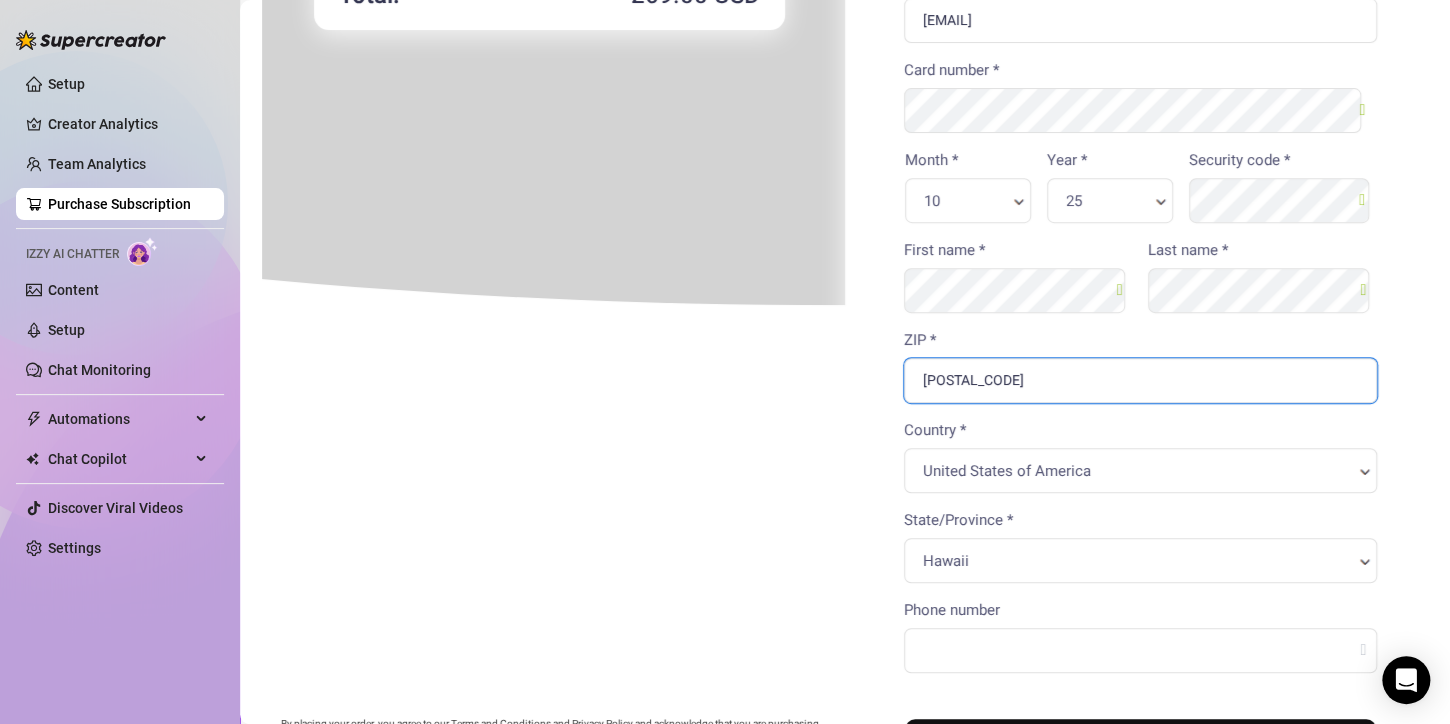 scroll, scrollTop: 376, scrollLeft: 0, axis: vertical 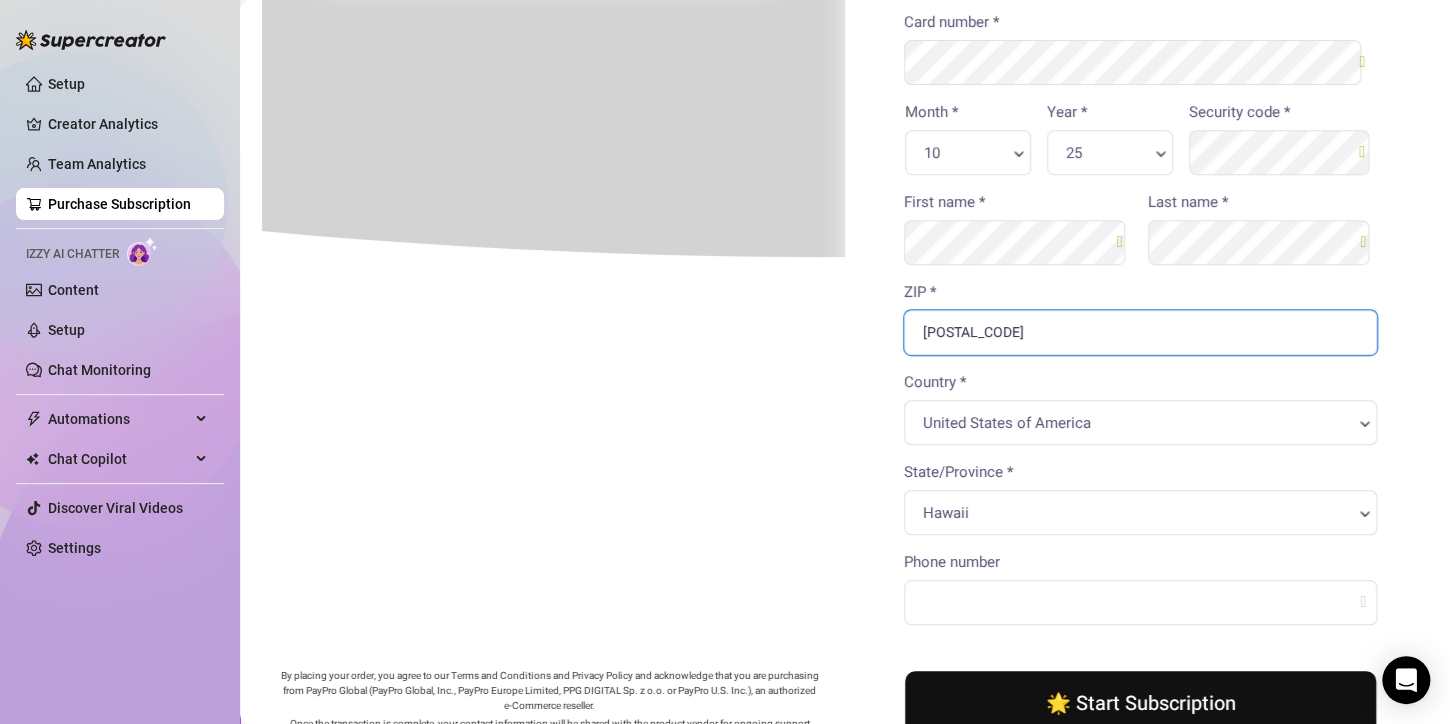 type on "[POSTAL_CODE]" 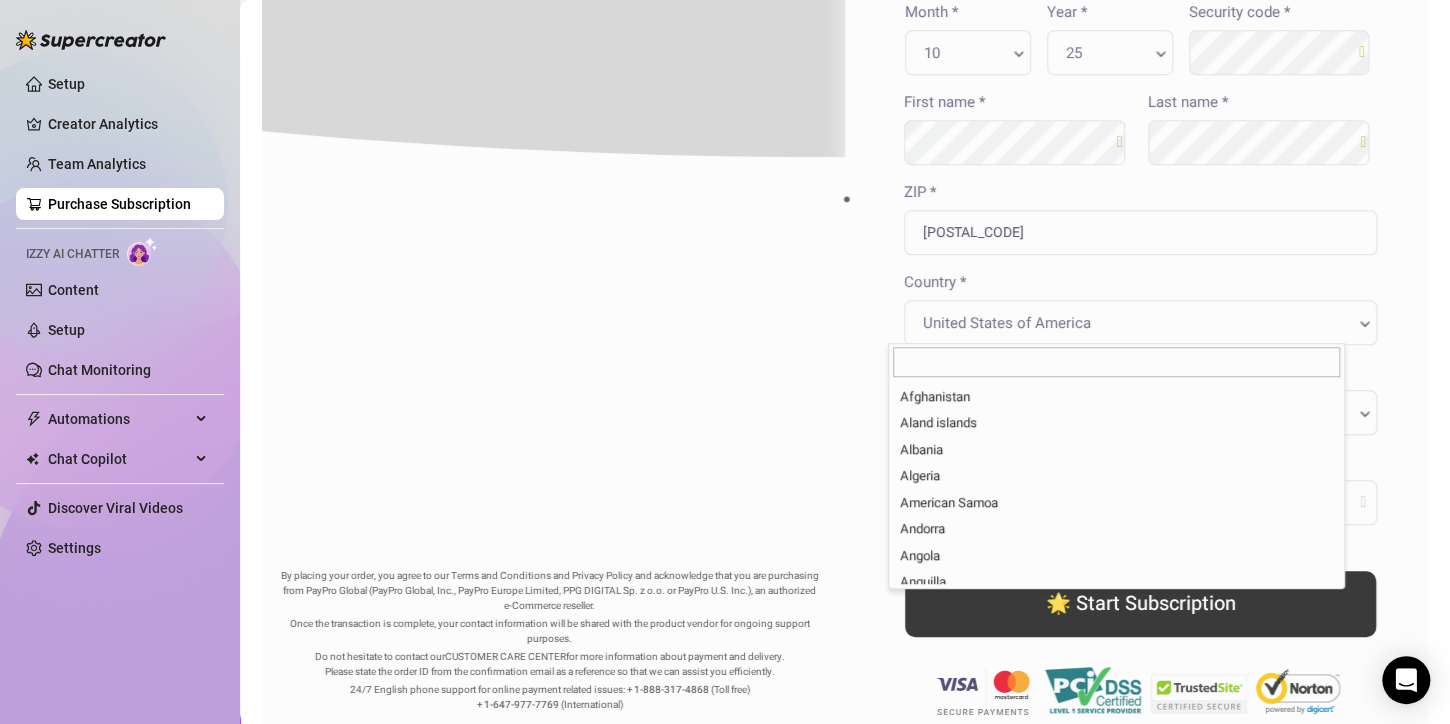scroll, scrollTop: 5754, scrollLeft: 0, axis: vertical 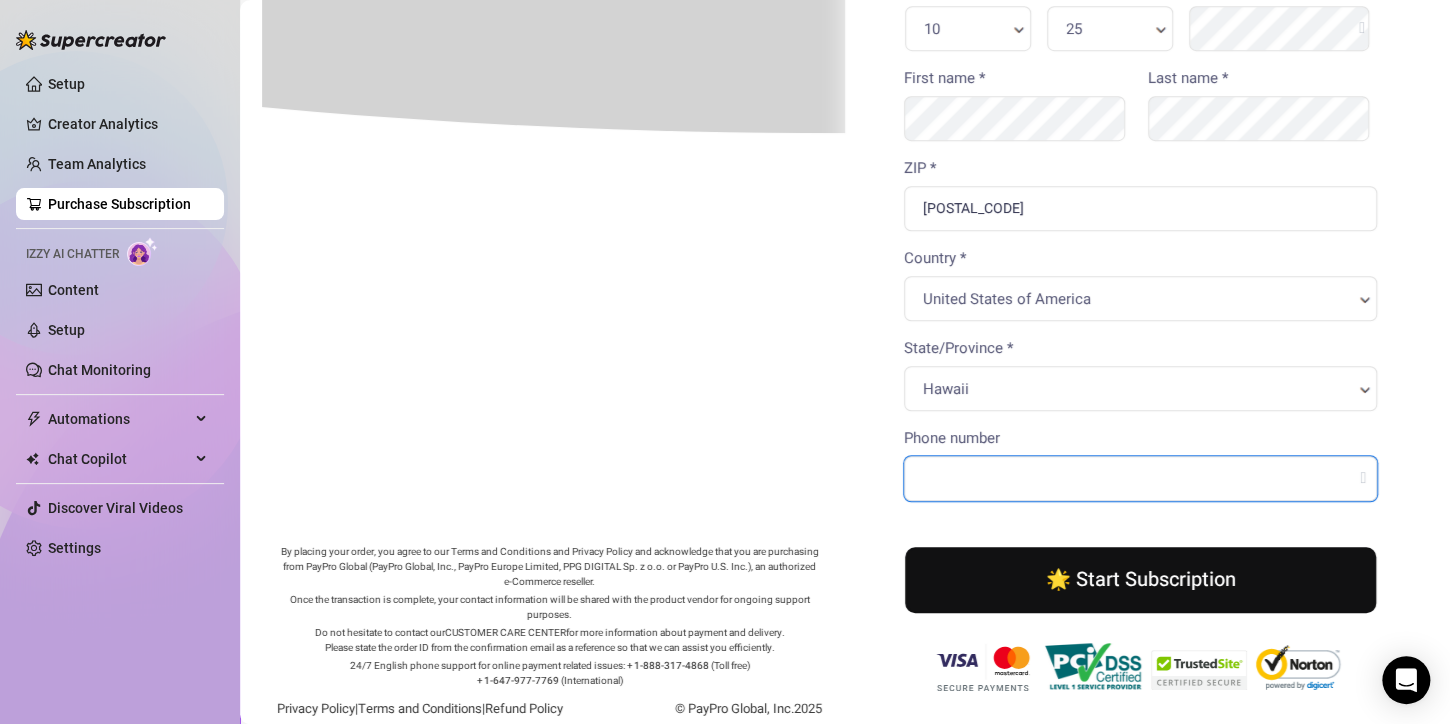 click on "Phone number" at bounding box center (1138, 476) 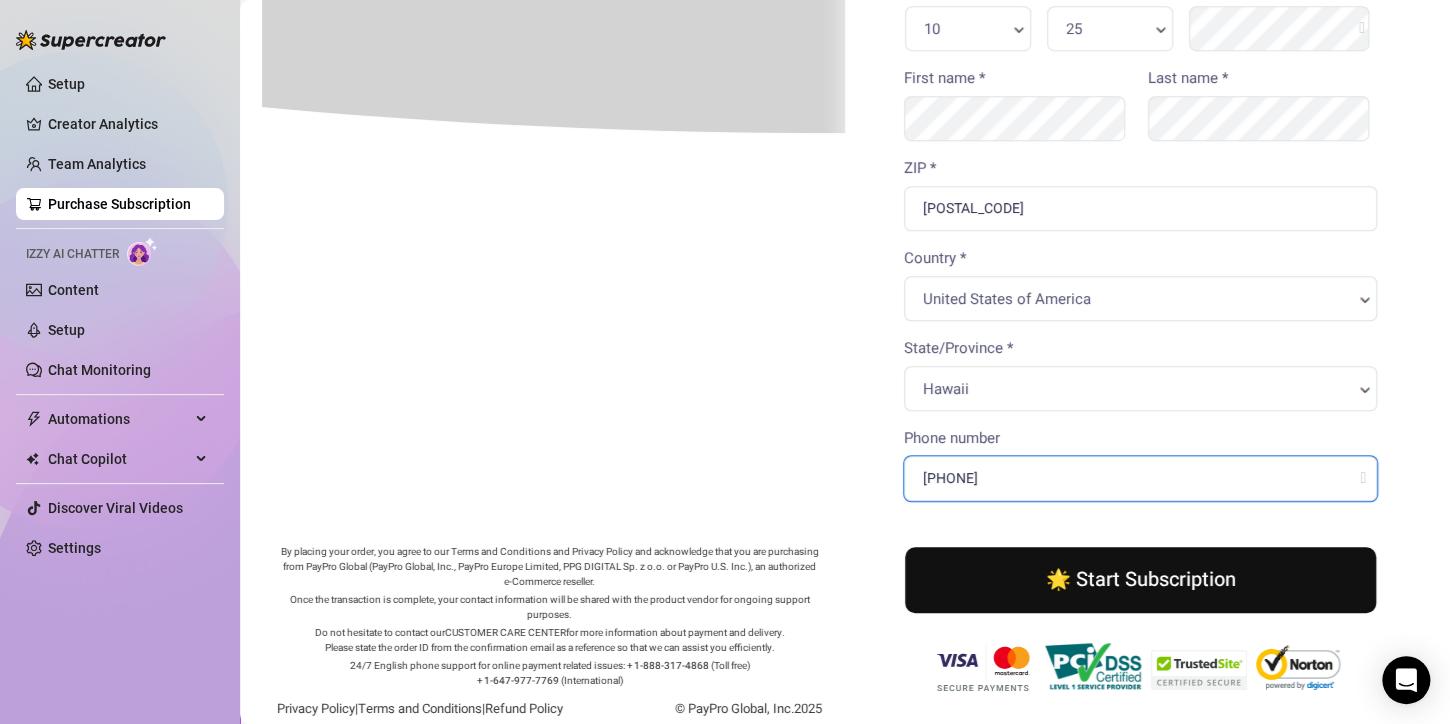 type on "[PHONE]" 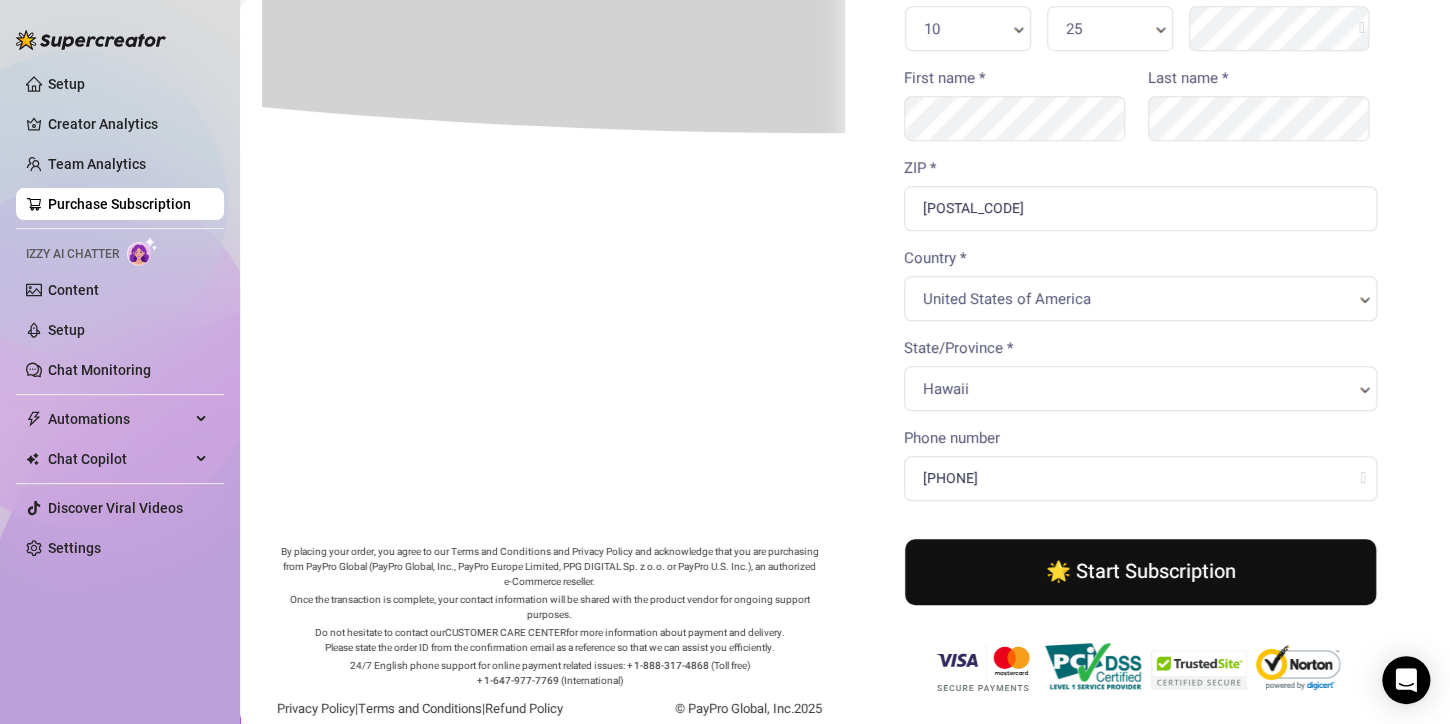 click on "🌟 Start Subscription" at bounding box center (1138, 570) 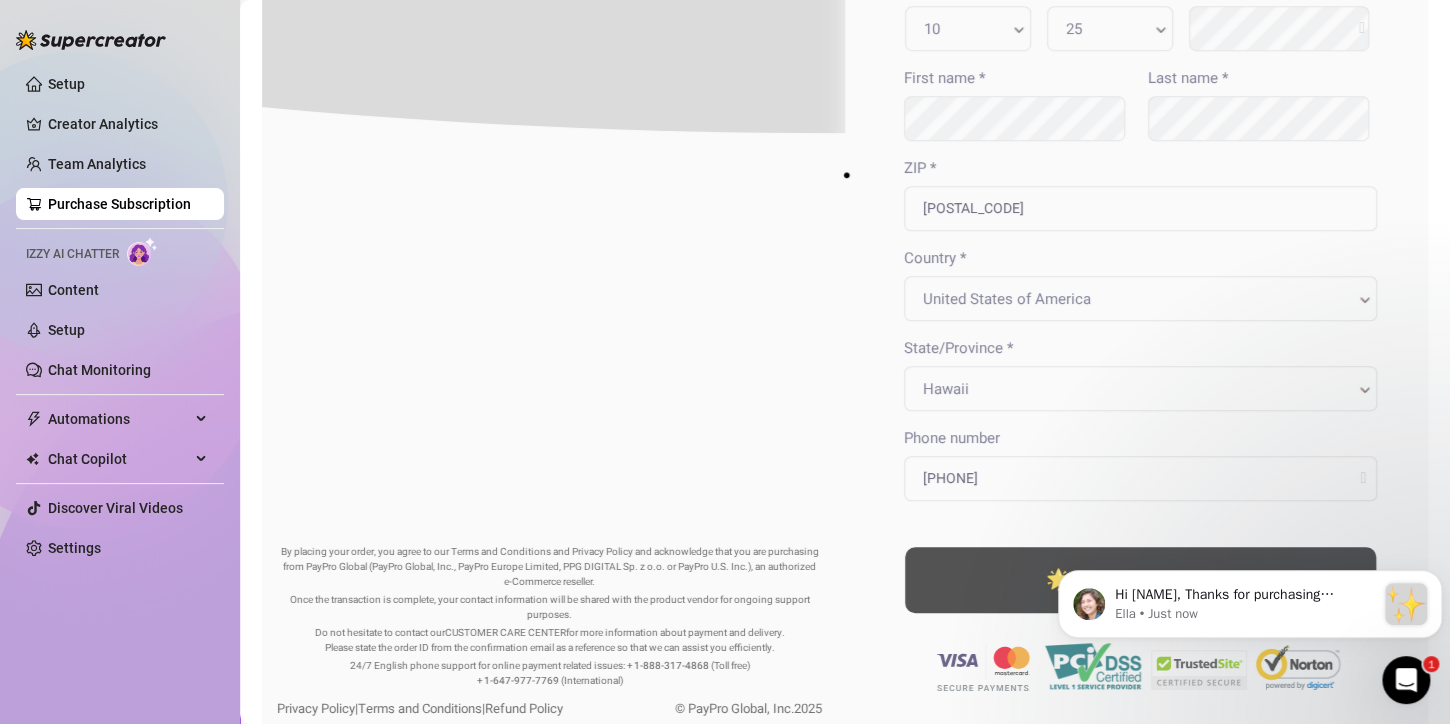 scroll, scrollTop: 0, scrollLeft: 0, axis: both 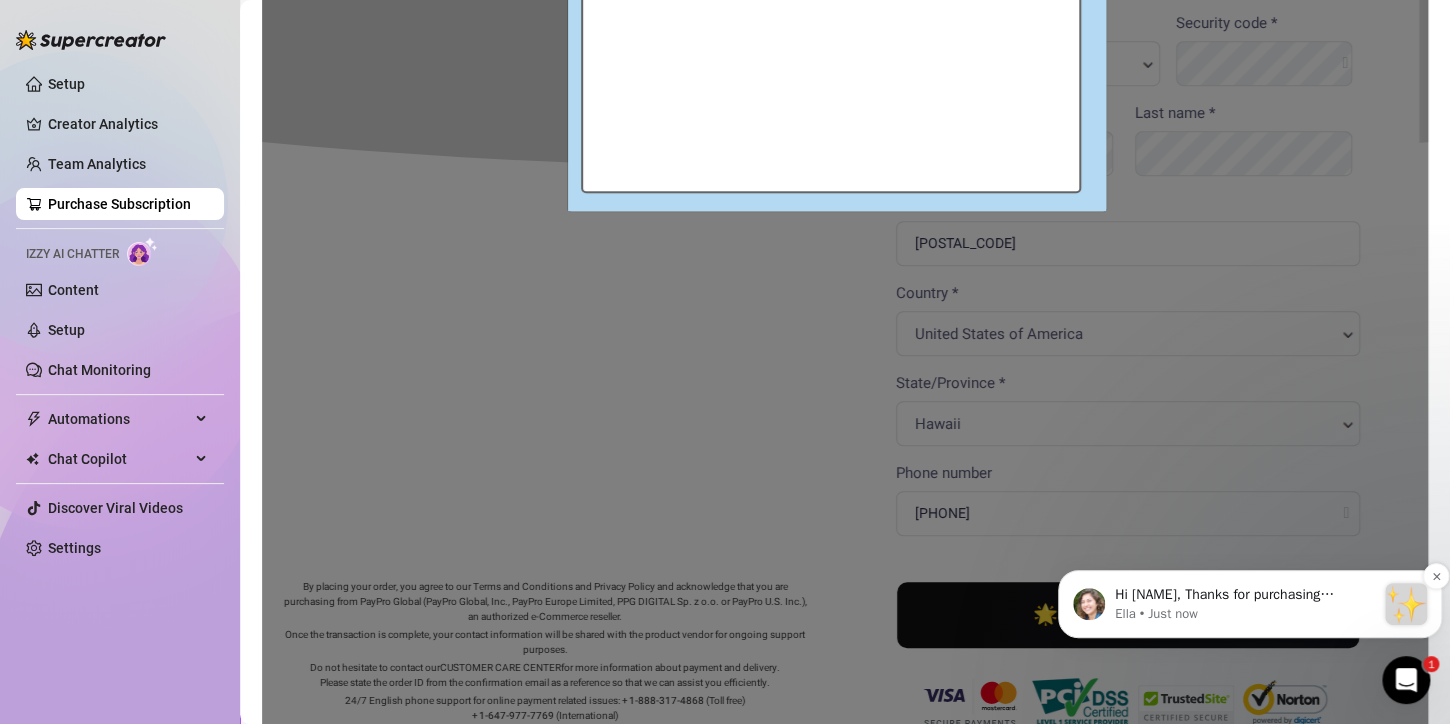 click on "Hi [NAME],   Thanks for purchasing Supercreator!  :sparkles: Your order is now under review by our payment processor, PayPro Global. Just to clarify, that doesn’t mean anything is wrong - it’s just an extra safety precaution our payment processor takes.  If your account is not activated within the next 5 minutes, please check your inbox ([EMAIL]) for messages from PayPro Global - they will probably reach out to verify some details. If you need any assistance or you encounter any delays, we recommend to contact PayPro Global directly through live chat, phone, or email to resolve any issue - they have 24/7 support.  To speed things up, please give them your Order ID: [ORDER_ID]   If you're feeling unsure about what to do next or if you need any further assistance, just drop us a message here, and we'll be happy to help you out! We're here to support you every step of the way. ⭐️" at bounding box center [1245, 595] 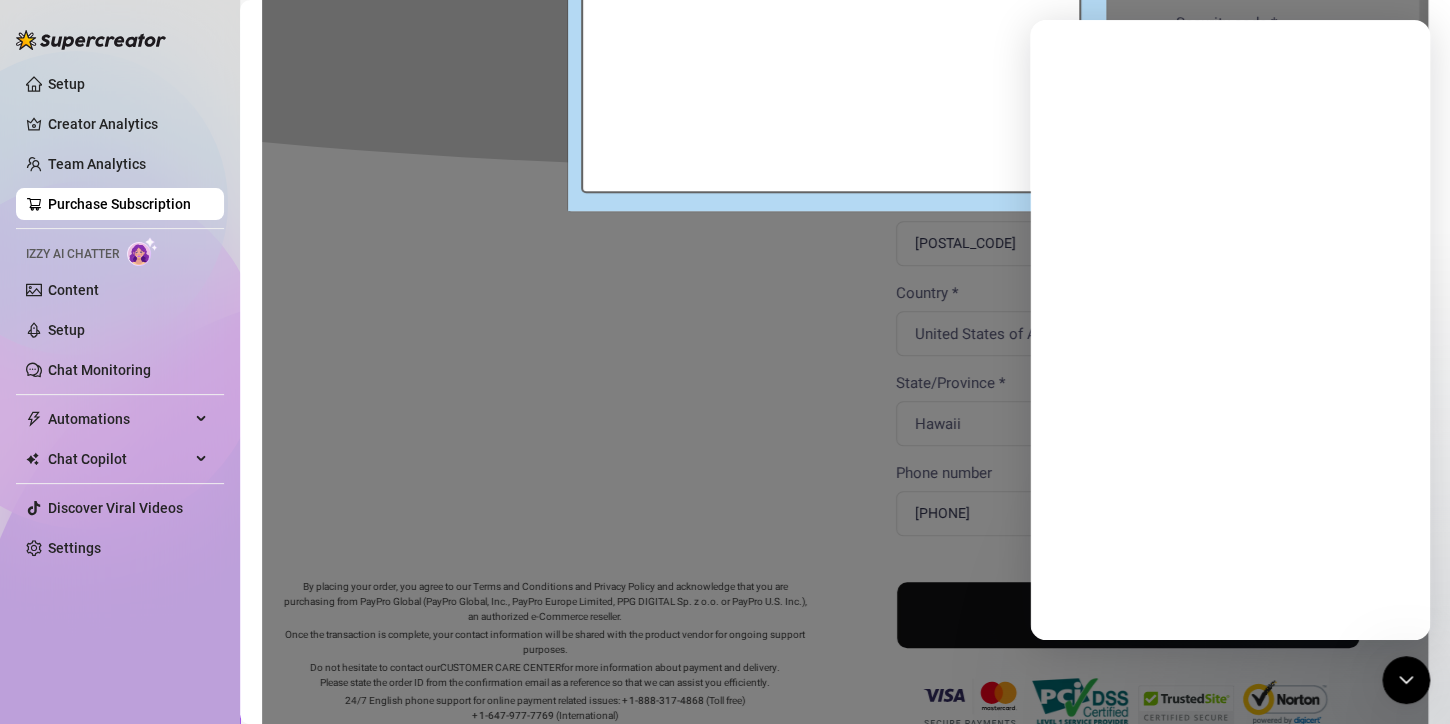 scroll, scrollTop: 0, scrollLeft: 0, axis: both 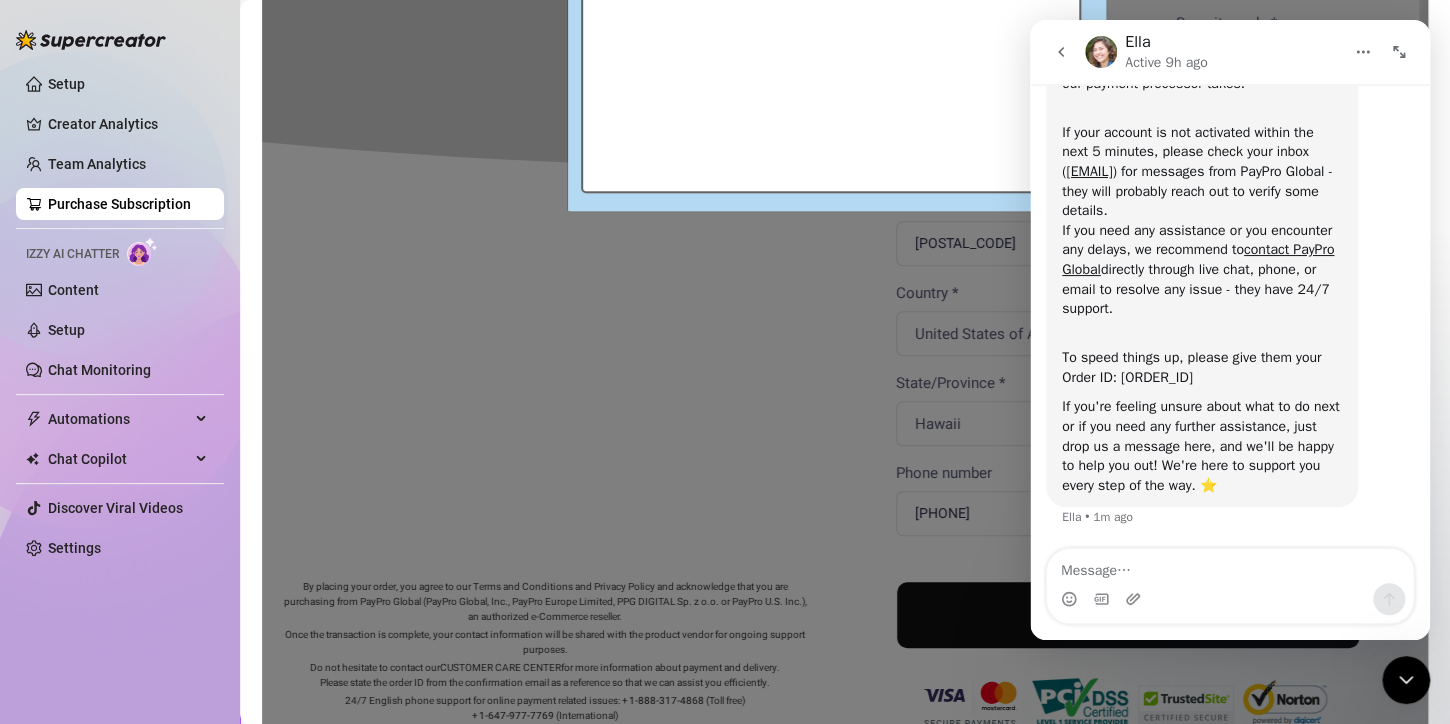 click 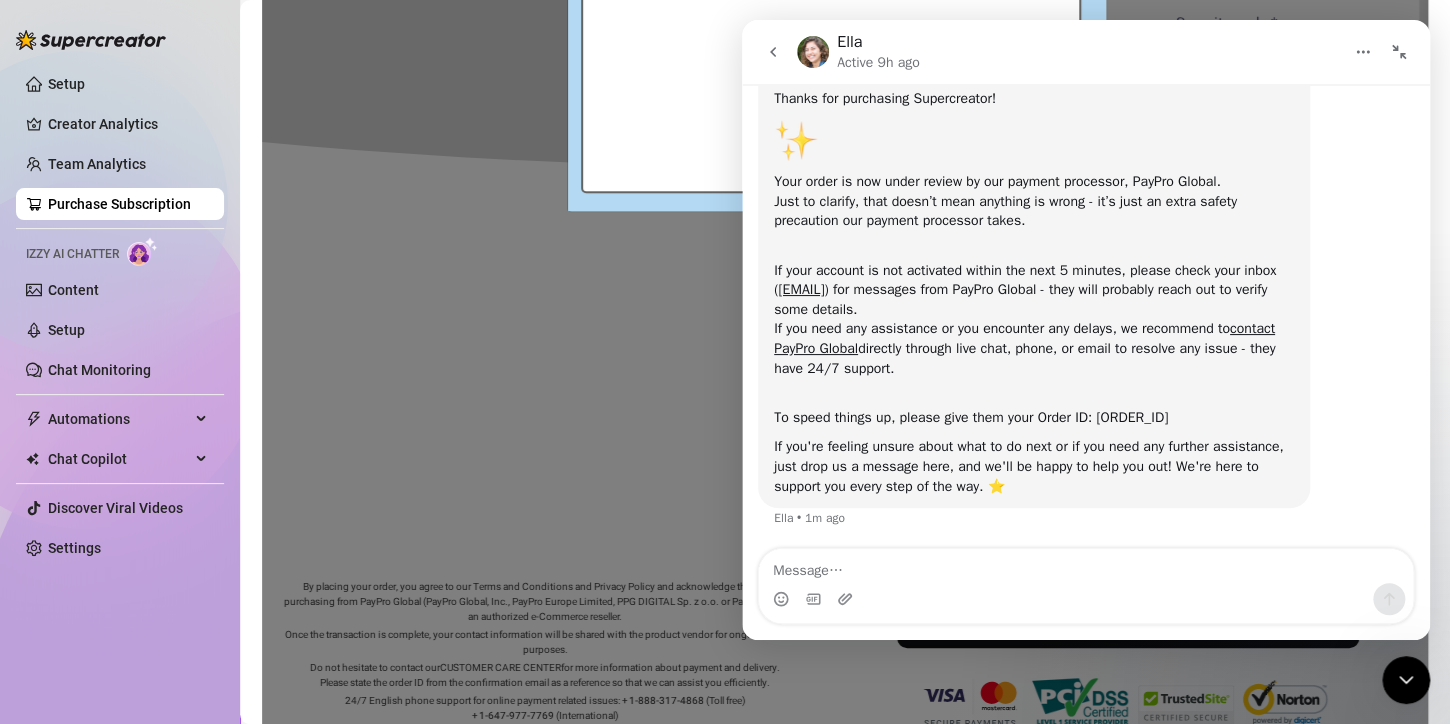 click 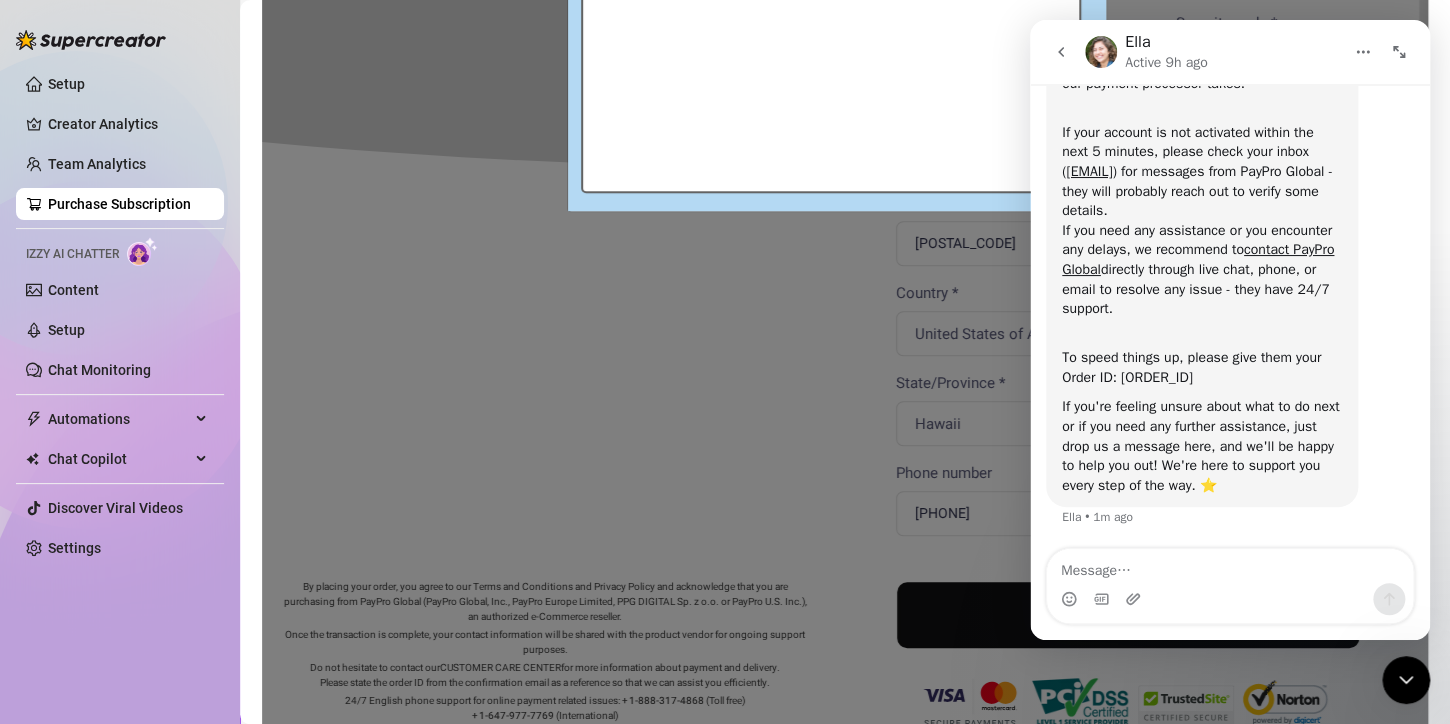 click at bounding box center [1406, 680] 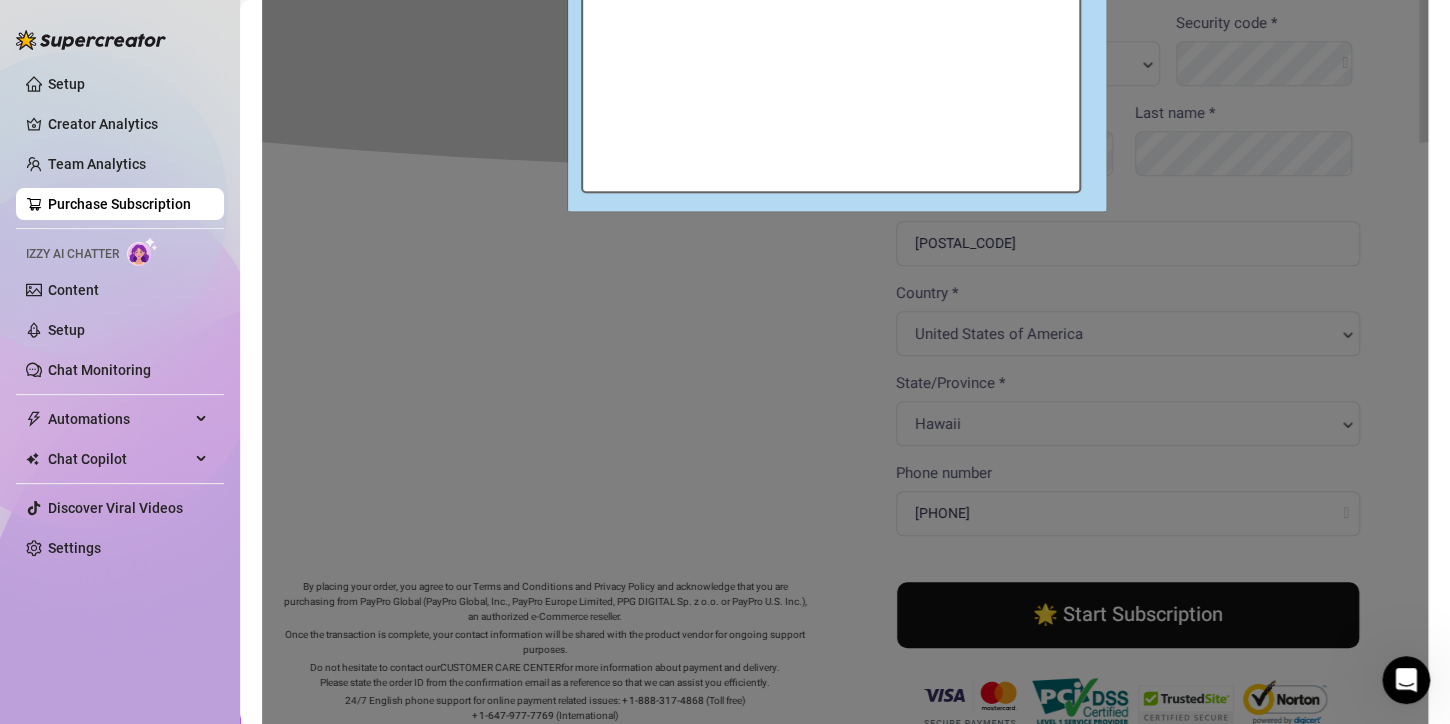 scroll, scrollTop: 0, scrollLeft: 0, axis: both 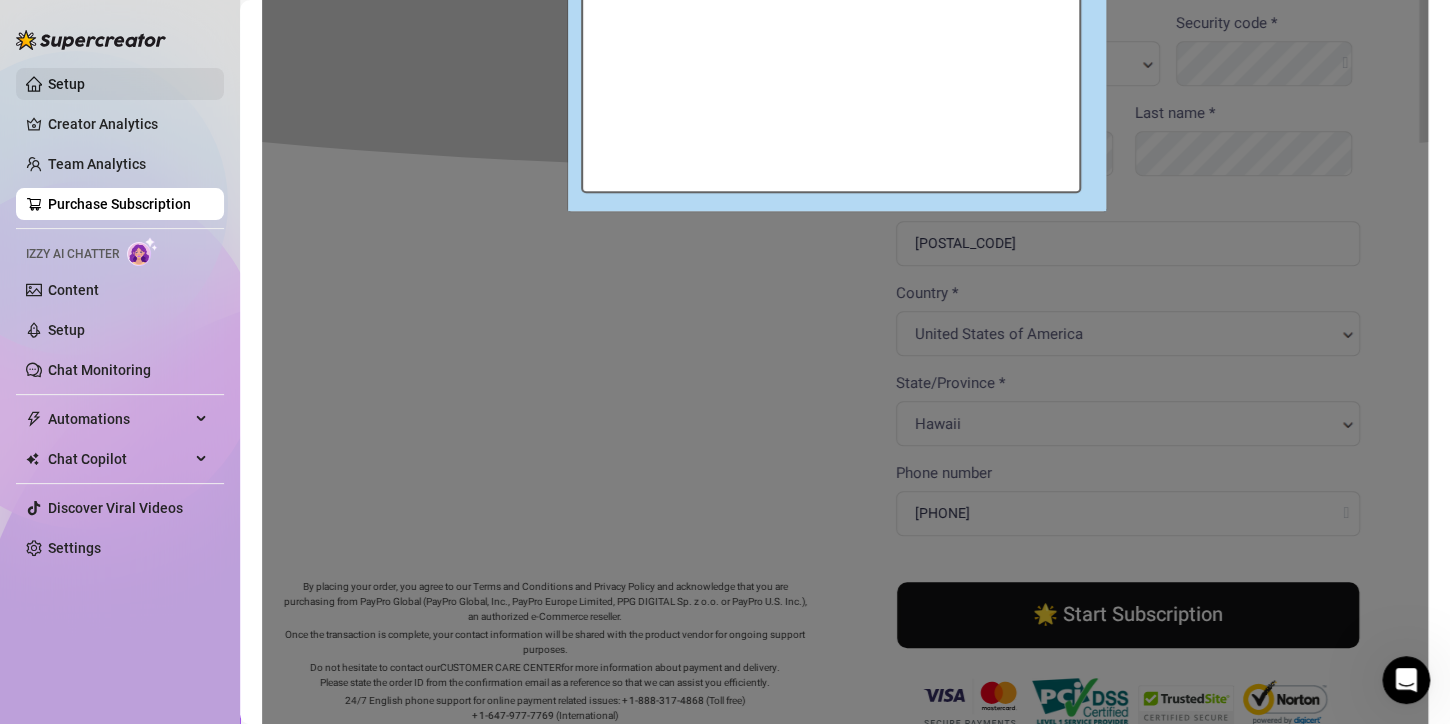 click on "Setup" at bounding box center [66, 84] 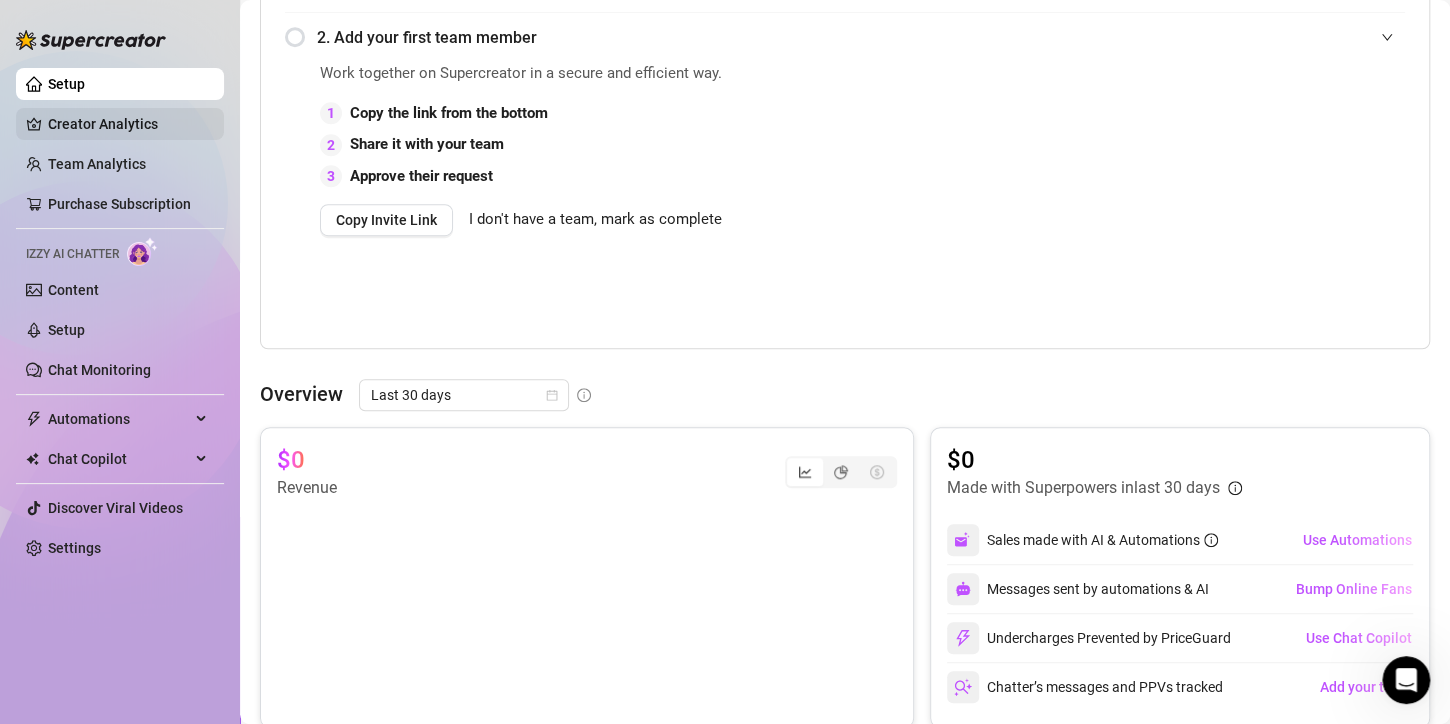 click on "Creator Analytics" at bounding box center (128, 124) 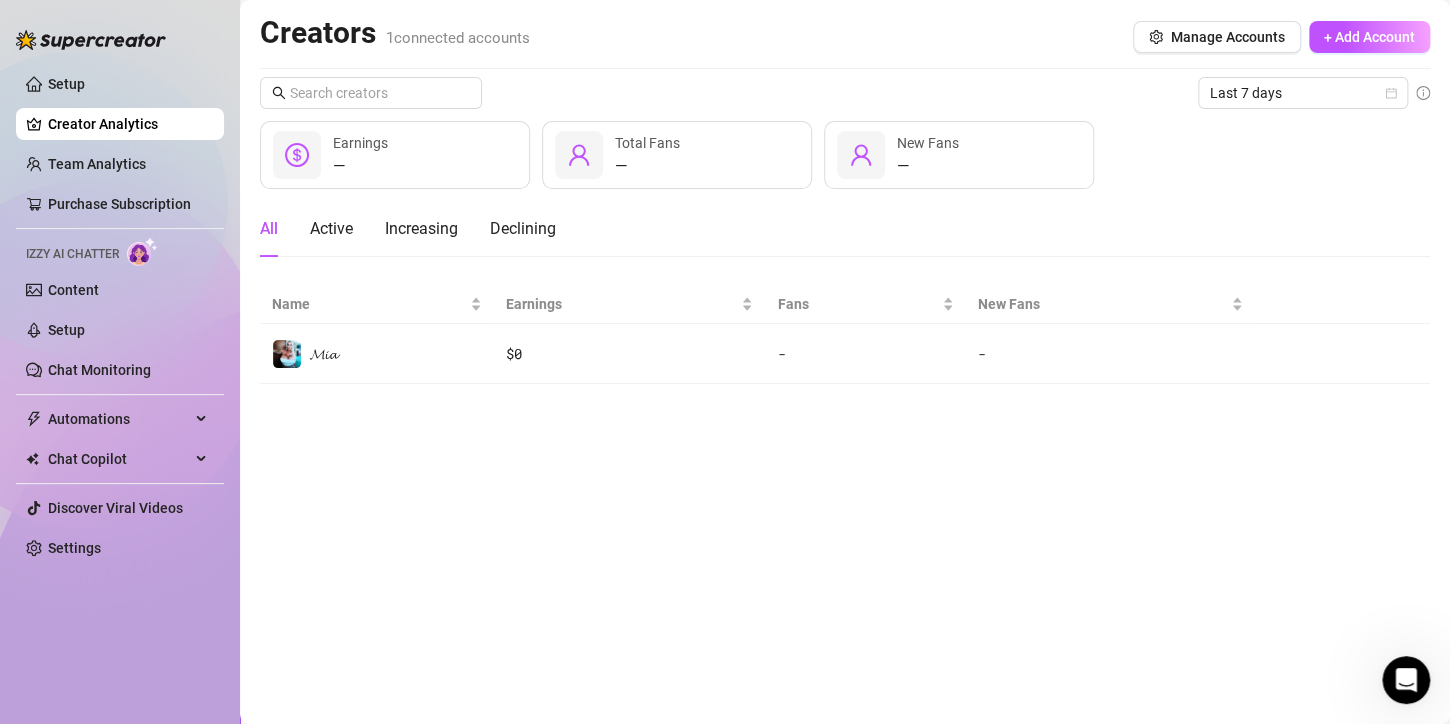 scroll, scrollTop: 0, scrollLeft: 0, axis: both 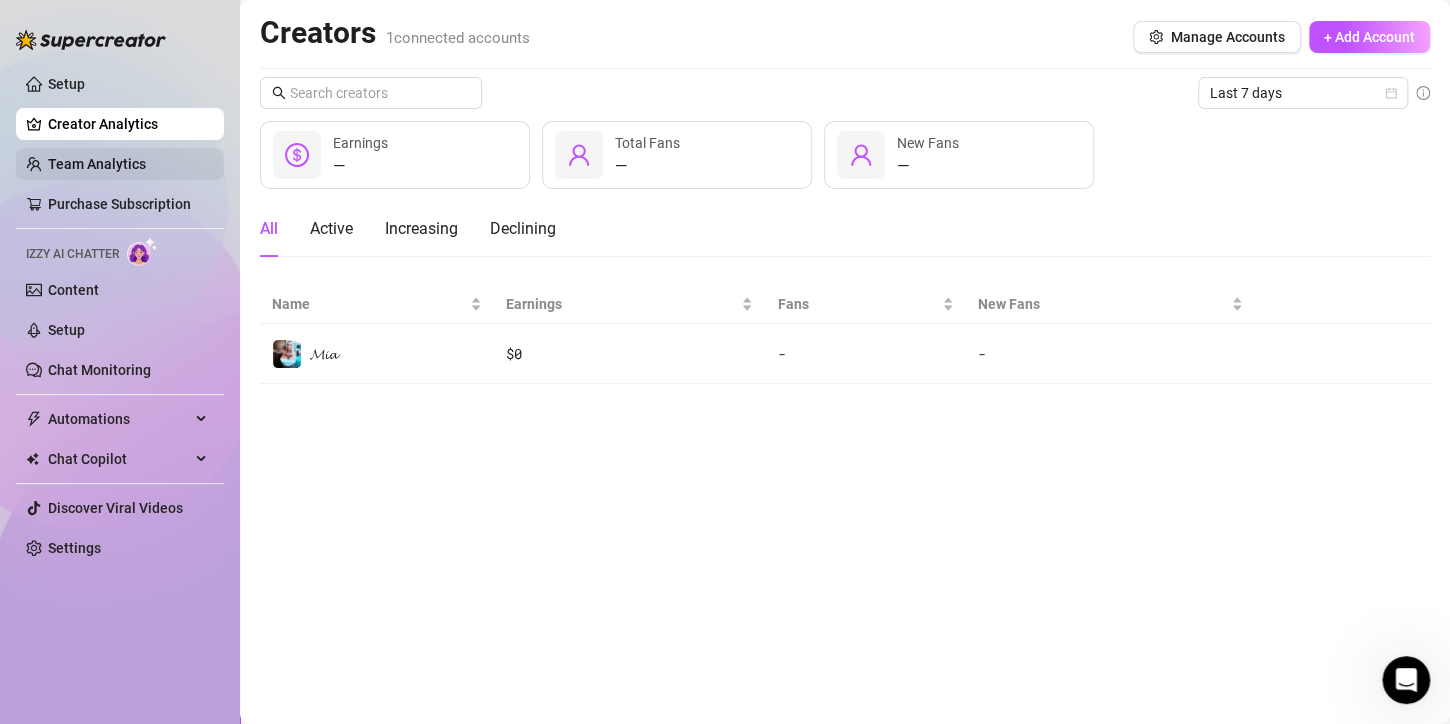 click on "Team Analytics" at bounding box center [97, 164] 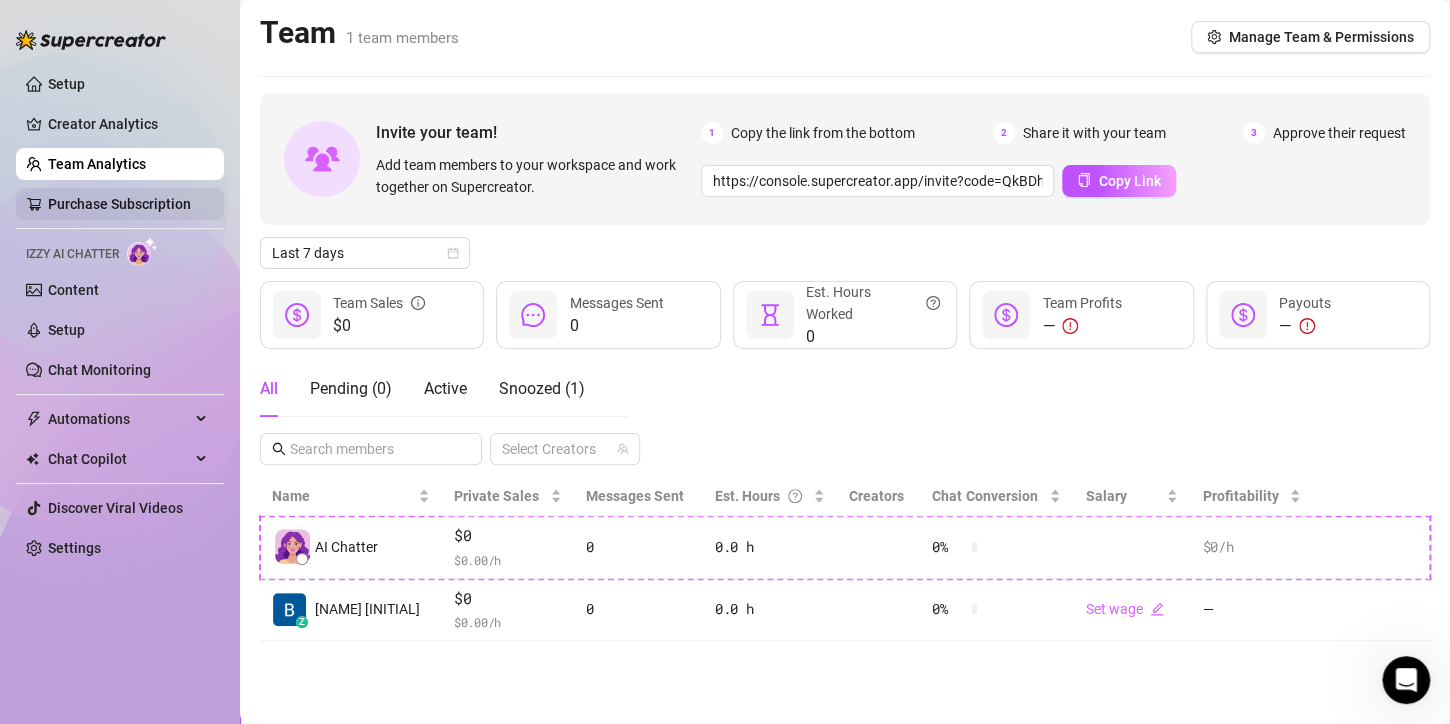 click on "Purchase Subscription" at bounding box center (119, 204) 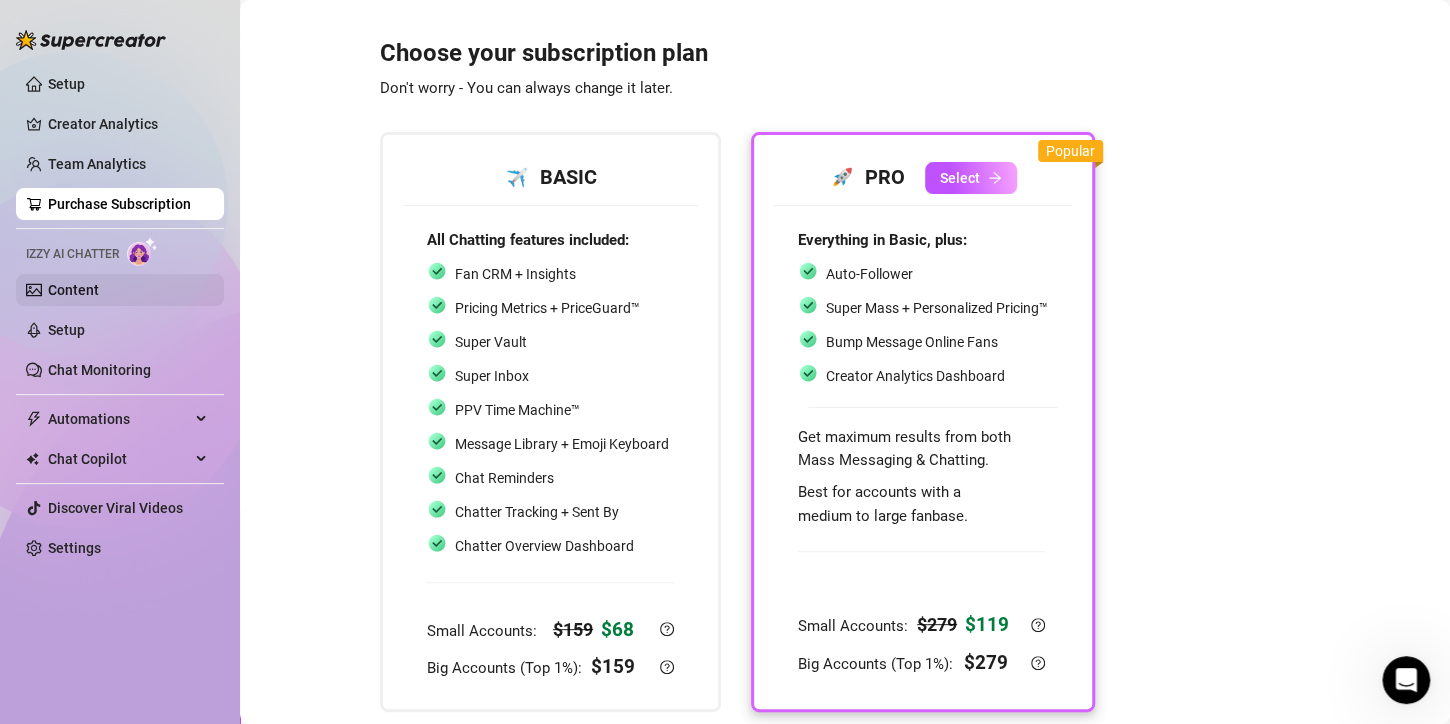 click on "Content" at bounding box center (73, 290) 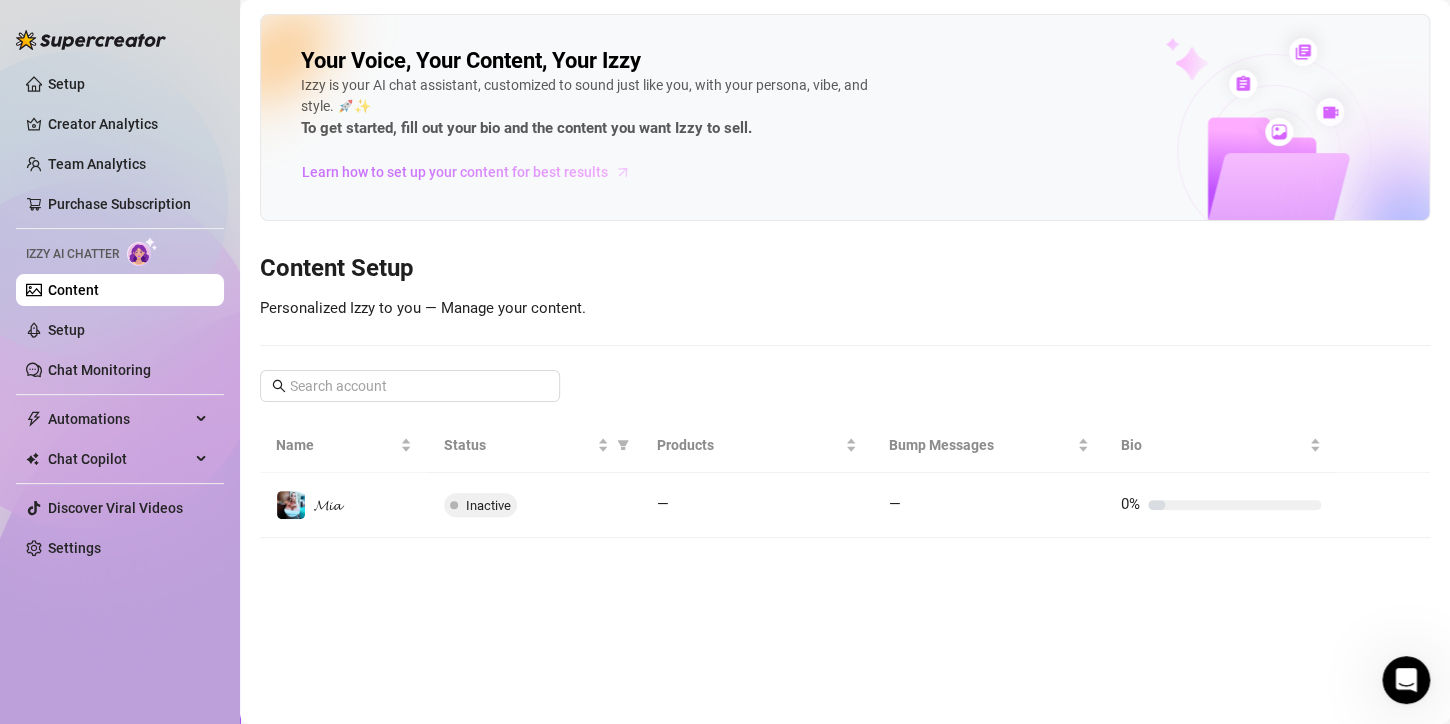 click on "Learn how to set up your content for best results" at bounding box center (455, 172) 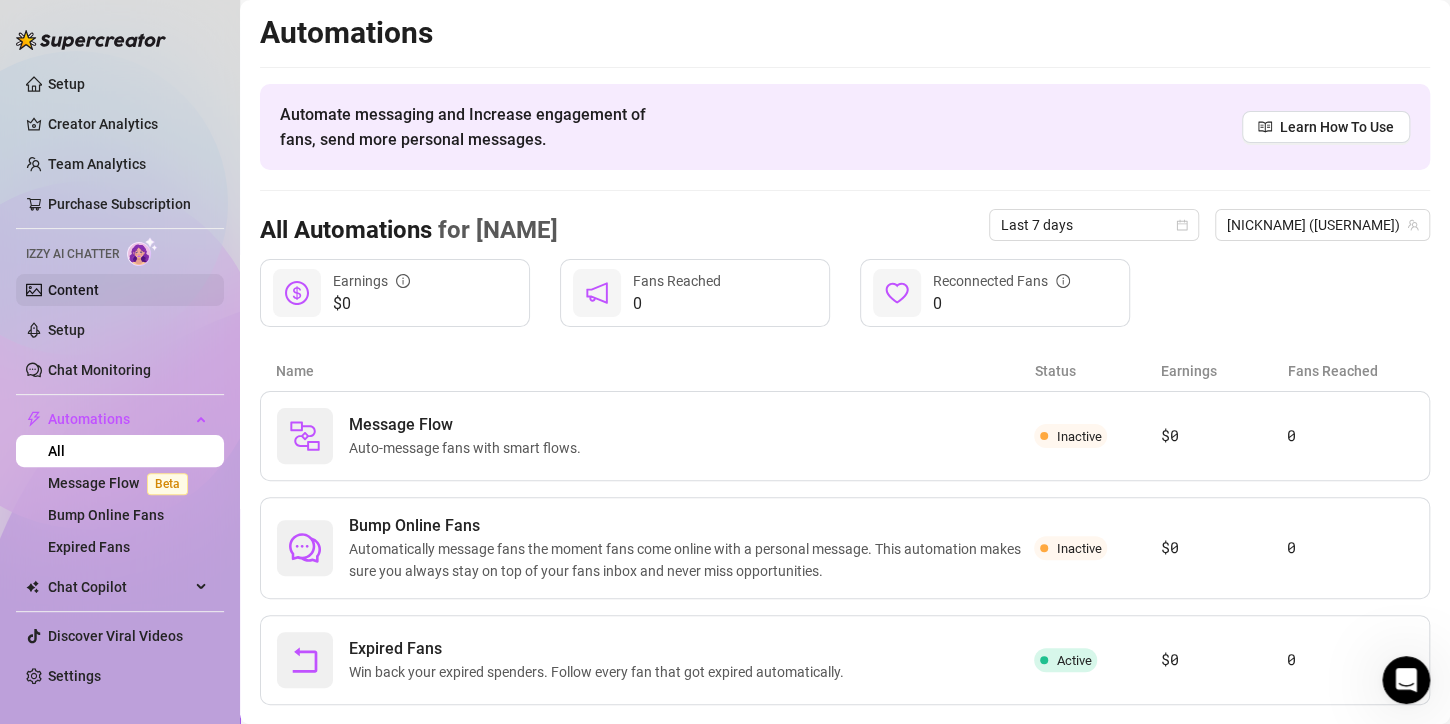 click on "Content" at bounding box center (73, 290) 